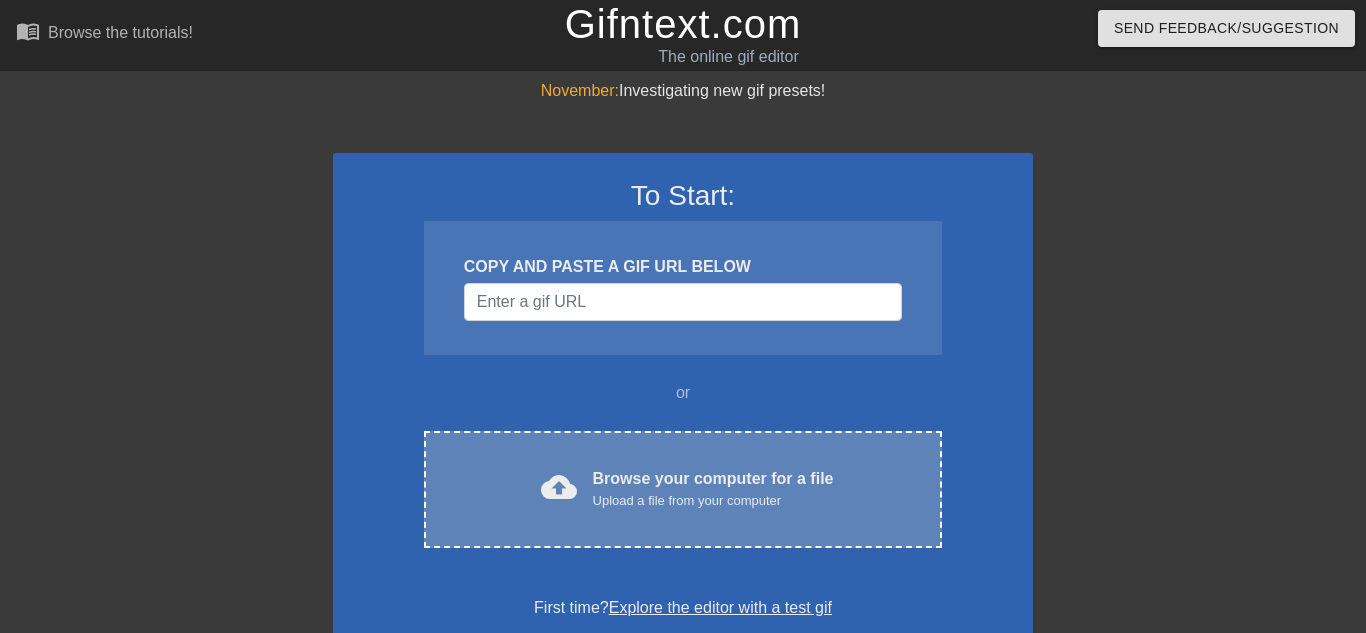 scroll, scrollTop: 0, scrollLeft: 0, axis: both 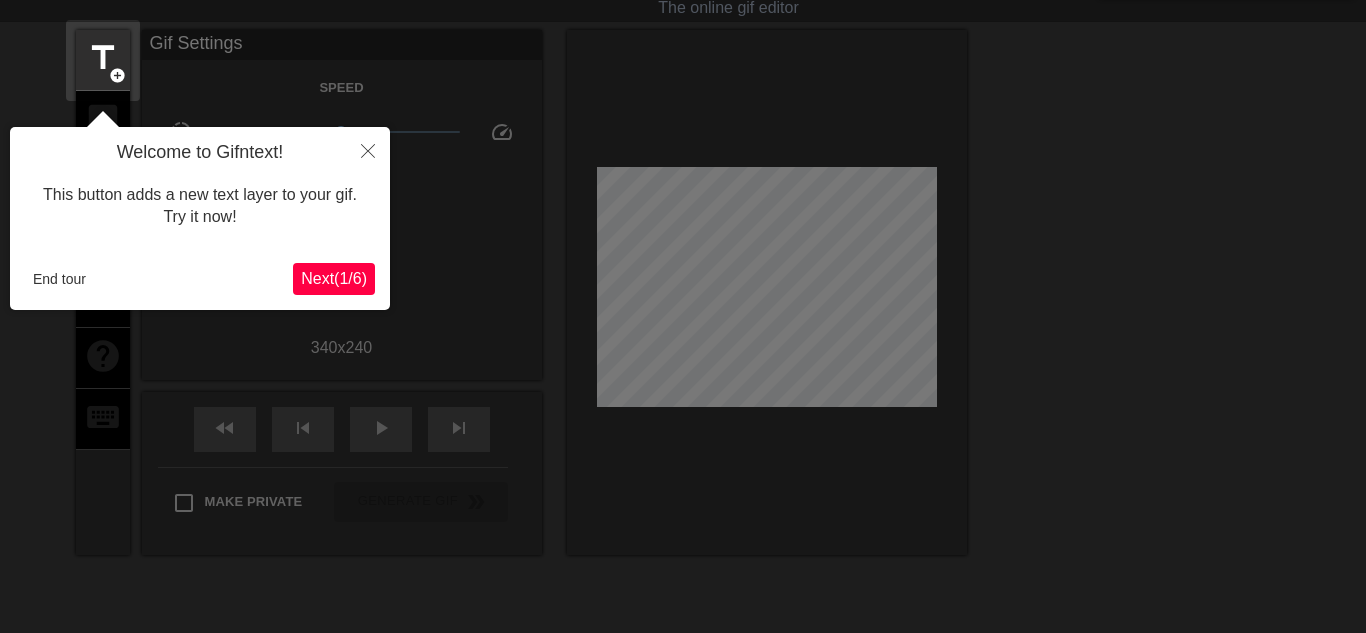 click on "Next  ( 1 / 6 )" at bounding box center (334, 278) 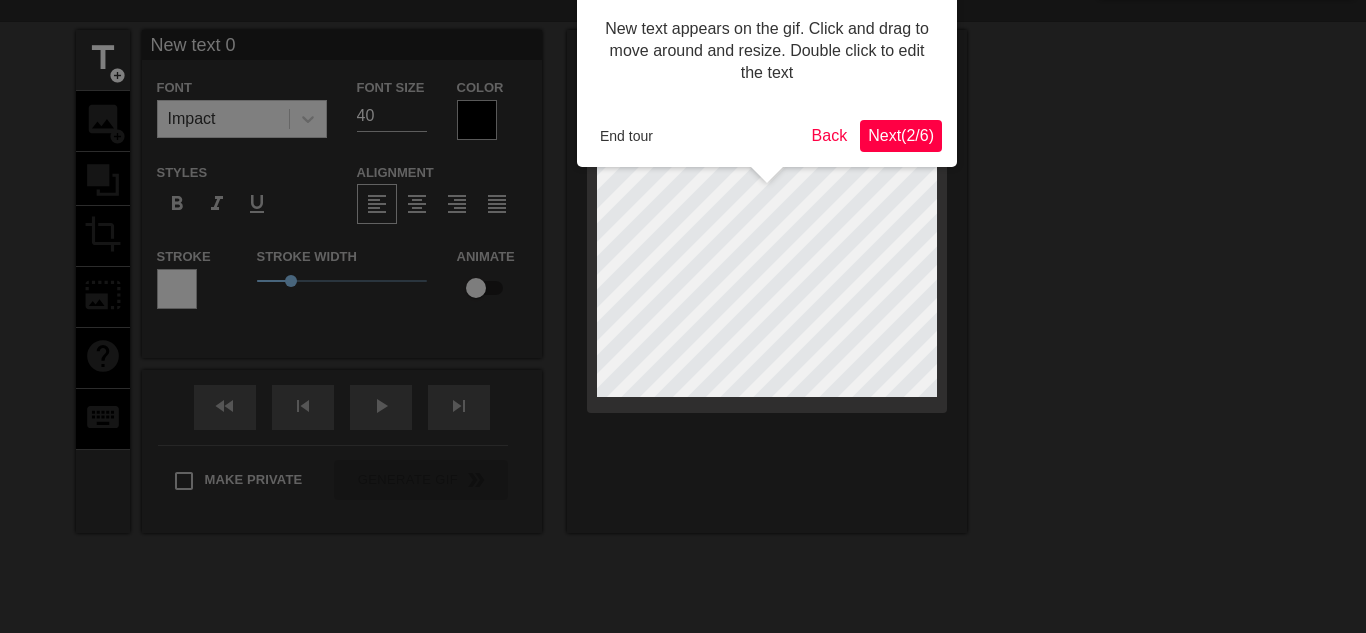 scroll, scrollTop: 0, scrollLeft: 0, axis: both 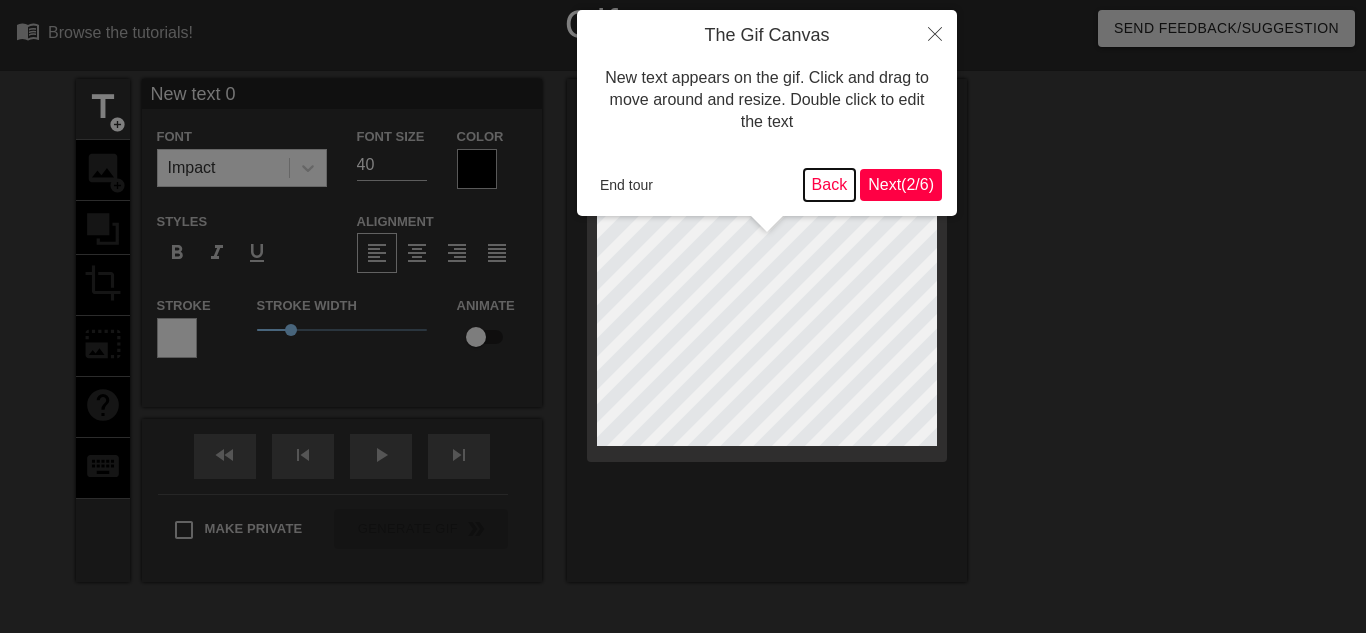 click on "Back" at bounding box center (830, 185) 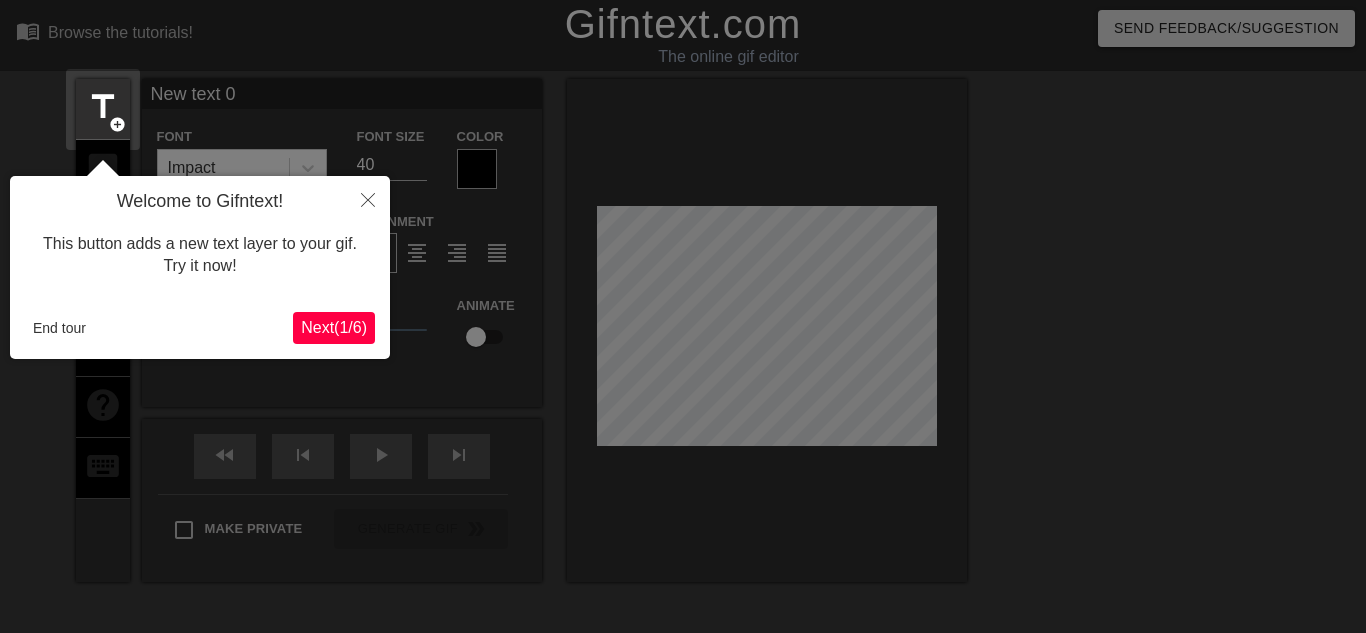 scroll, scrollTop: 49, scrollLeft: 0, axis: vertical 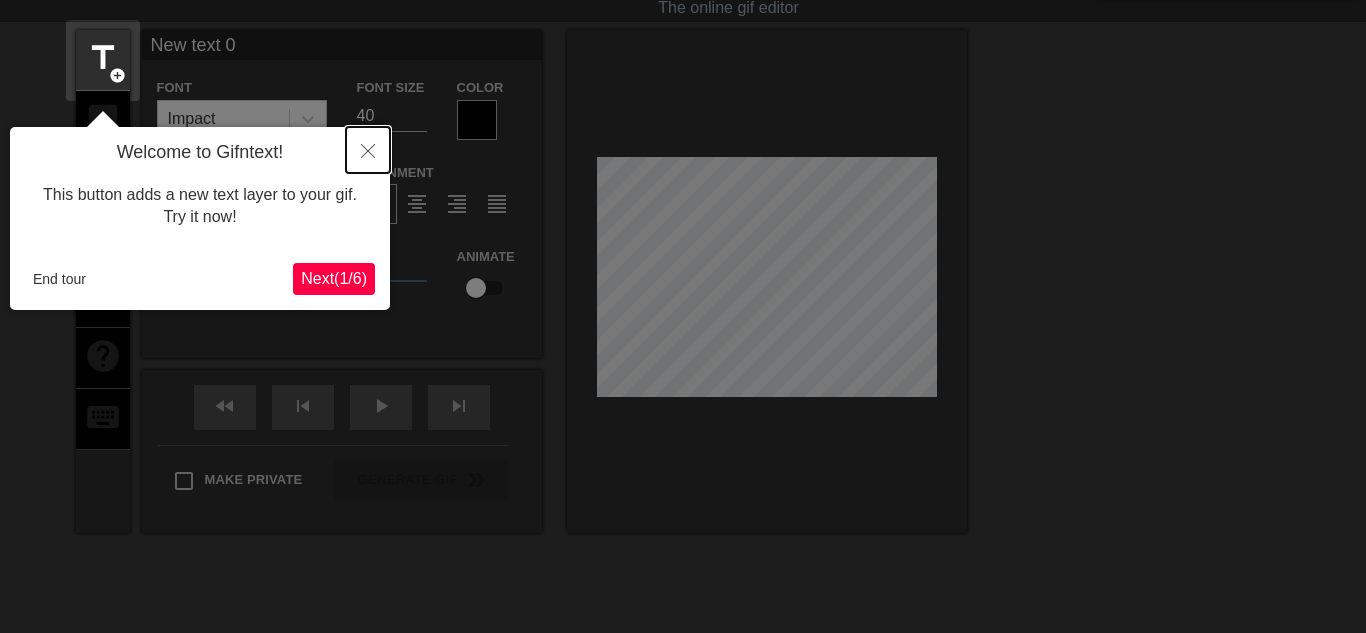 click at bounding box center (368, 150) 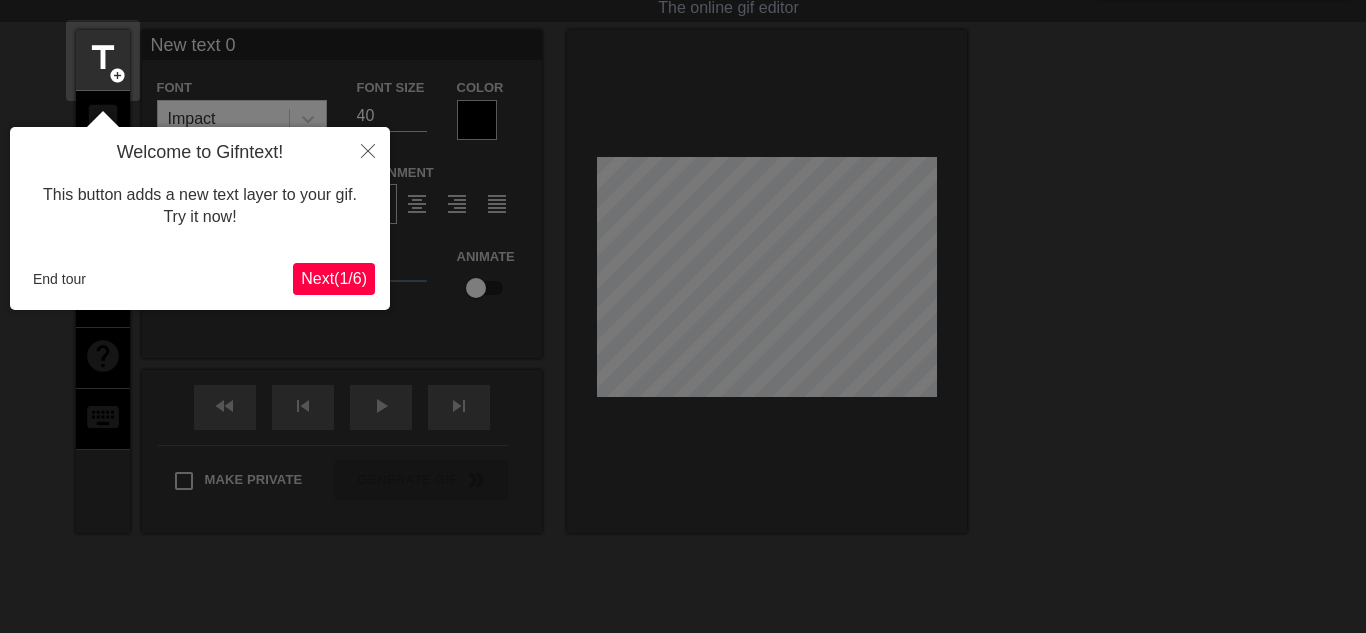 scroll, scrollTop: 0, scrollLeft: 0, axis: both 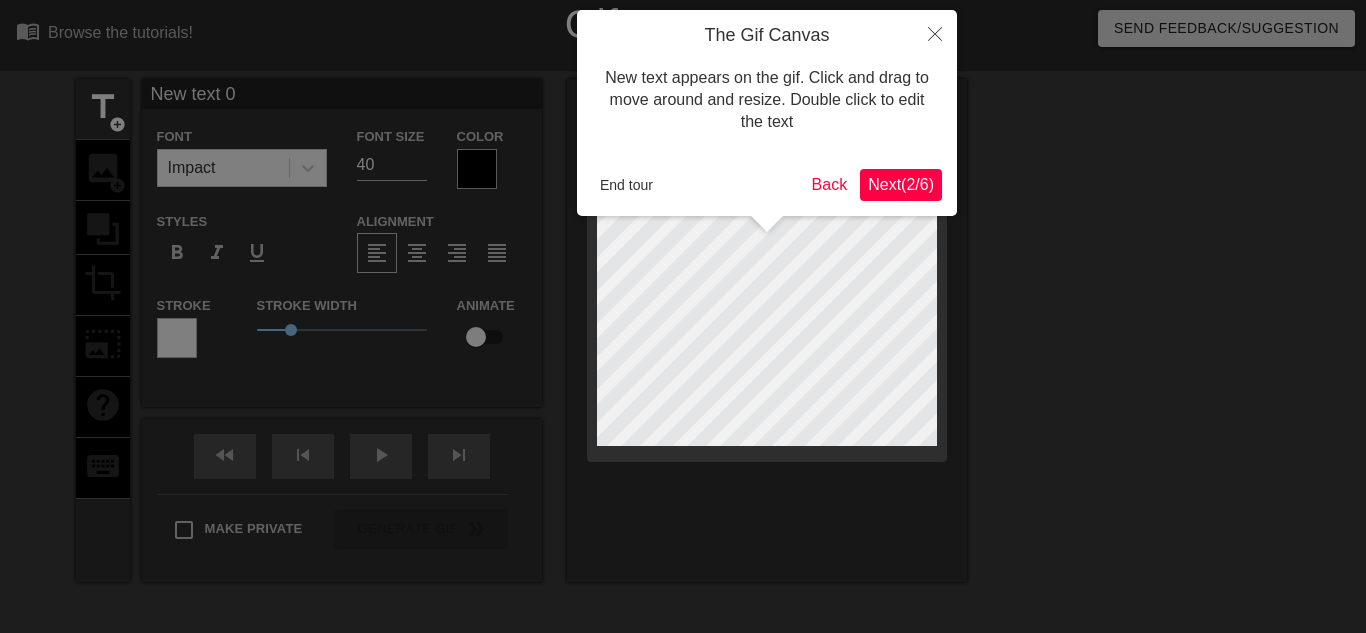 click on "Next  ( 2 / 6 )" at bounding box center [901, 184] 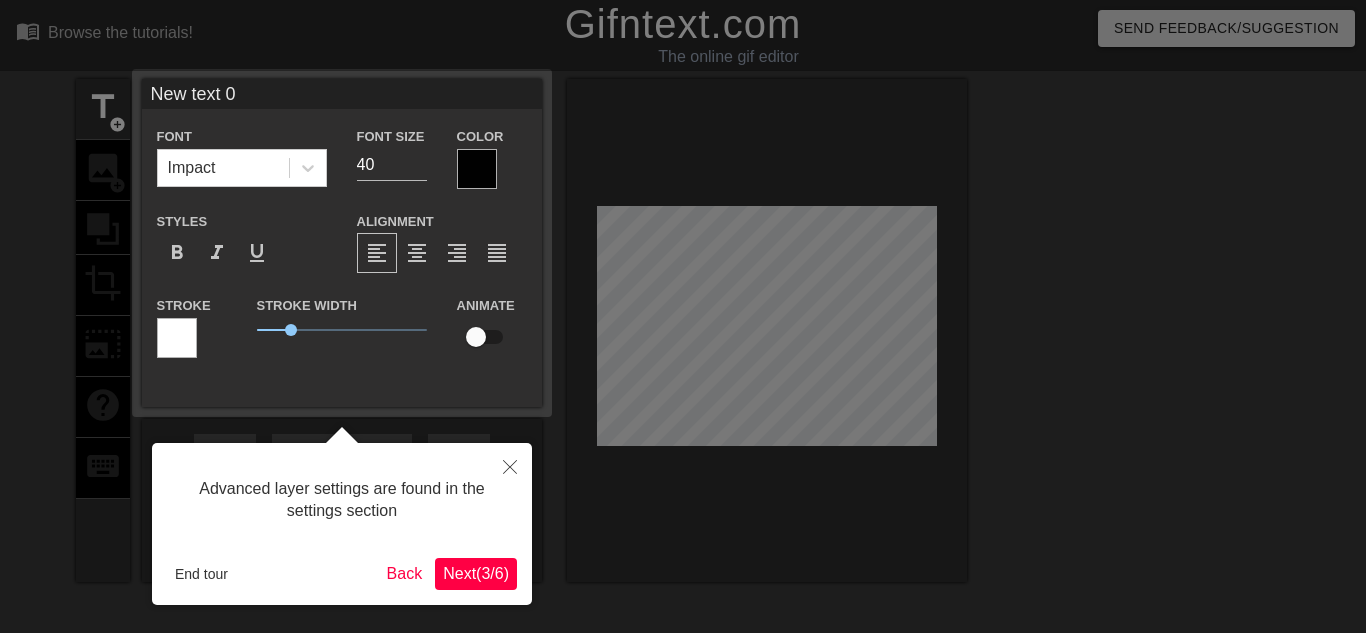 scroll, scrollTop: 49, scrollLeft: 0, axis: vertical 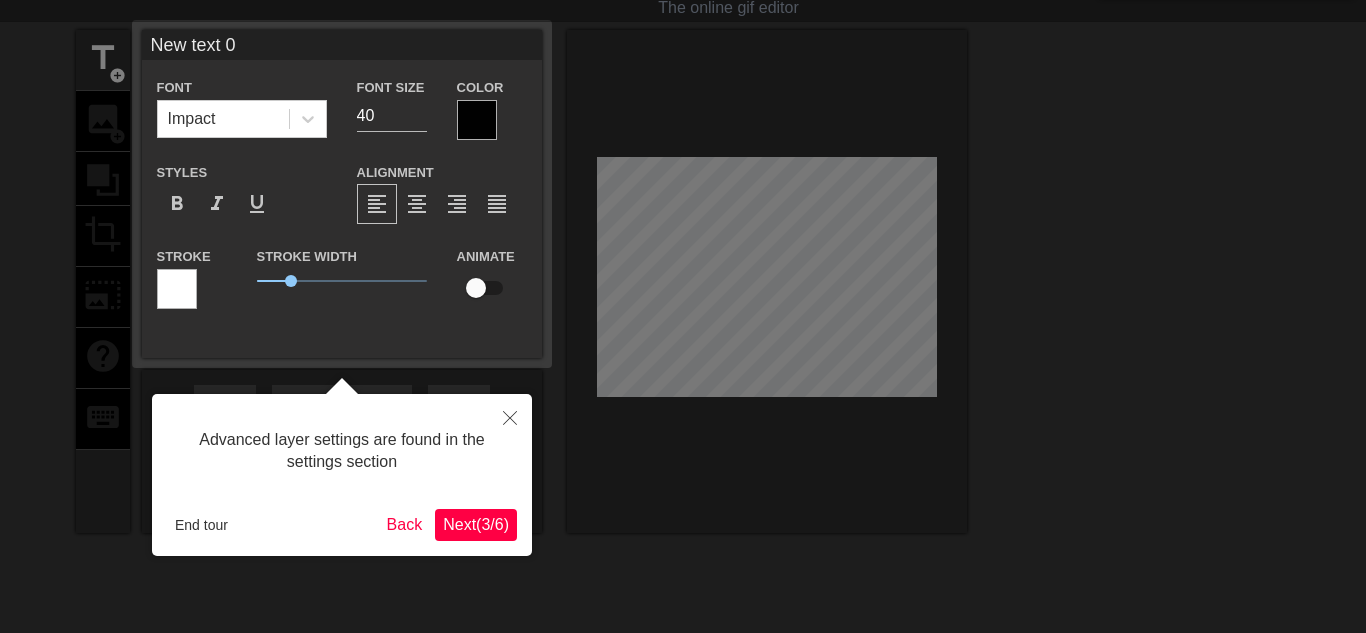 click on "Next  ( 3 / 6 )" at bounding box center [476, 524] 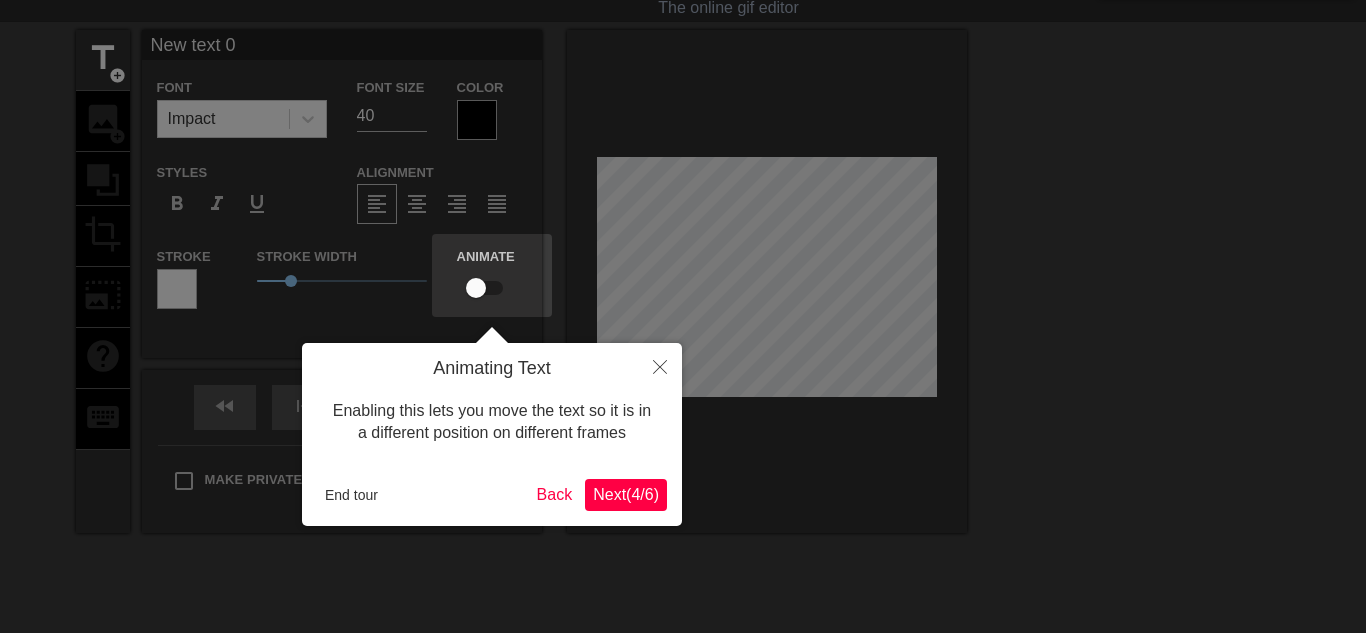 scroll, scrollTop: 0, scrollLeft: 0, axis: both 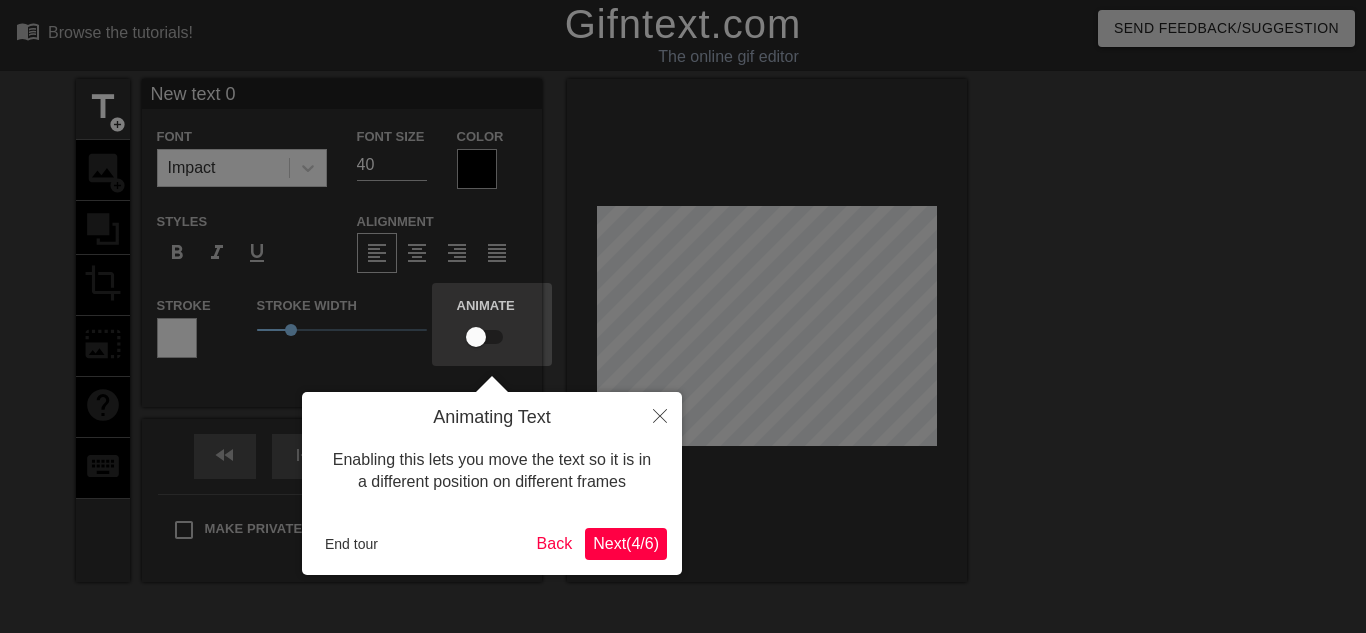 click on "Next  ( 4 / 6 )" at bounding box center (626, 543) 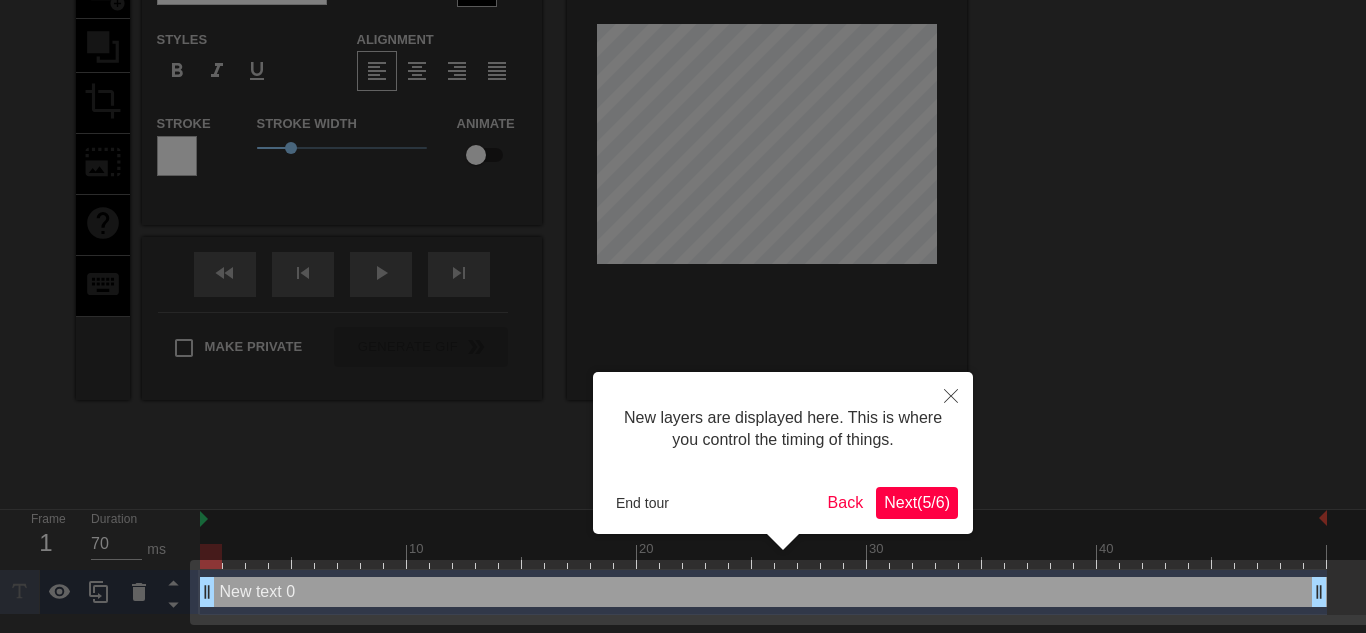 click on "Next  ( 5 / 6 )" at bounding box center [917, 502] 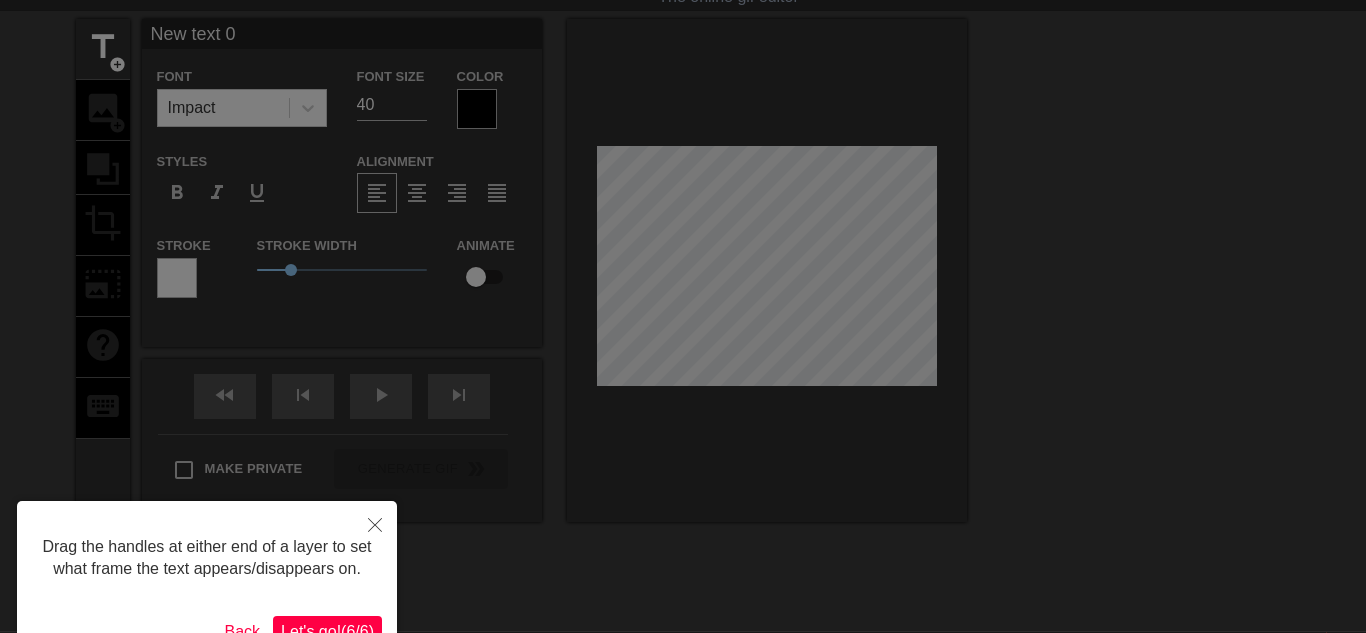 scroll, scrollTop: 0, scrollLeft: 0, axis: both 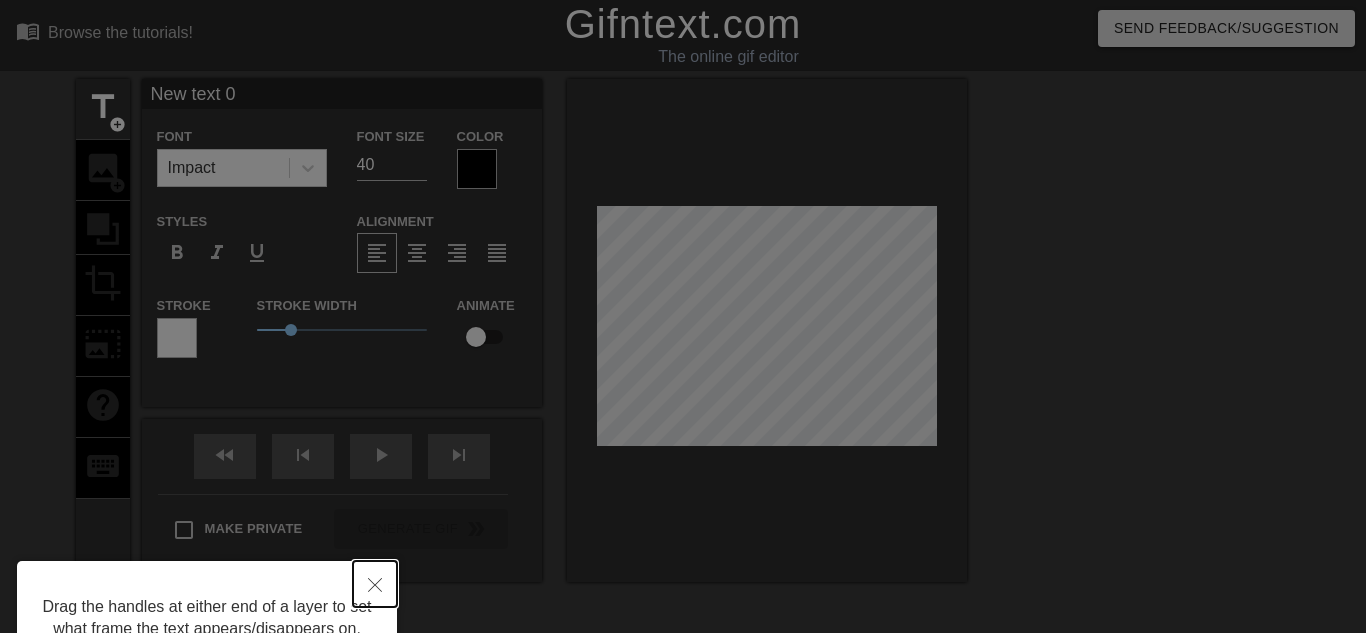 click at bounding box center (375, 584) 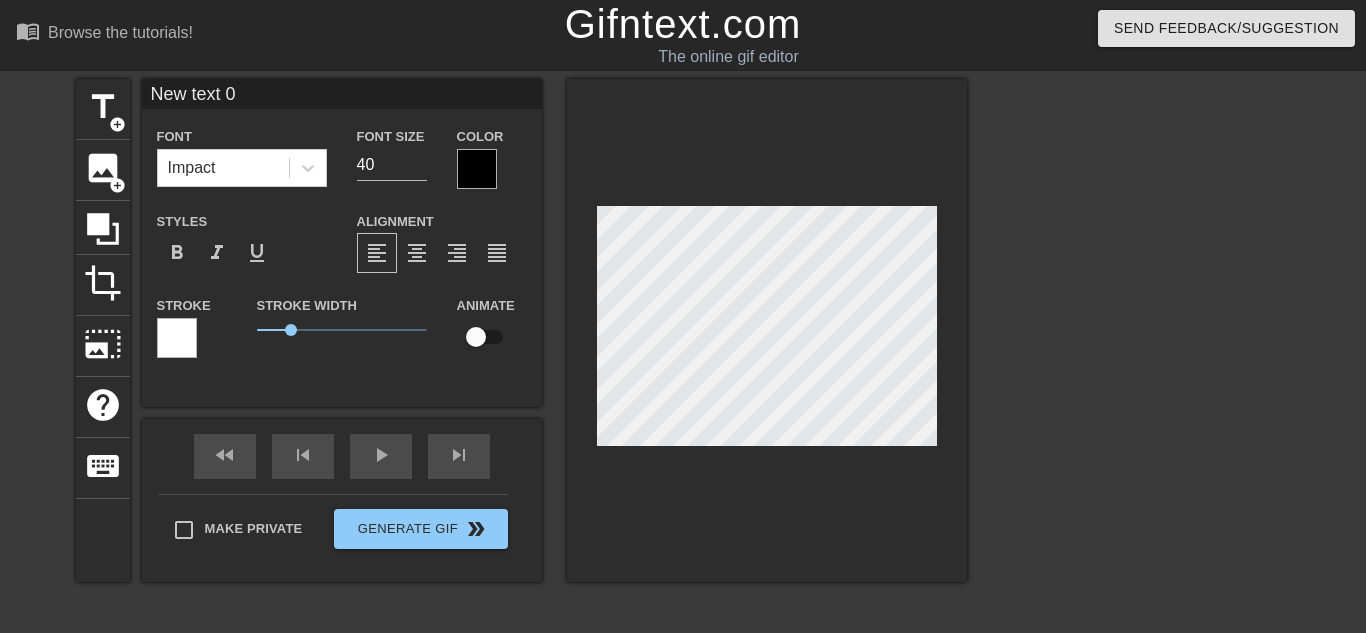 type on "text 0" 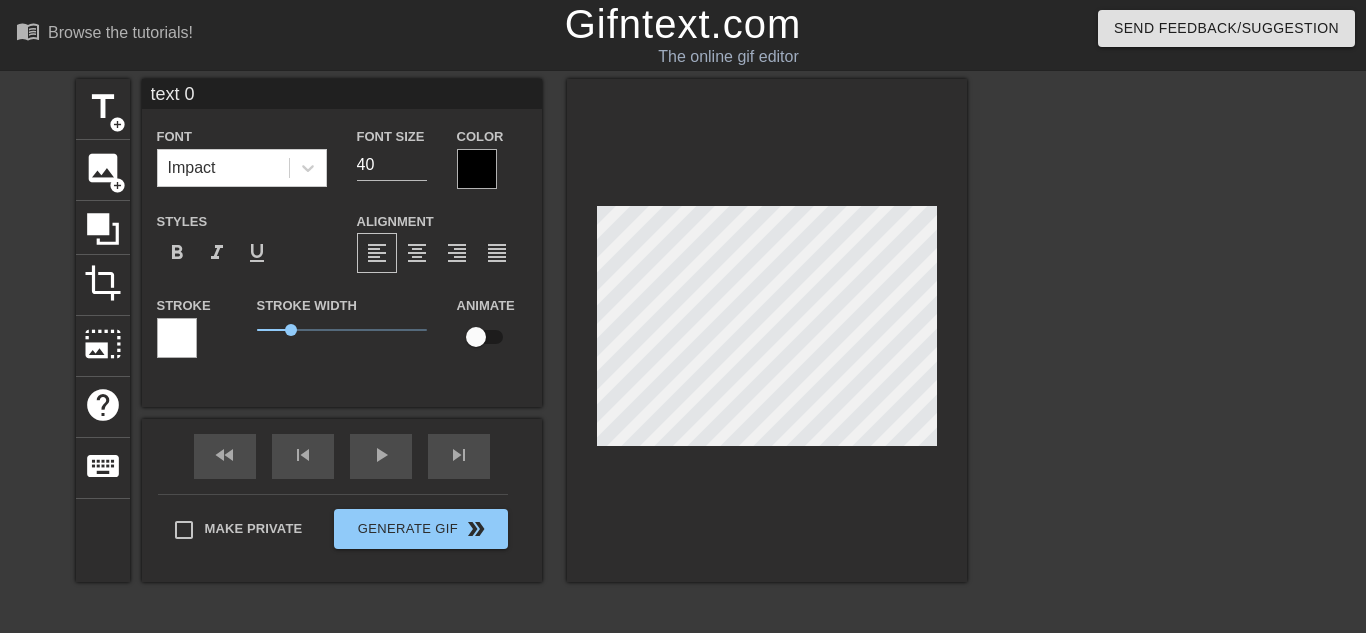 type on "text 0" 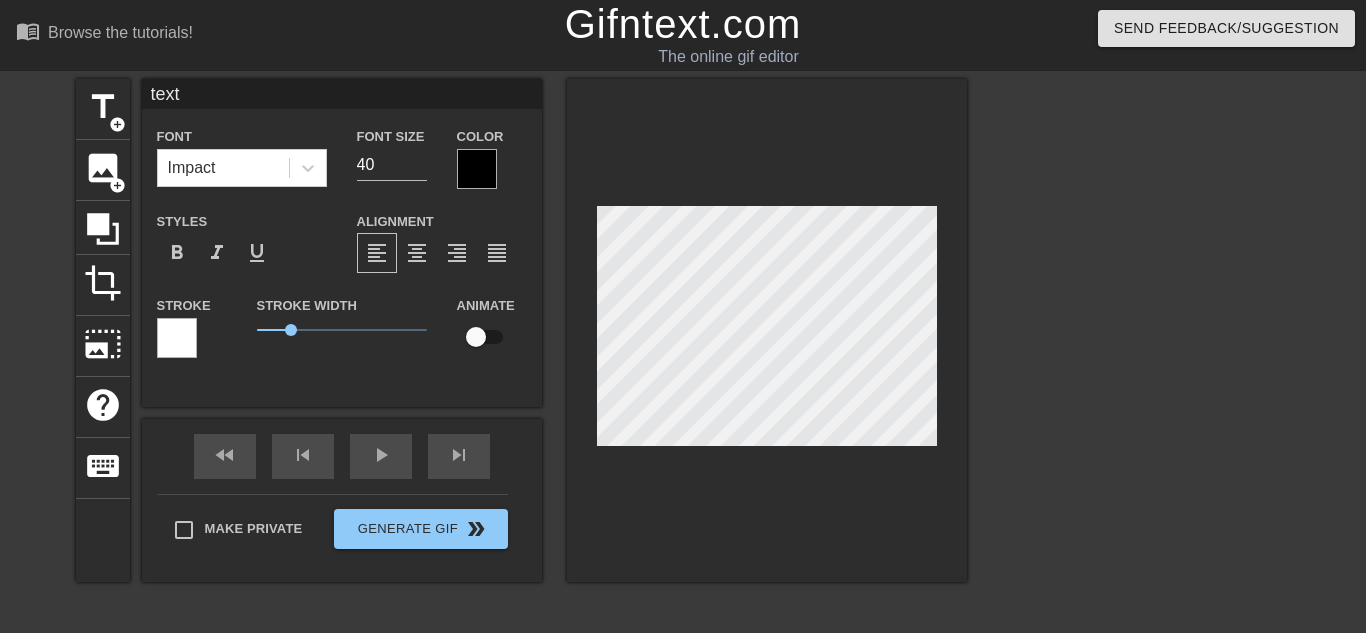 scroll, scrollTop: 0, scrollLeft: 0, axis: both 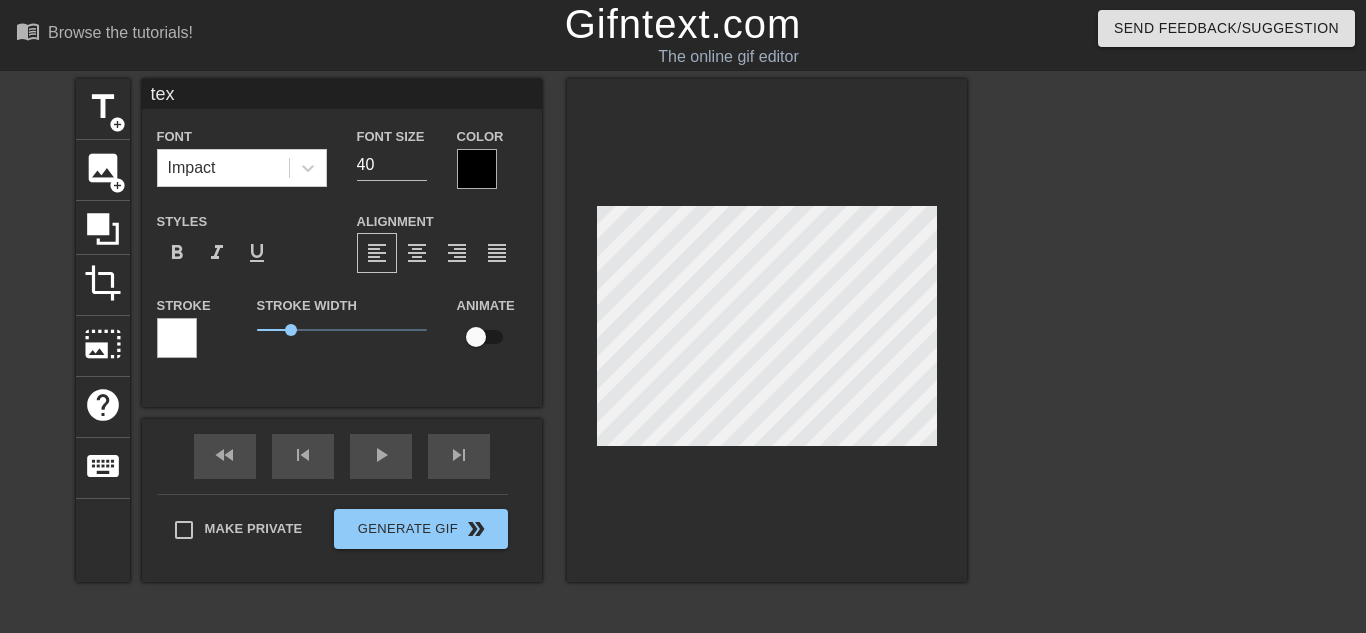 type on "tex" 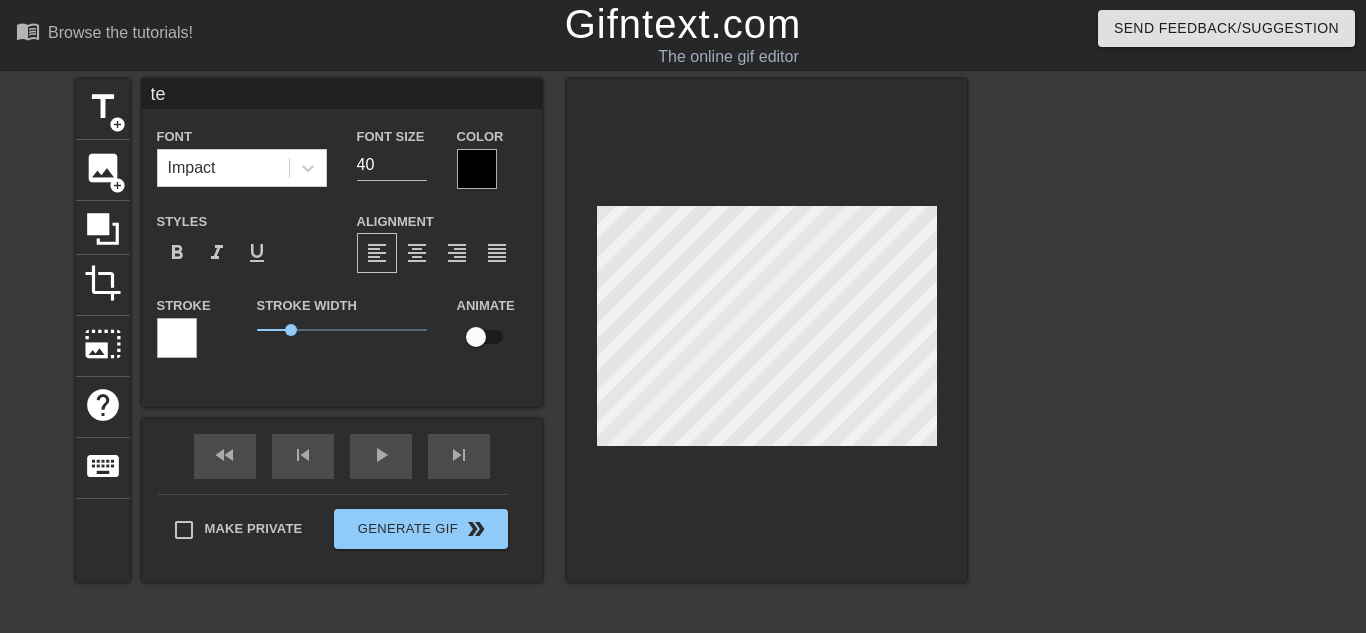 type on "t" 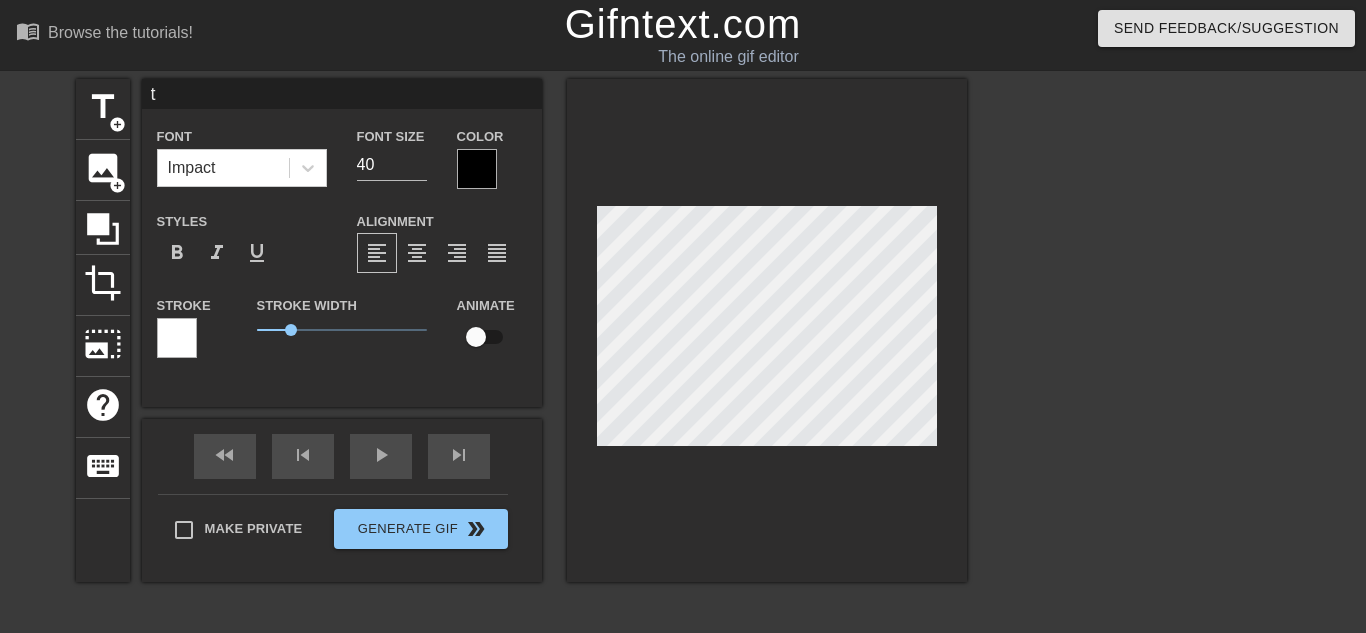 type 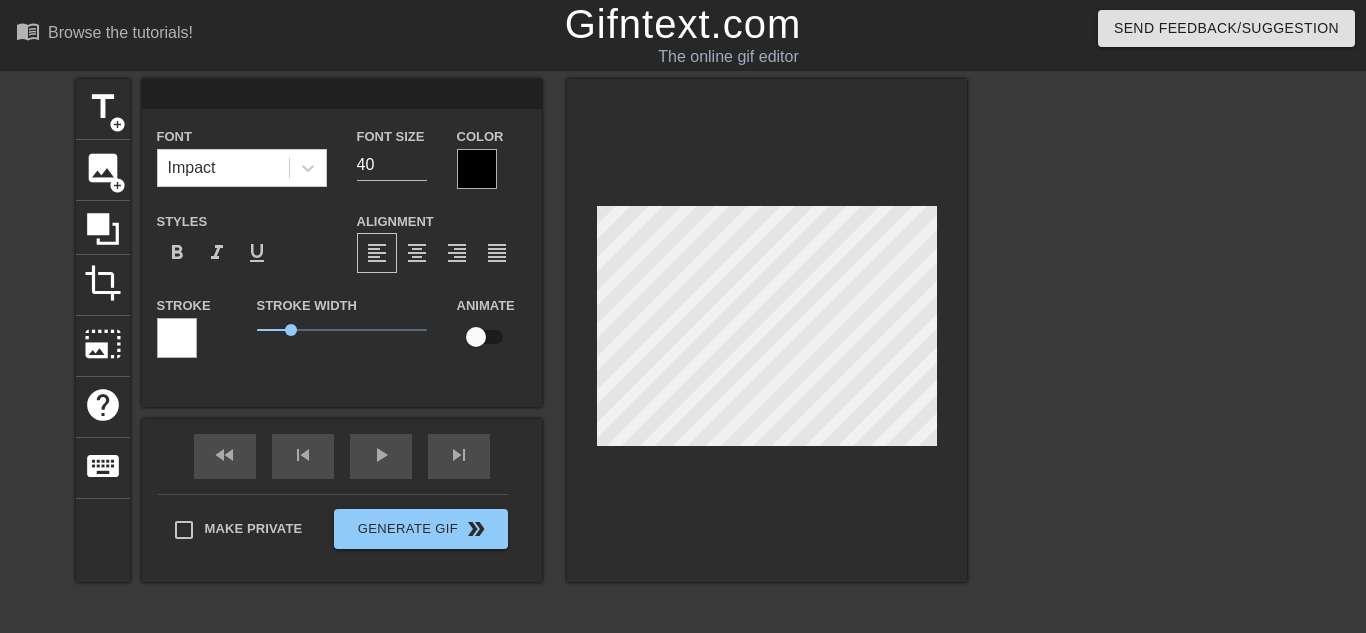 type on "M" 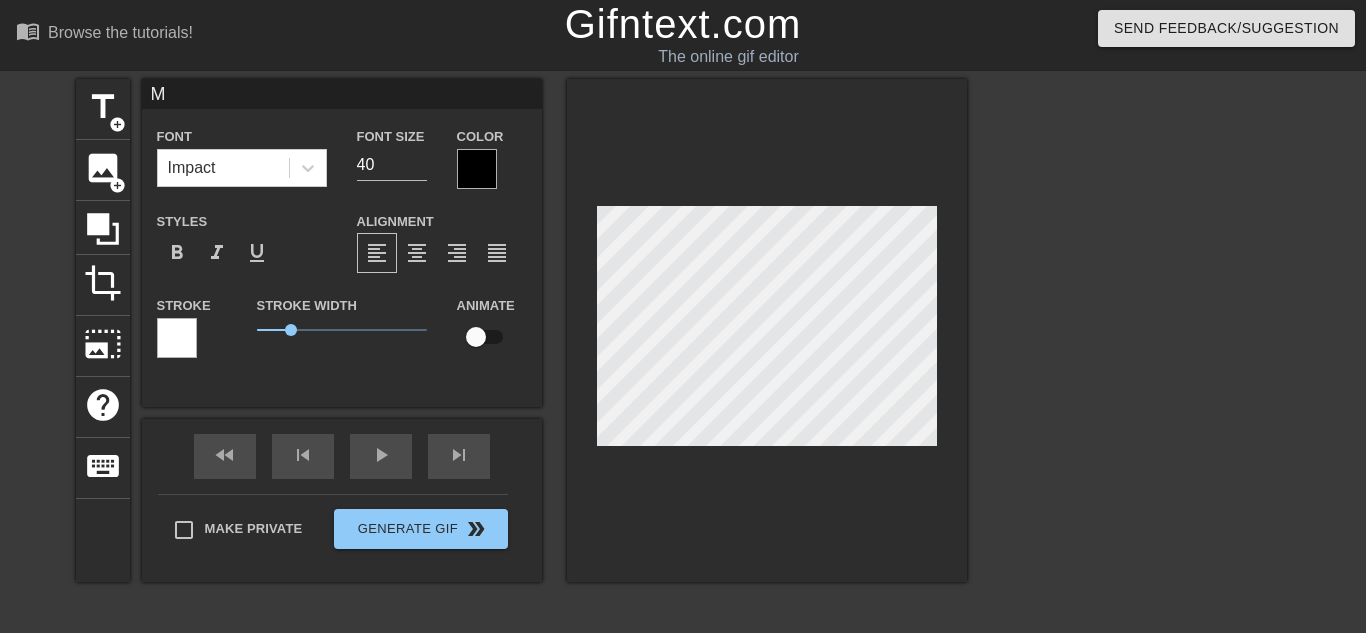 type on "MO" 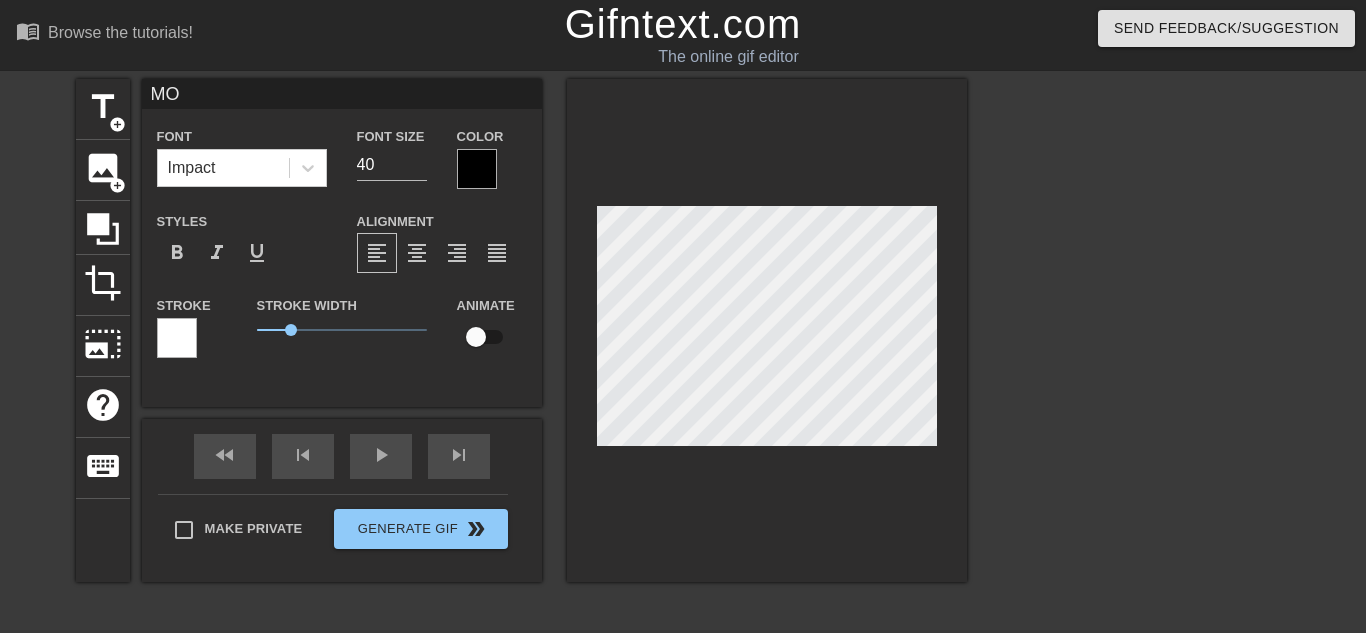 type on "MOA" 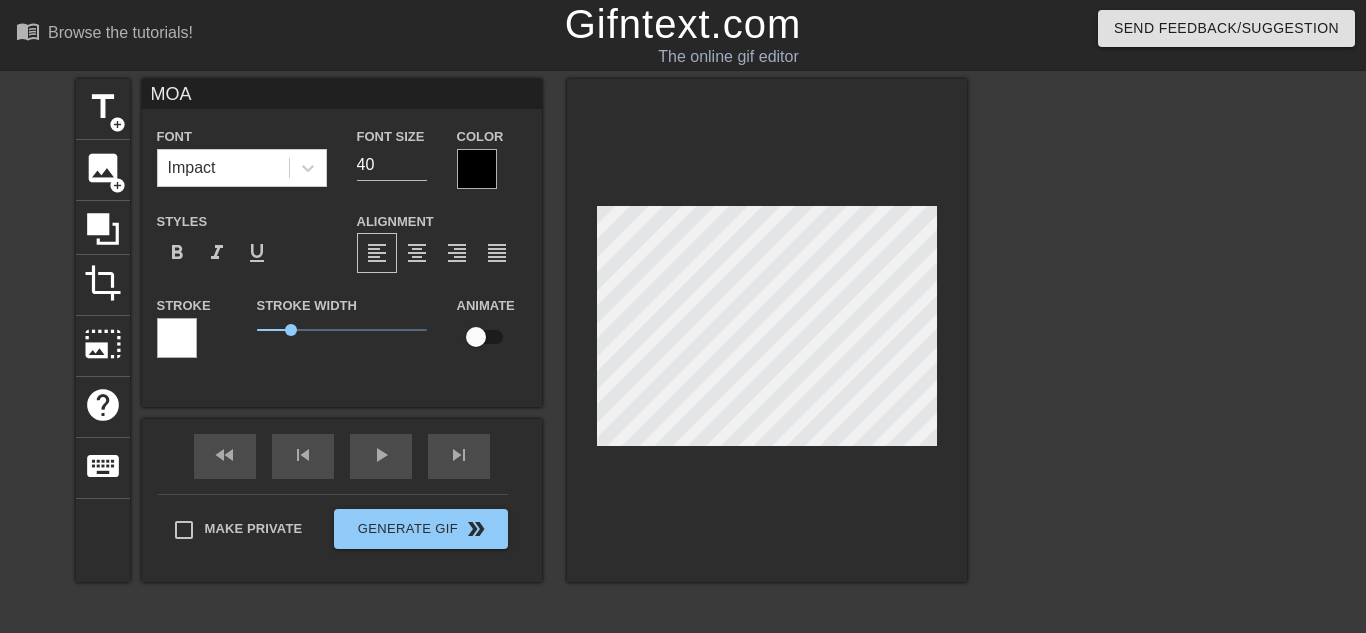 type on "MOAR" 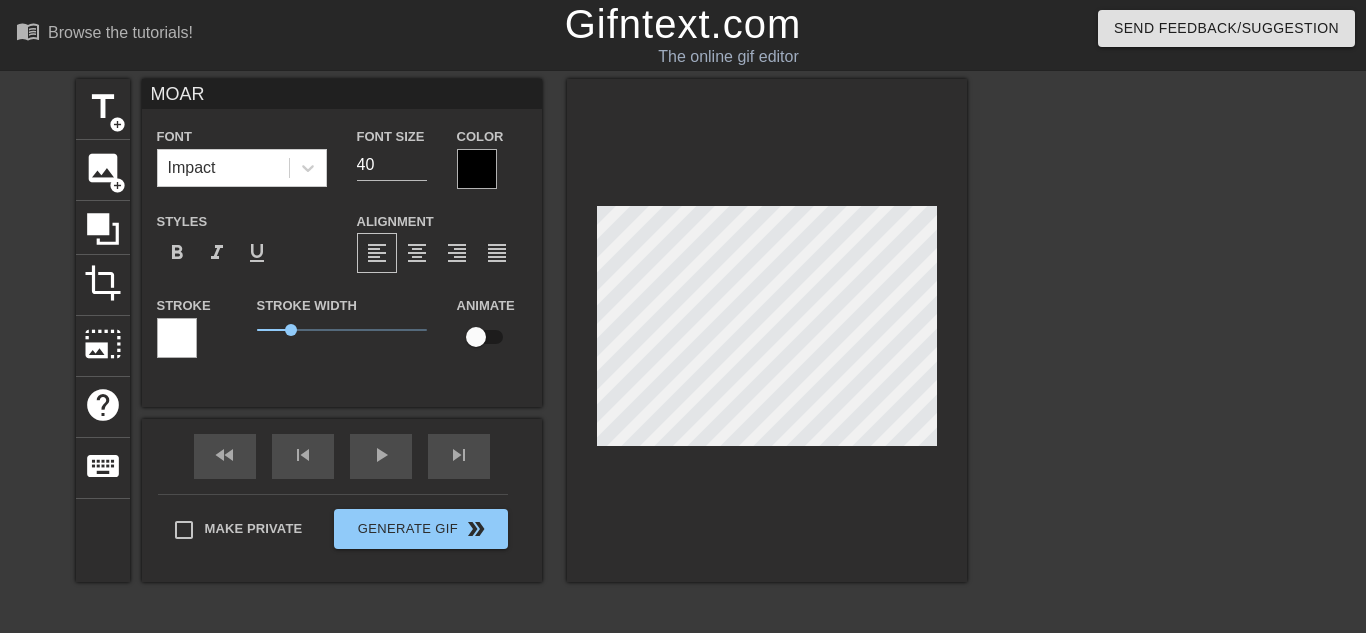 scroll, scrollTop: 0, scrollLeft: 2, axis: horizontal 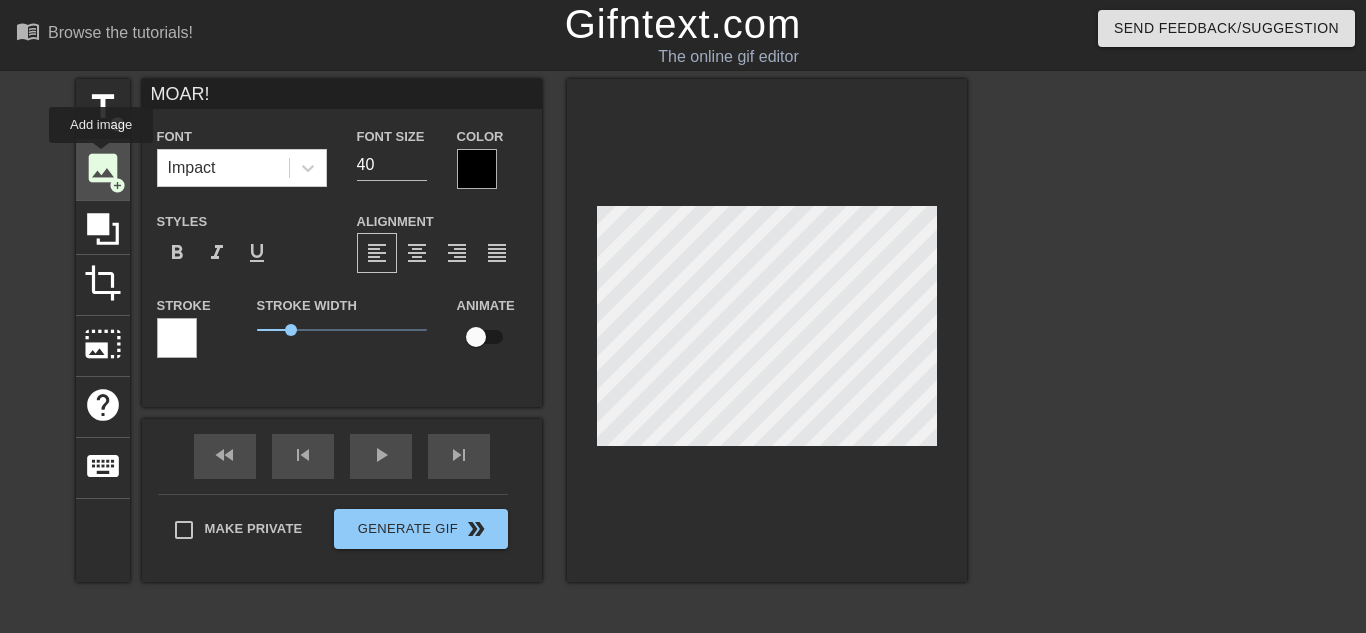 type on "MOAR!" 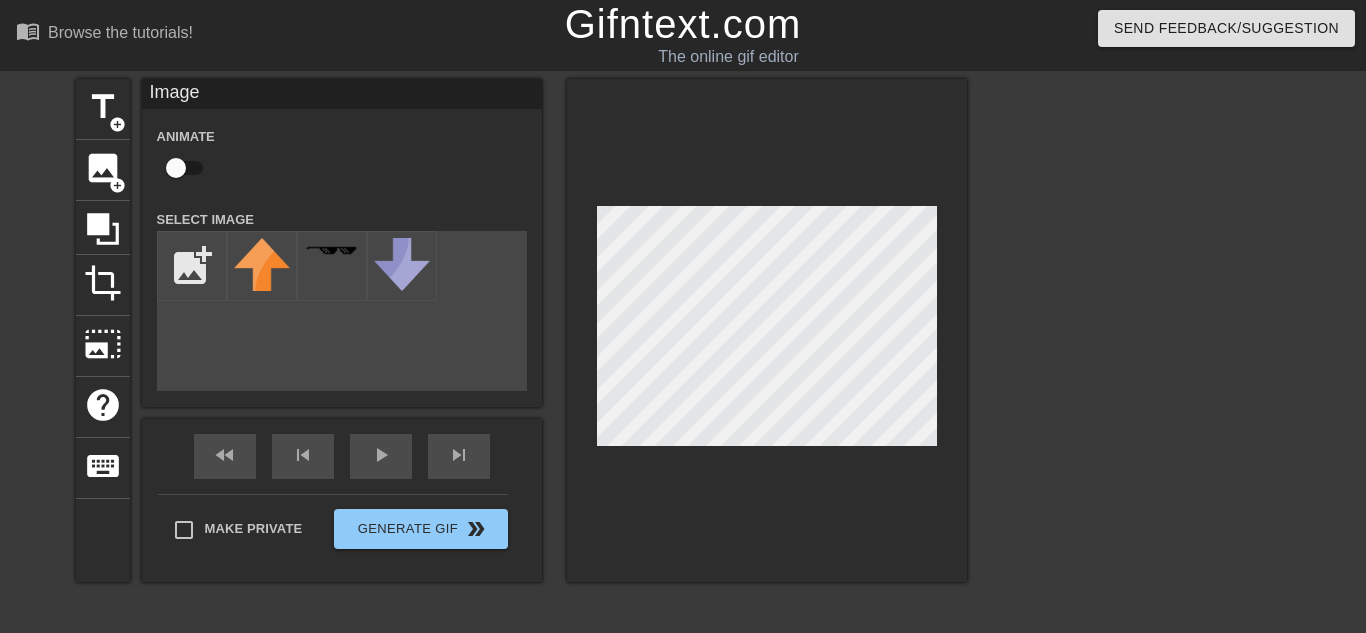 click at bounding box center (767, 330) 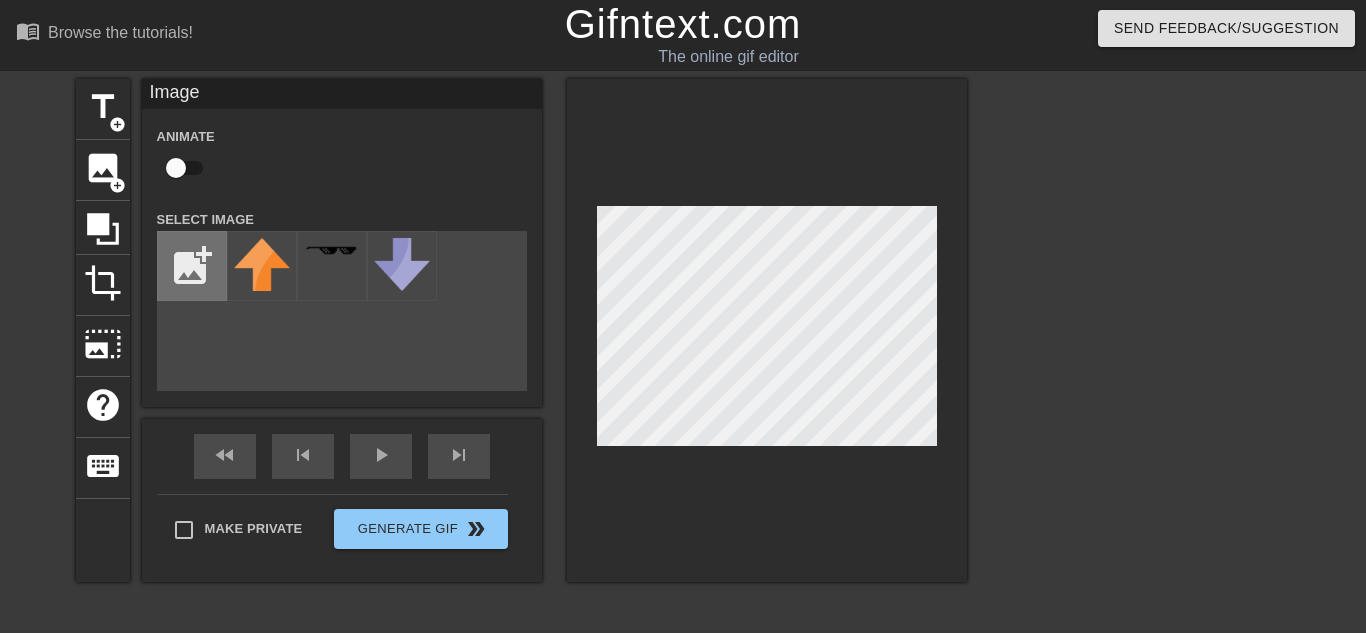 click at bounding box center [192, 266] 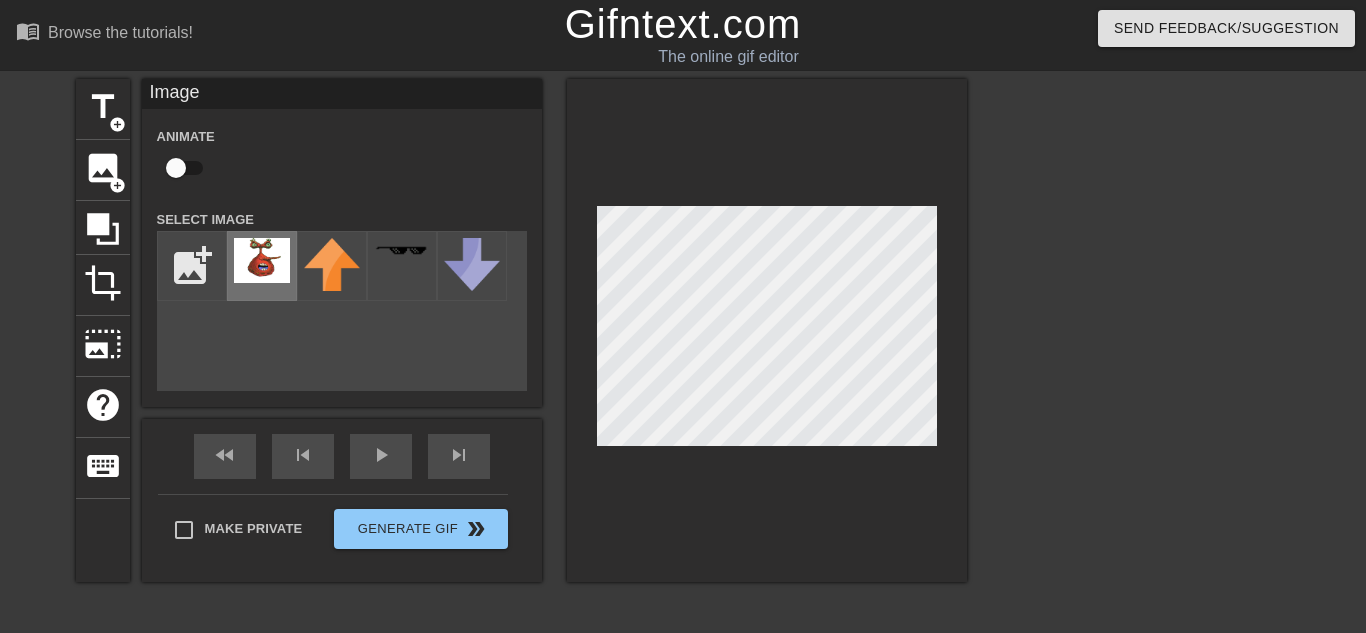 click at bounding box center (262, 260) 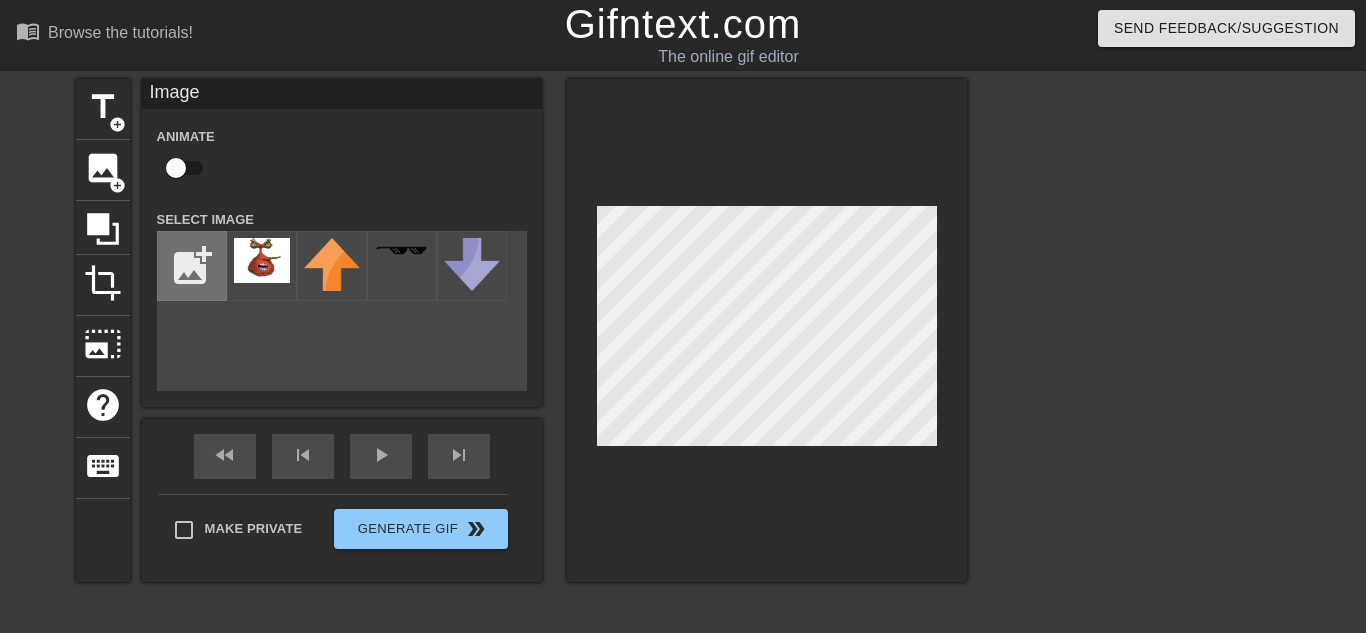 click at bounding box center [192, 266] 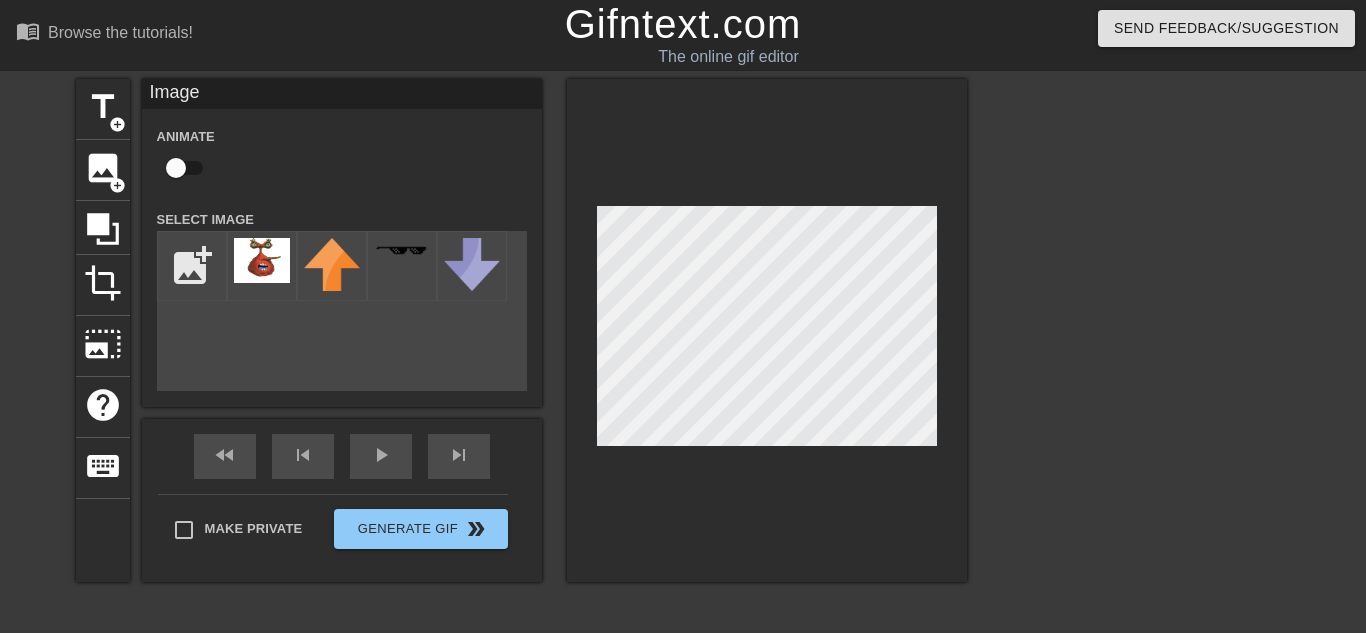 click on "title add_circle image add_circle crop photo_size_select_large help keyboard Image Animate Select Image add_photo_alternate fast_rewind skip_previous play_arrow skip_next Make Private Generate Gif double_arrow" at bounding box center [521, 379] 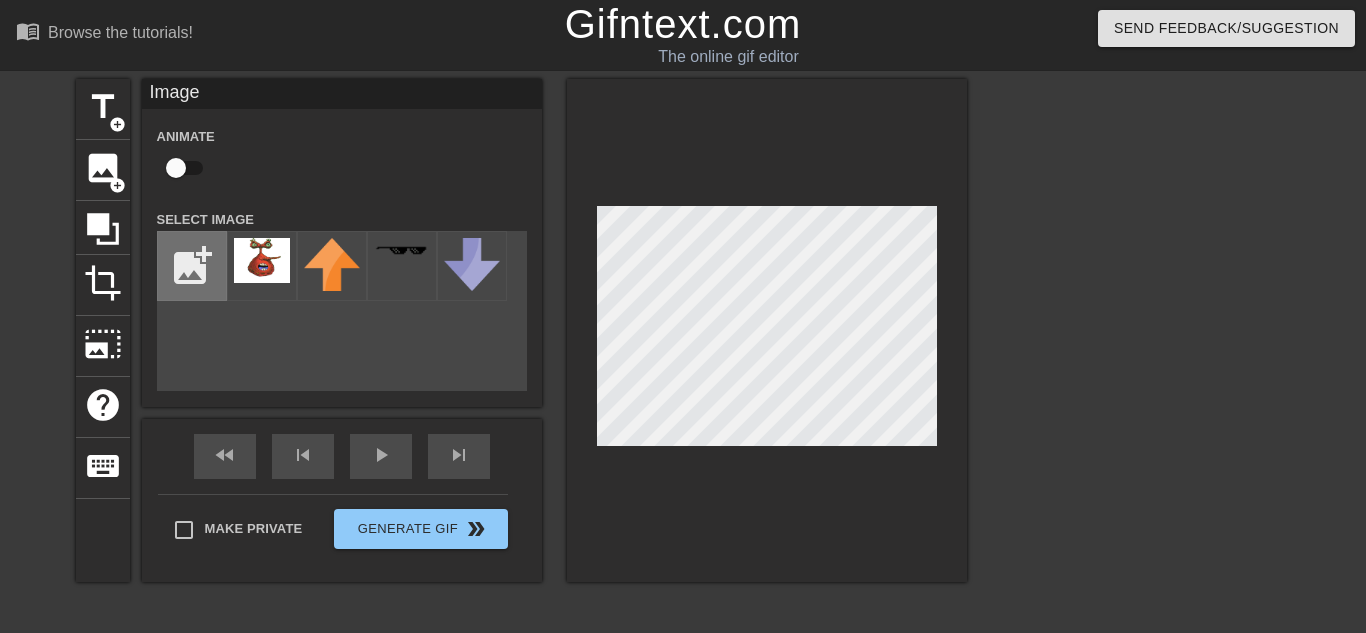 click at bounding box center (192, 266) 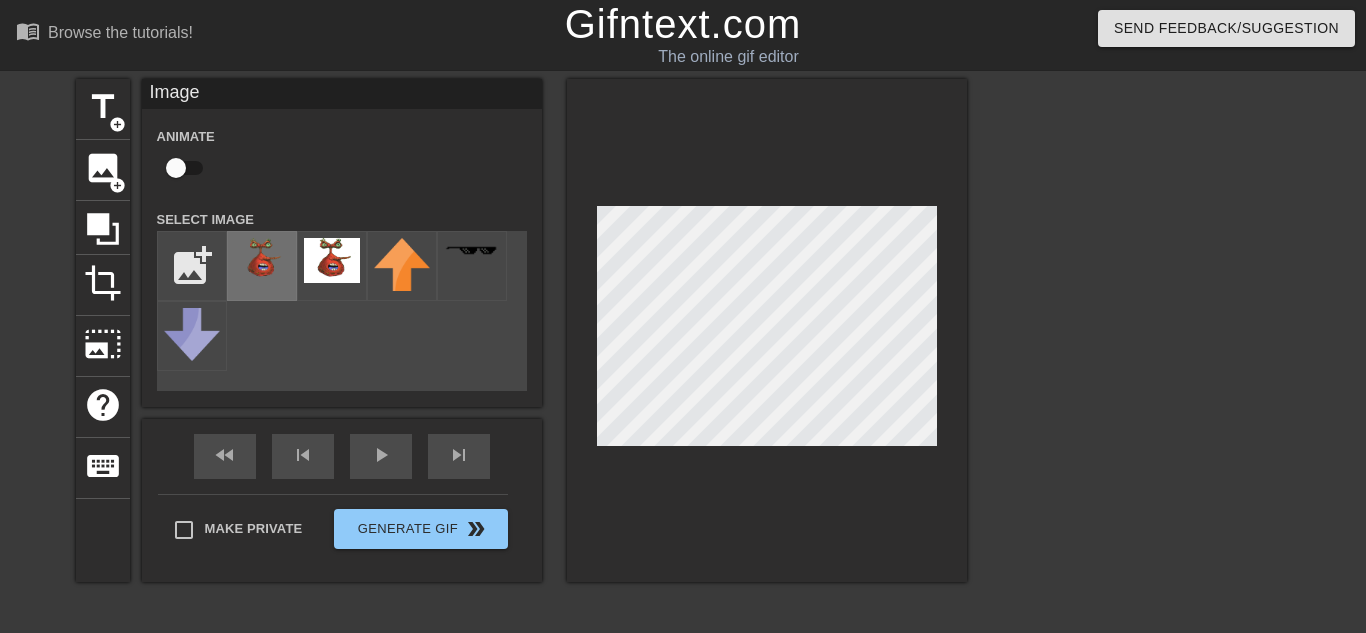 click at bounding box center (262, 266) 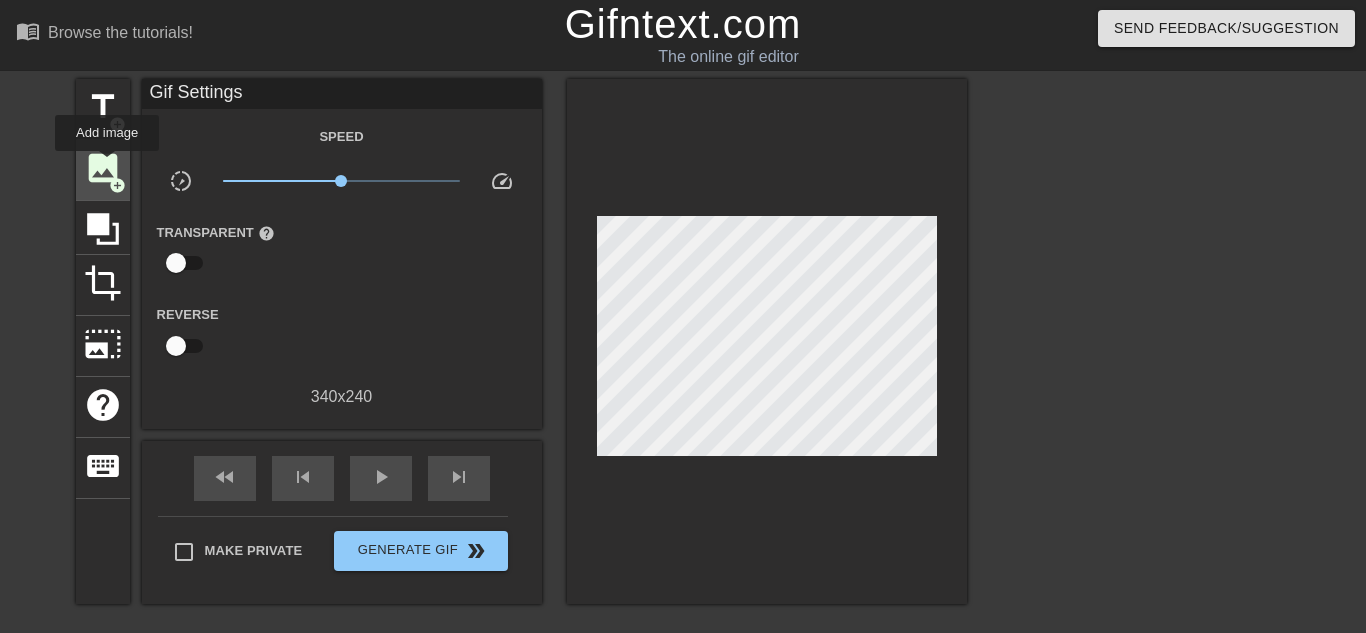 click on "image" at bounding box center [103, 168] 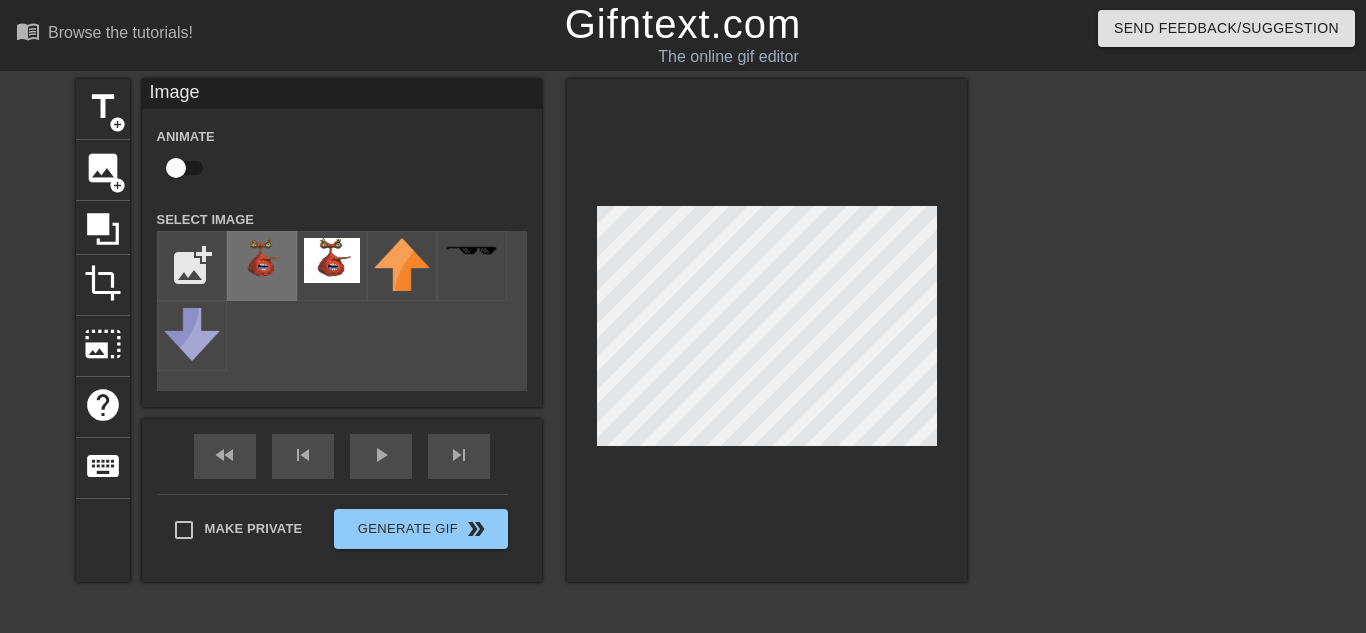 click at bounding box center [262, 260] 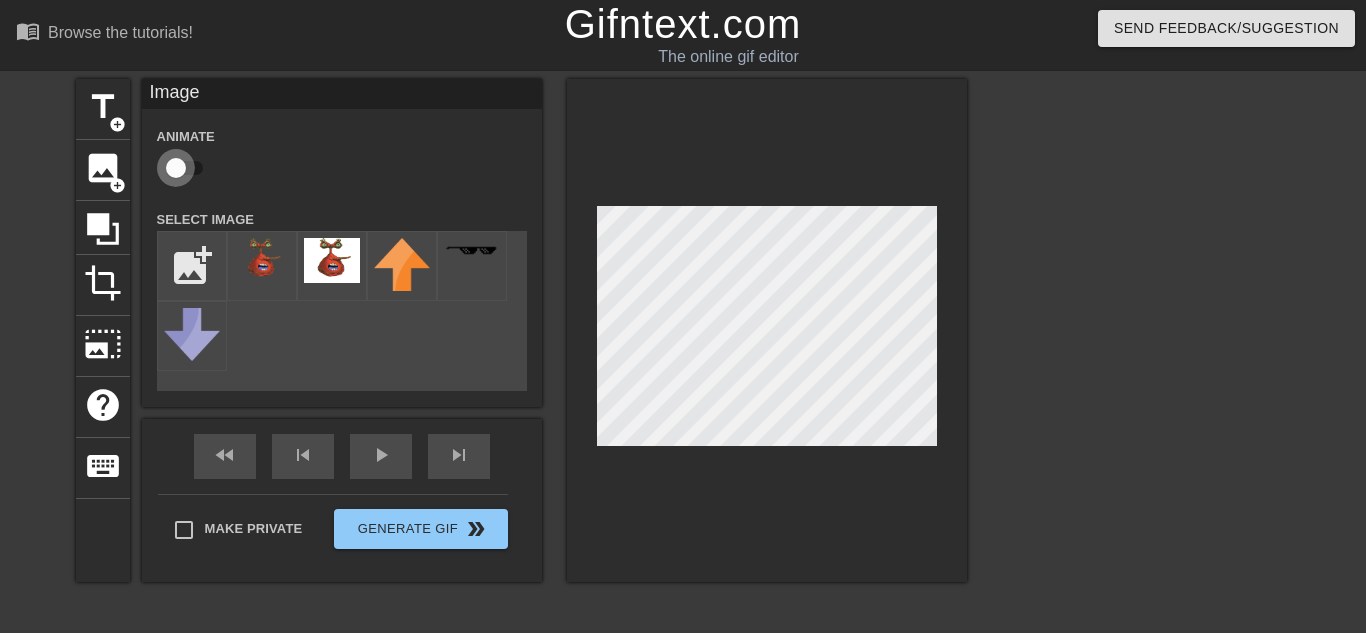 click at bounding box center (176, 168) 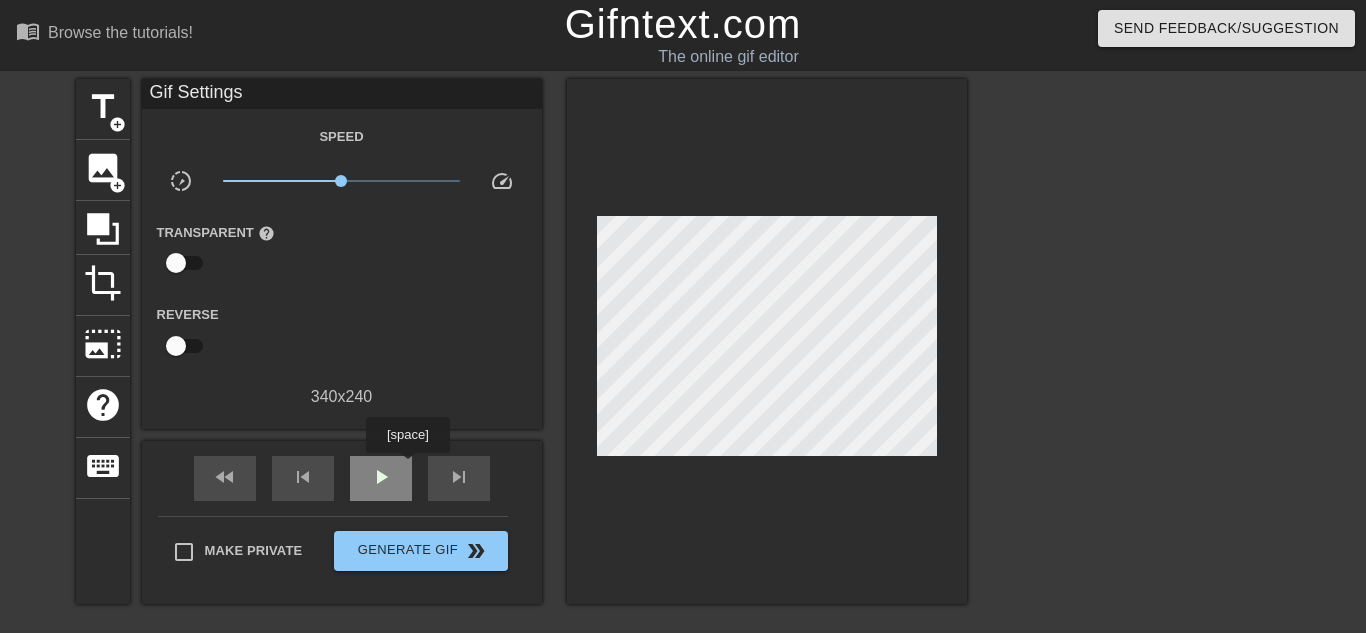 click on "play_arrow" at bounding box center (381, 478) 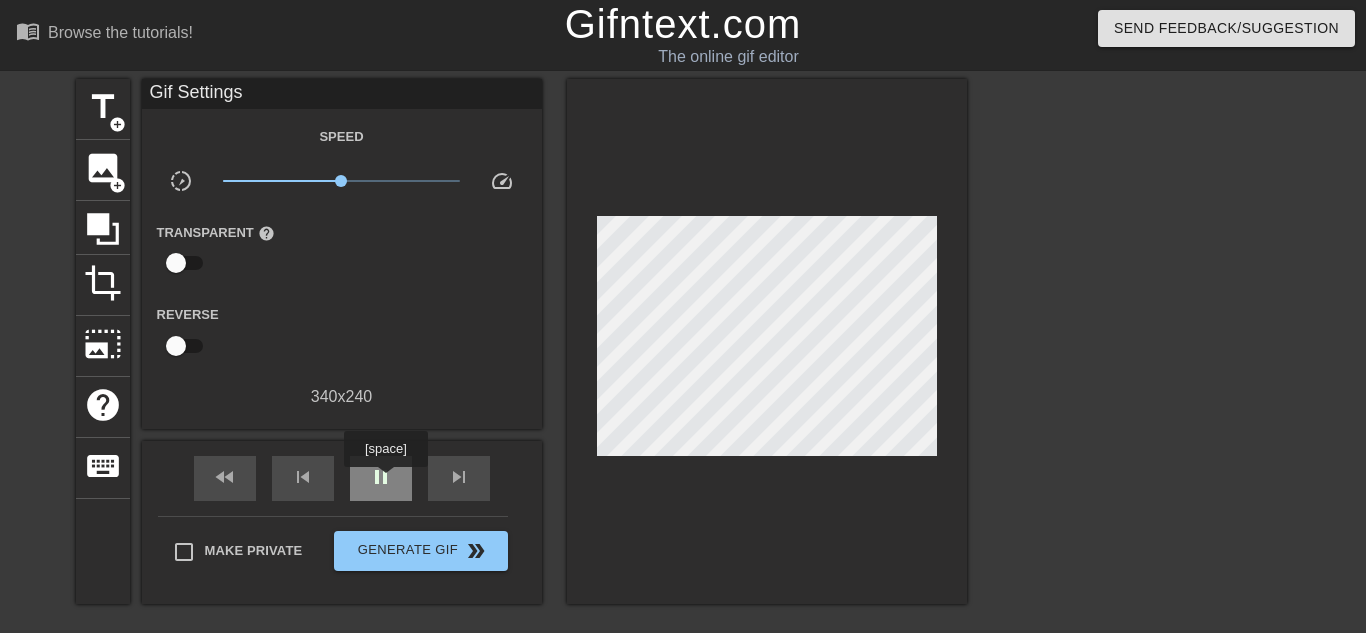 click on "pause" at bounding box center (381, 477) 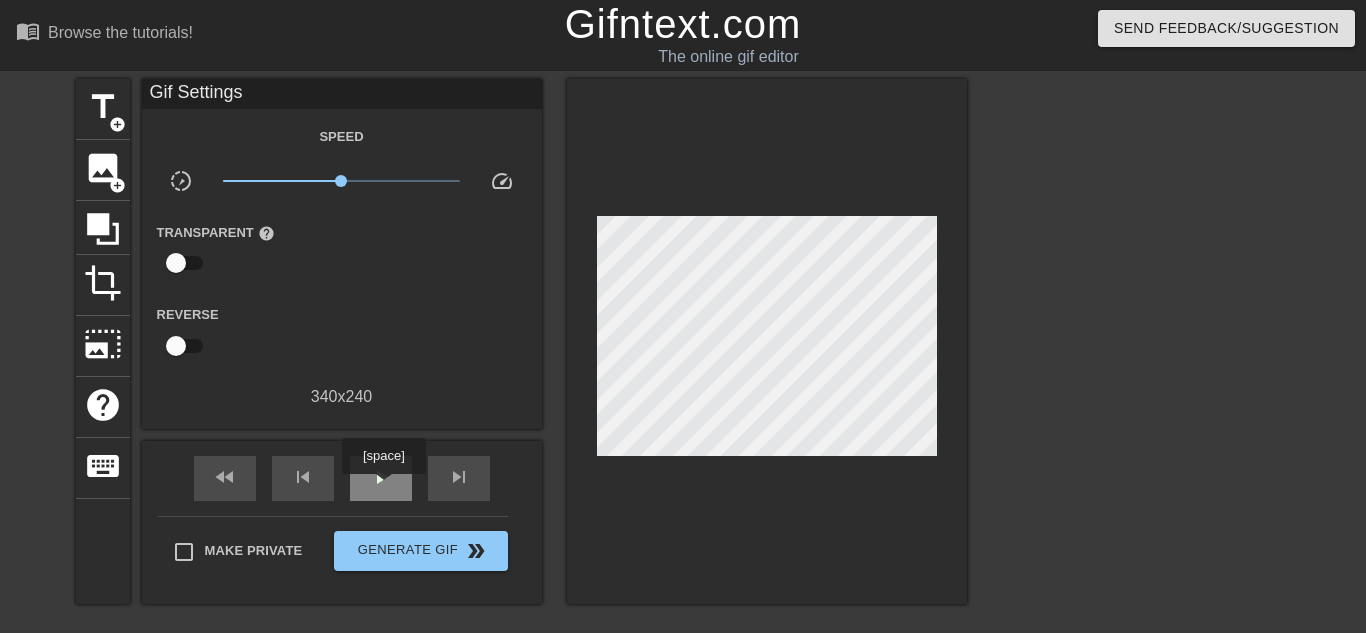 click on "play_arrow" at bounding box center (381, 477) 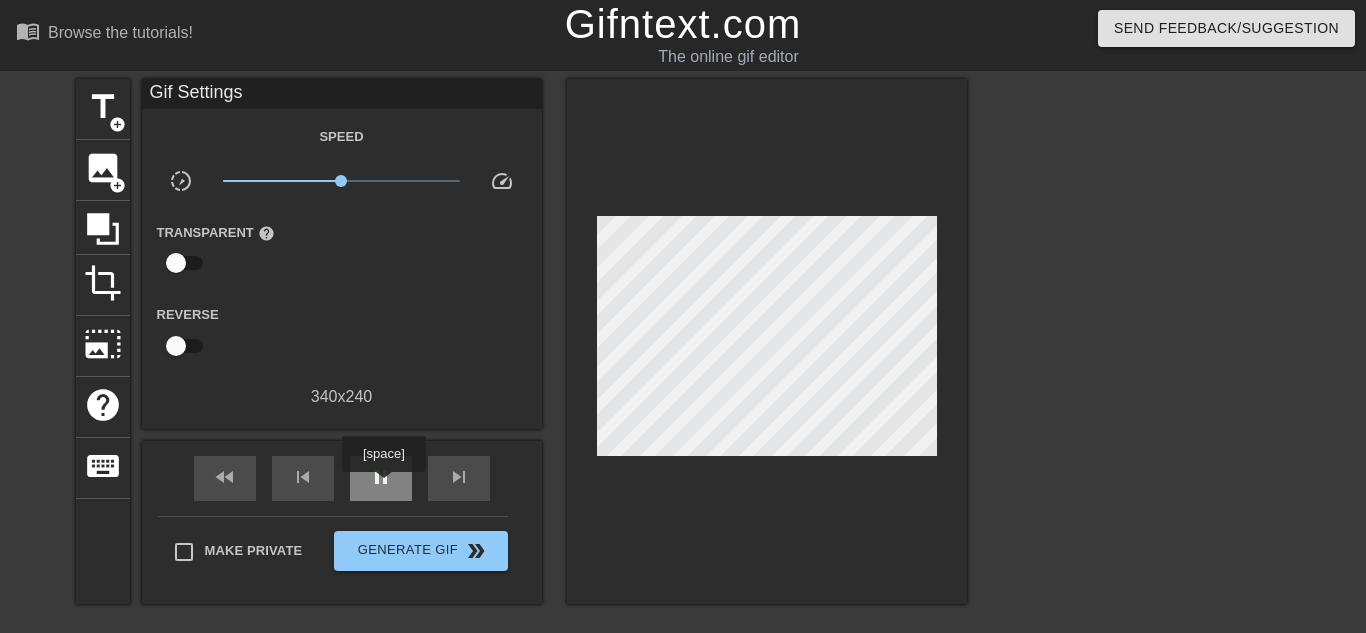 click on "pause" at bounding box center [381, 477] 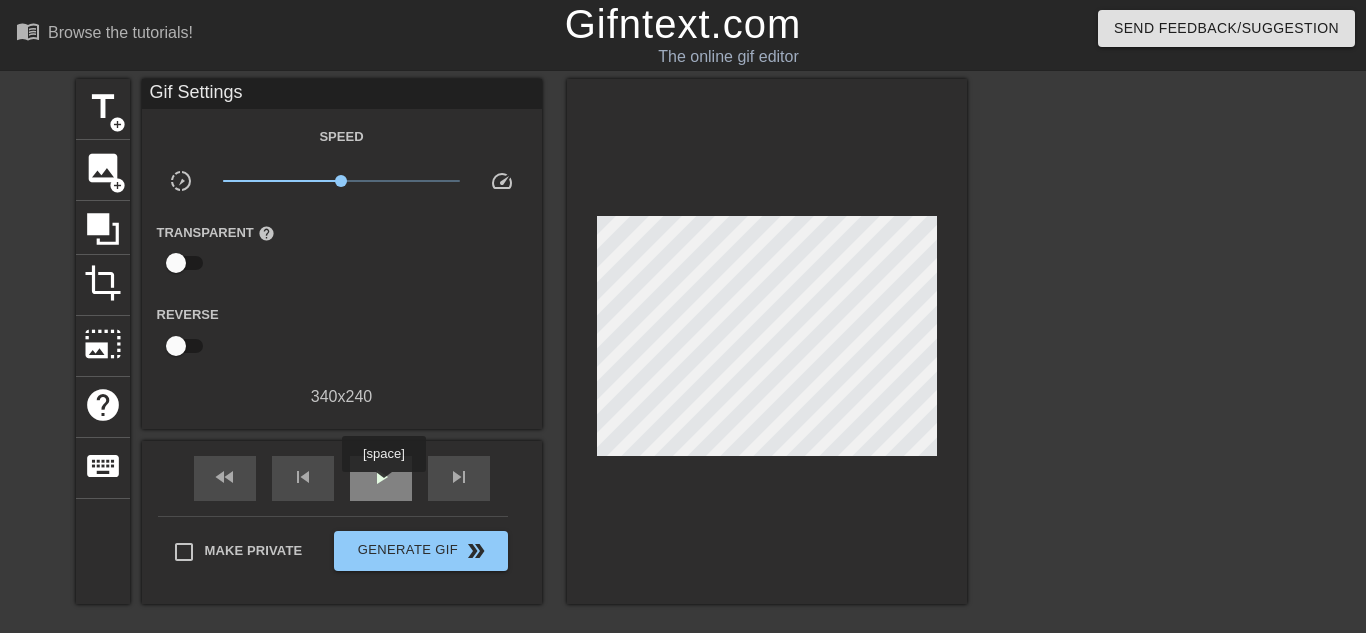 click on "play_arrow" at bounding box center [381, 477] 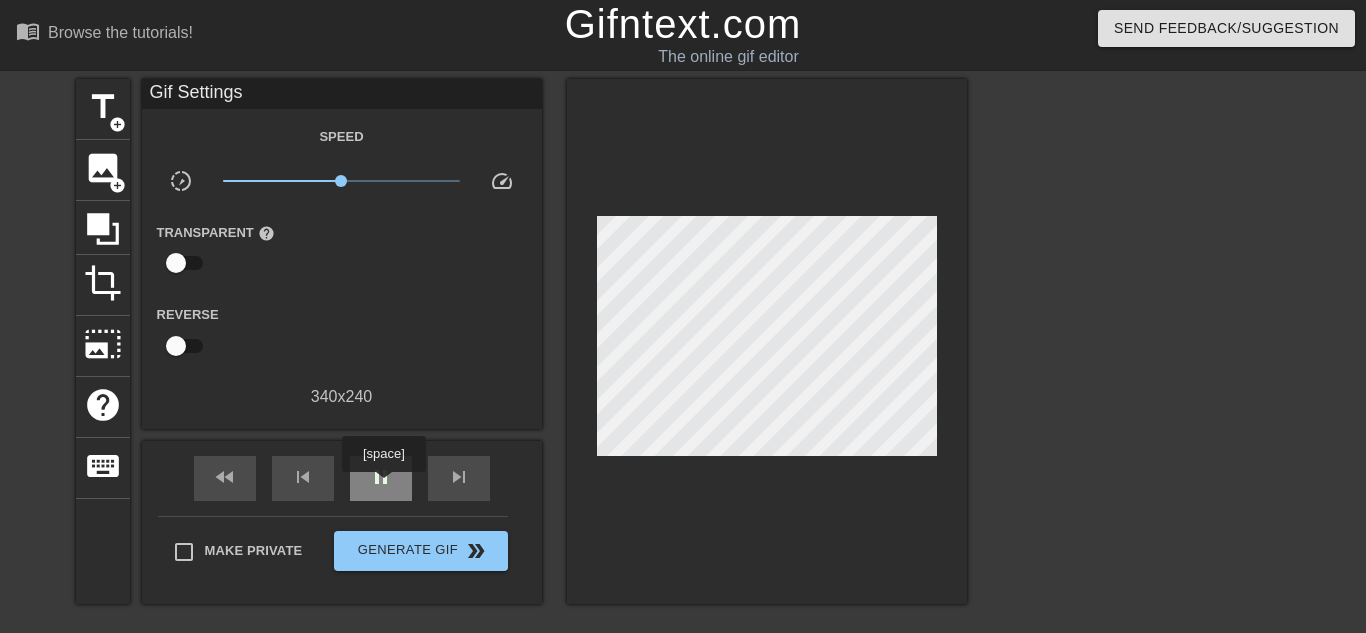 click on "pause" at bounding box center [381, 477] 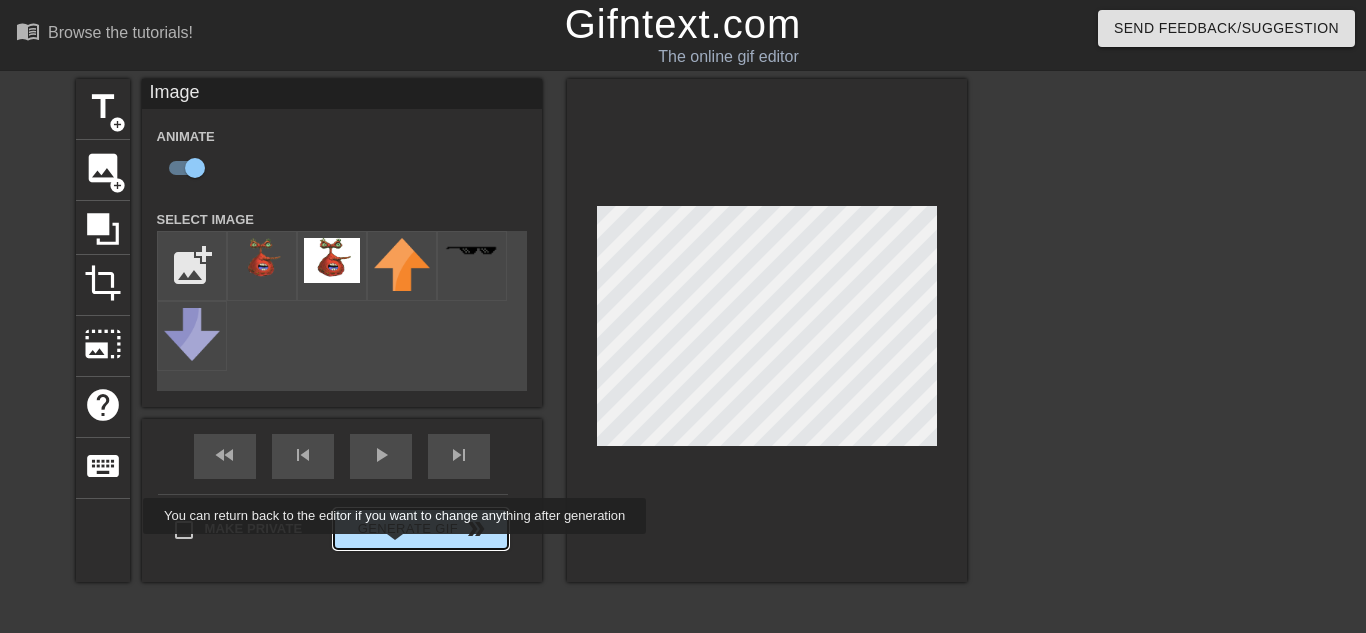 click on "Generate Gif double_arrow" at bounding box center (420, 529) 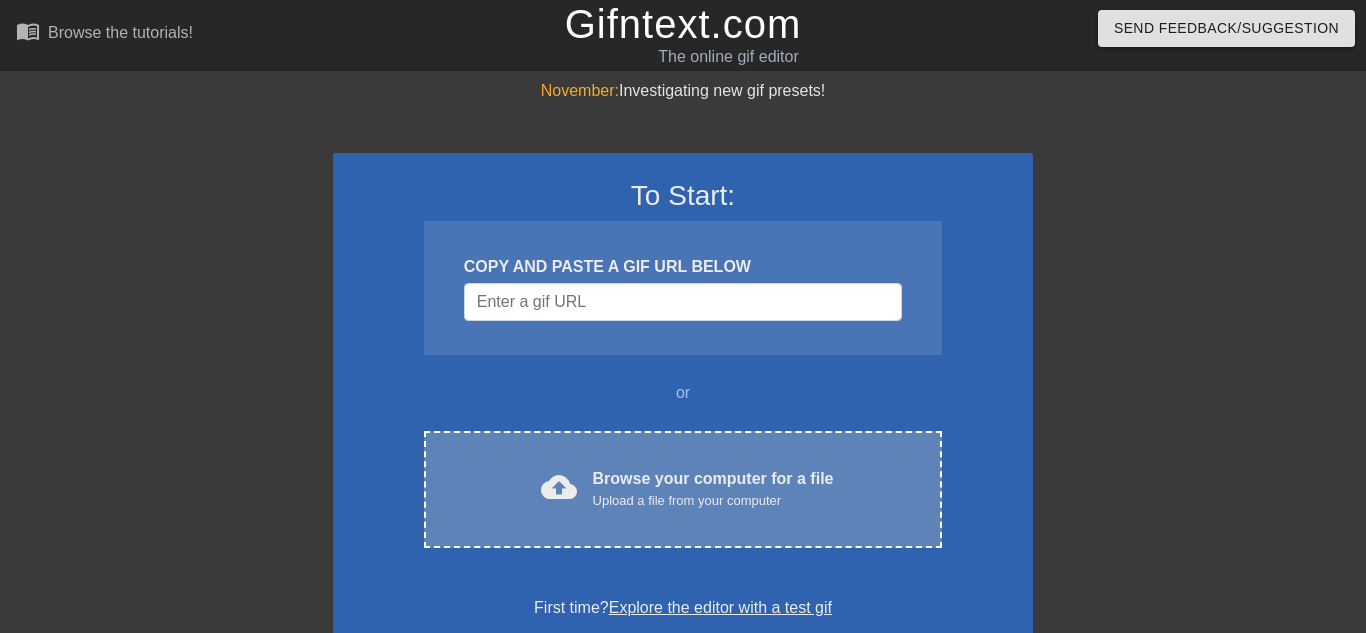 scroll, scrollTop: 0, scrollLeft: 0, axis: both 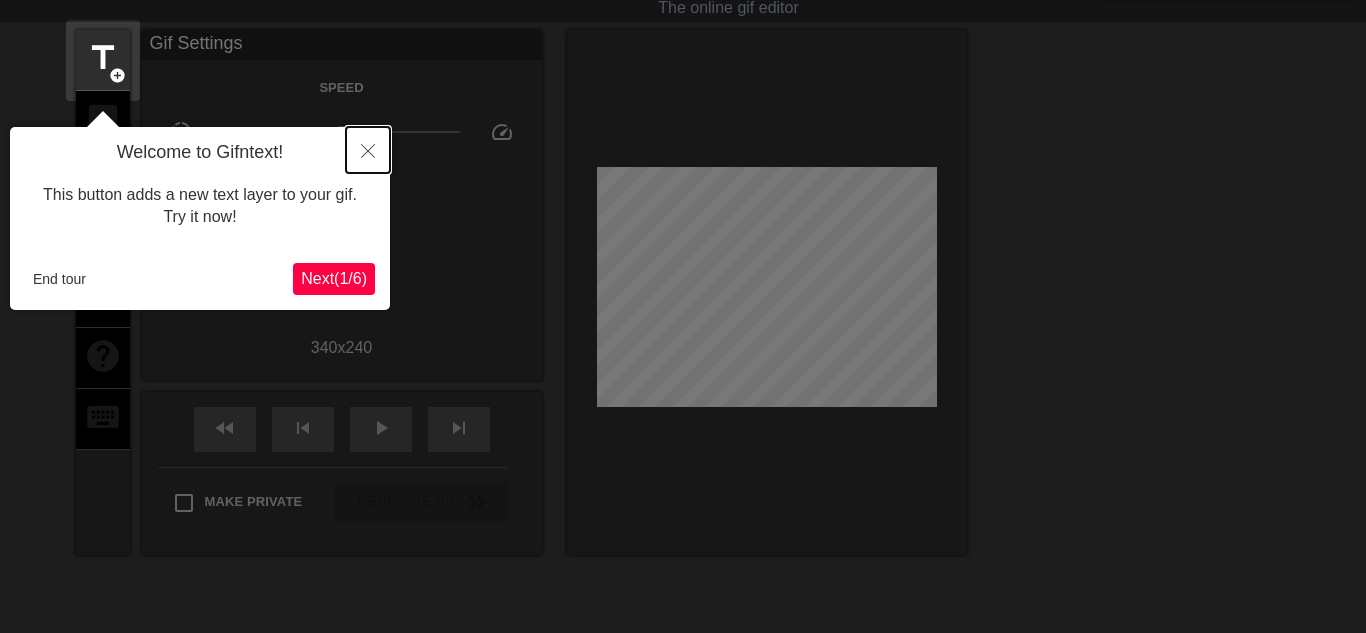 click 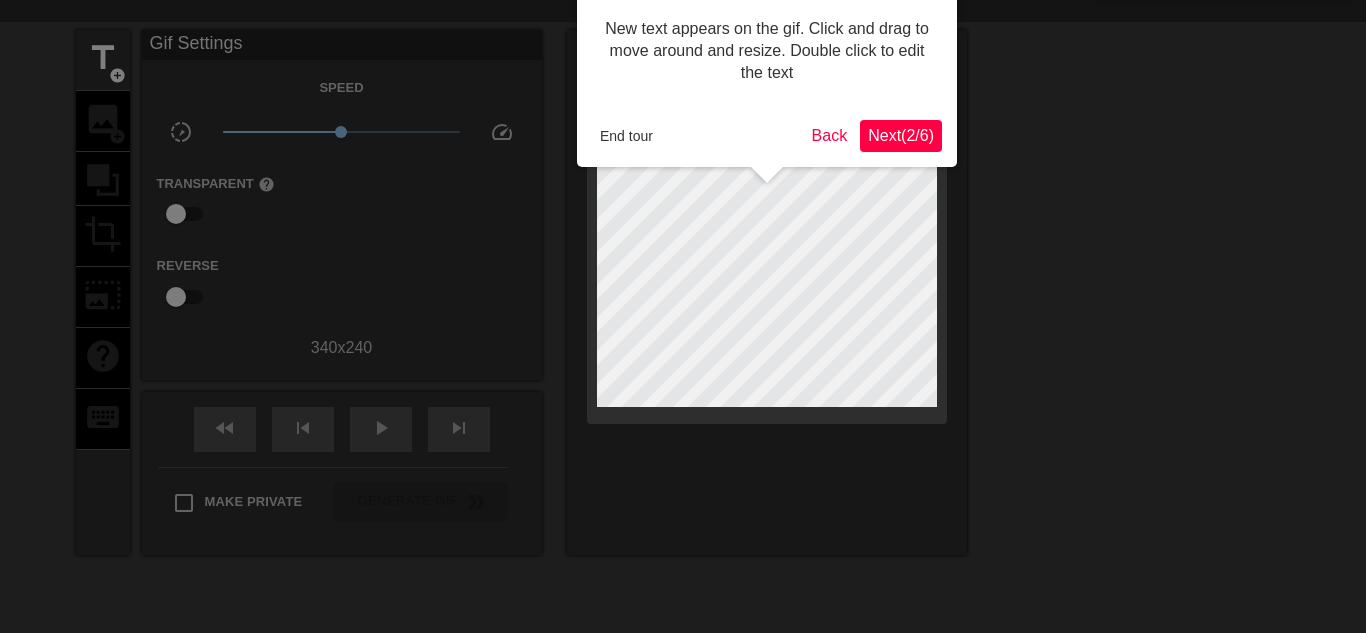 scroll, scrollTop: 0, scrollLeft: 0, axis: both 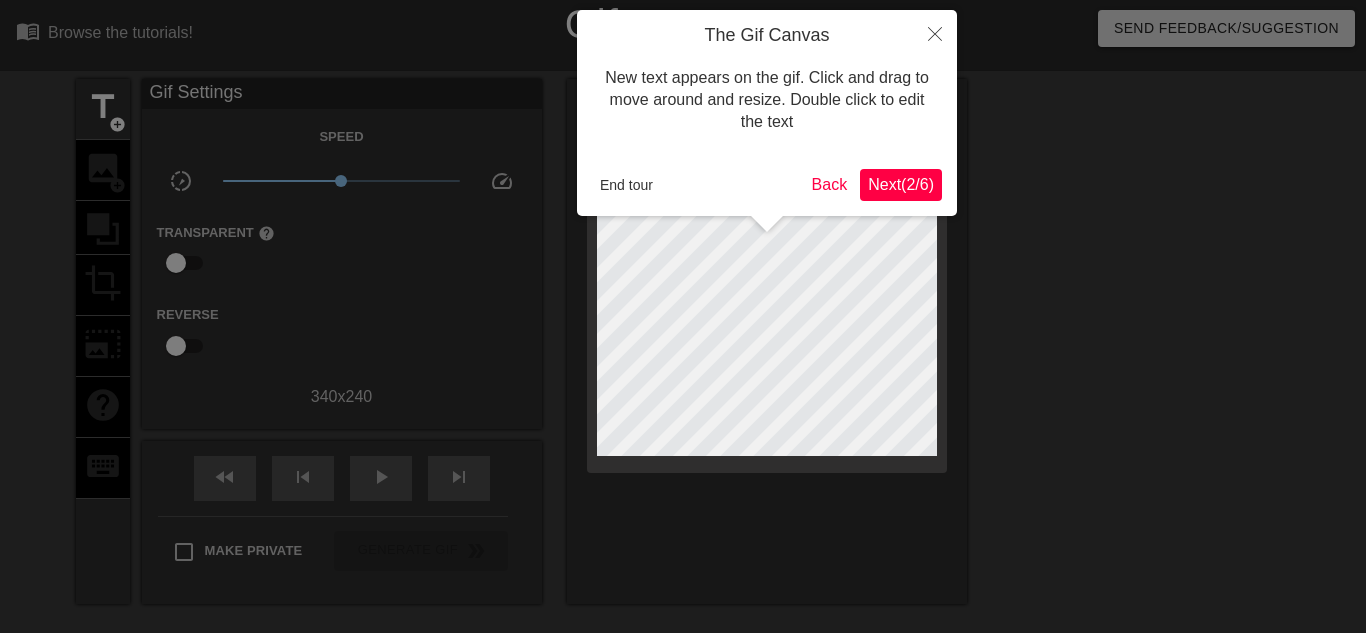 click on "The Gif Canvas New text appears on the gif. Click and drag to move around and resize. Double click to edit the text End tour Back Next  ( 2 / 6 )" at bounding box center [767, 113] 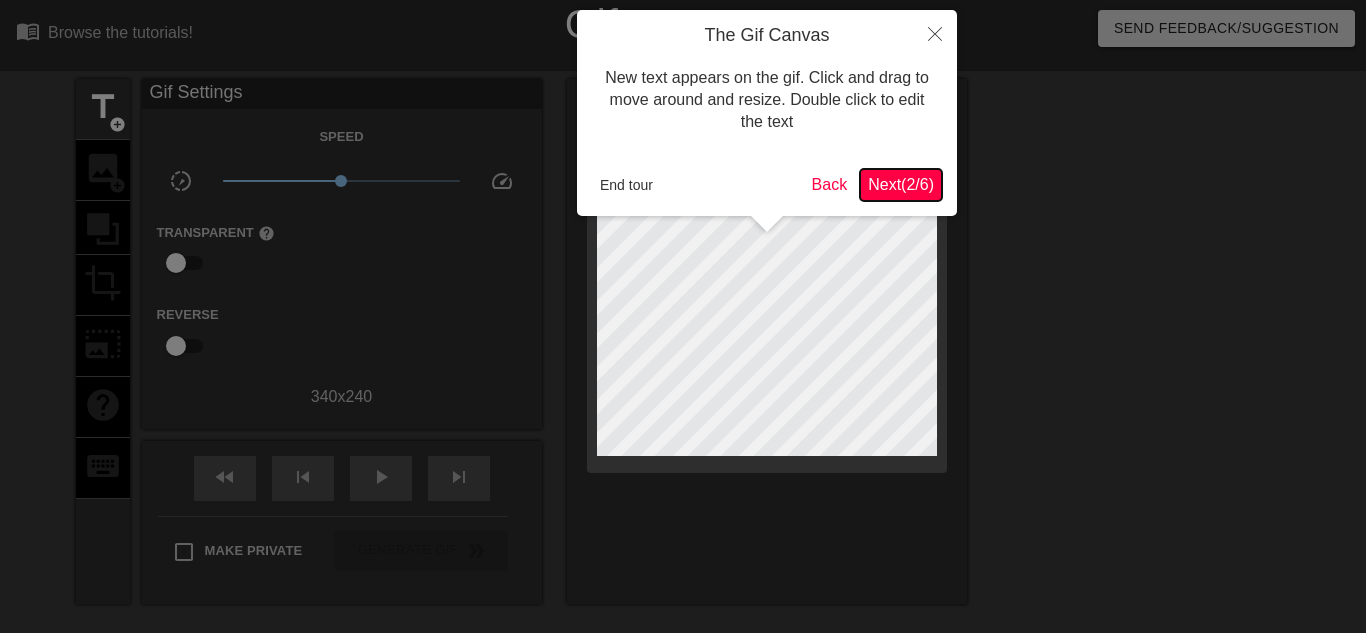 click on "Next  ( 2 / 6 )" at bounding box center (901, 185) 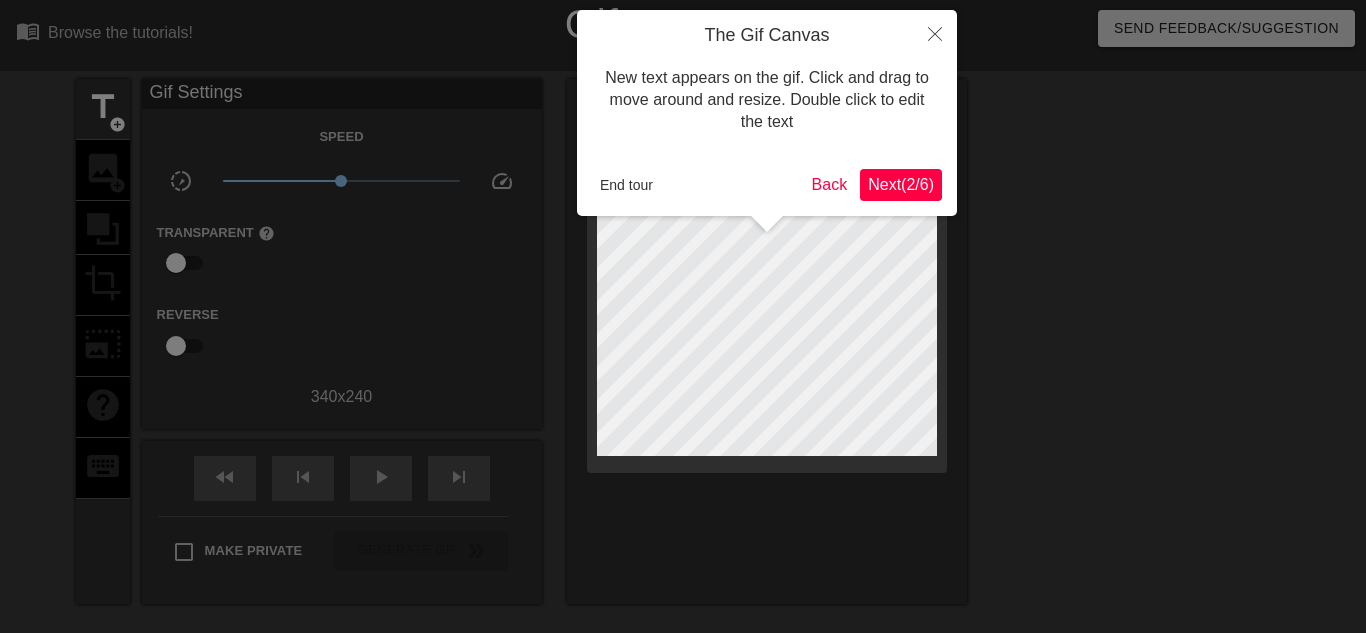 scroll, scrollTop: 49, scrollLeft: 0, axis: vertical 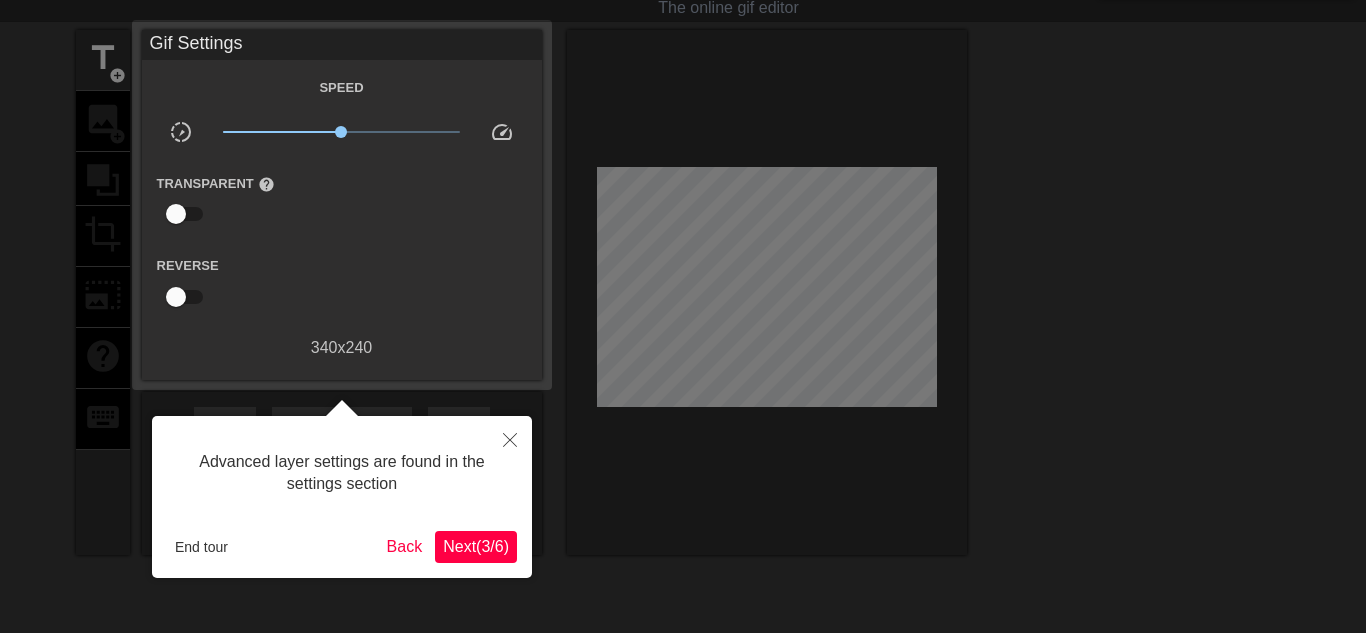 click at bounding box center (683, 396) 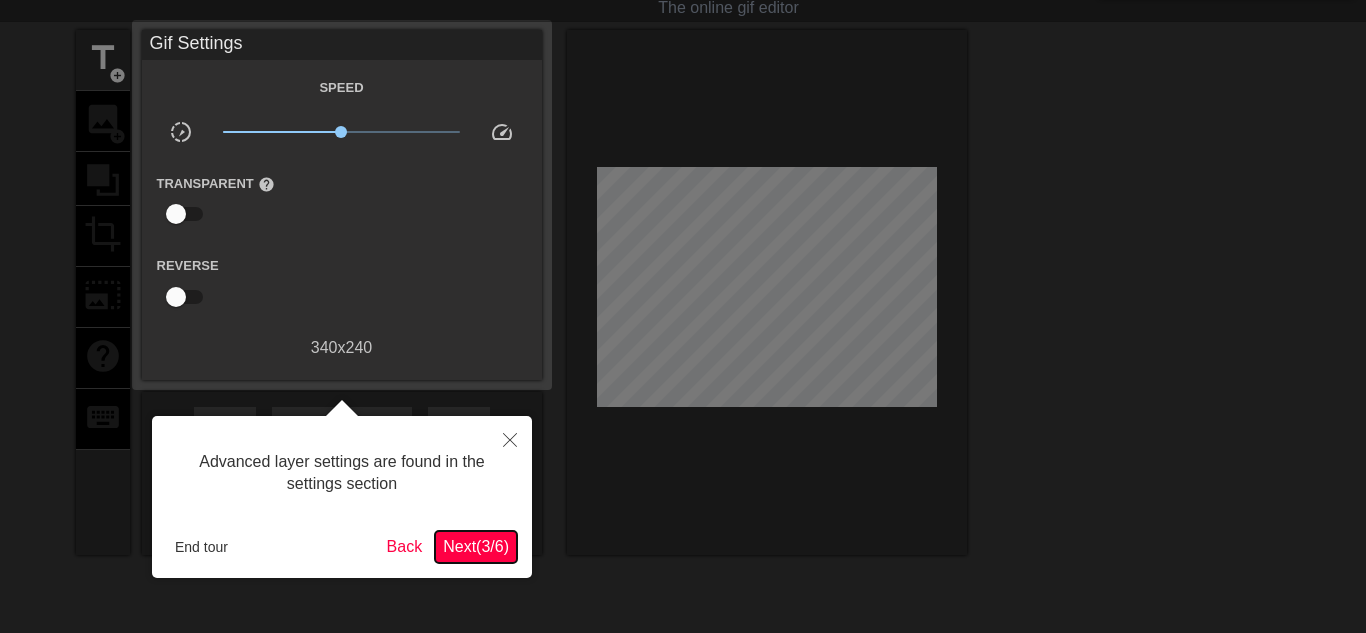 click on "Next  ( 3 / 6 )" at bounding box center (476, 546) 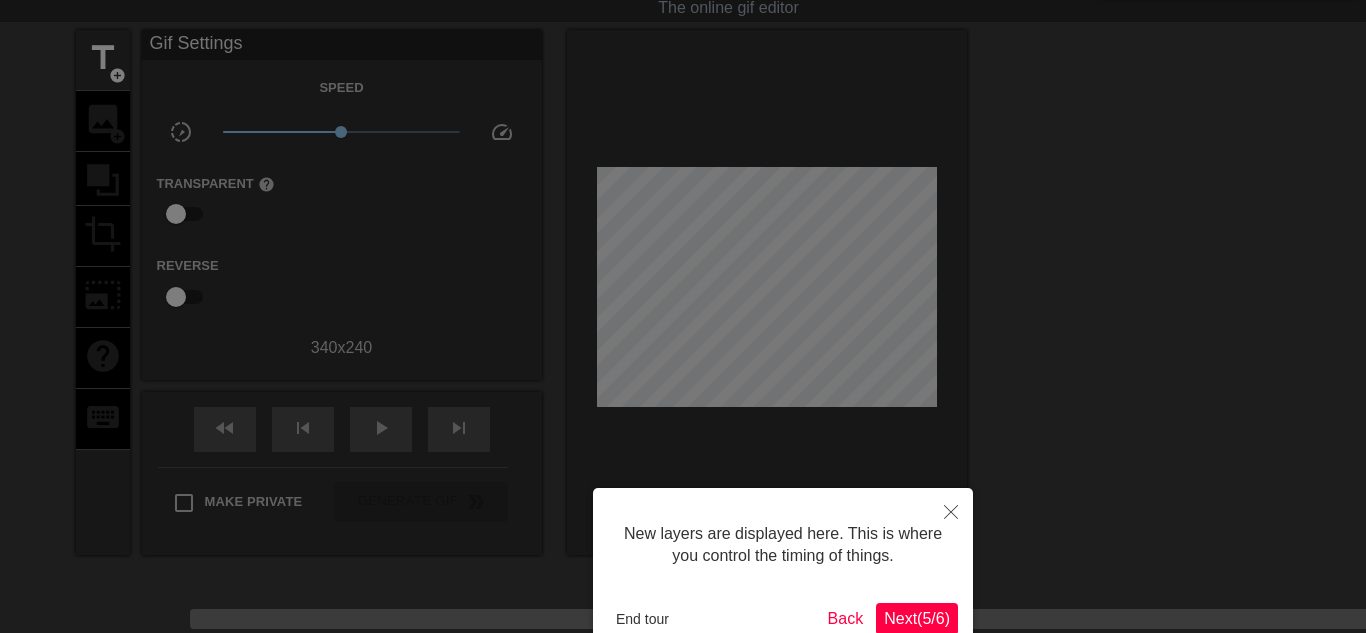 scroll, scrollTop: 67, scrollLeft: 0, axis: vertical 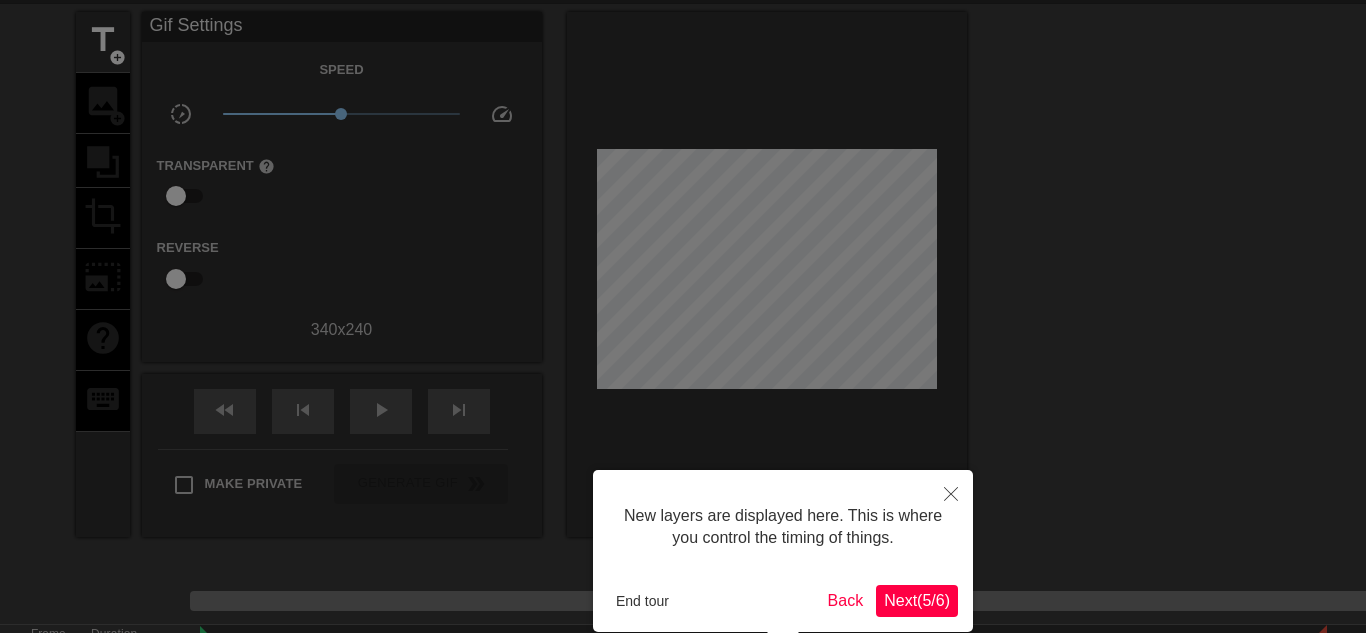 click on "Next  ( 5 / 6 )" at bounding box center (917, 600) 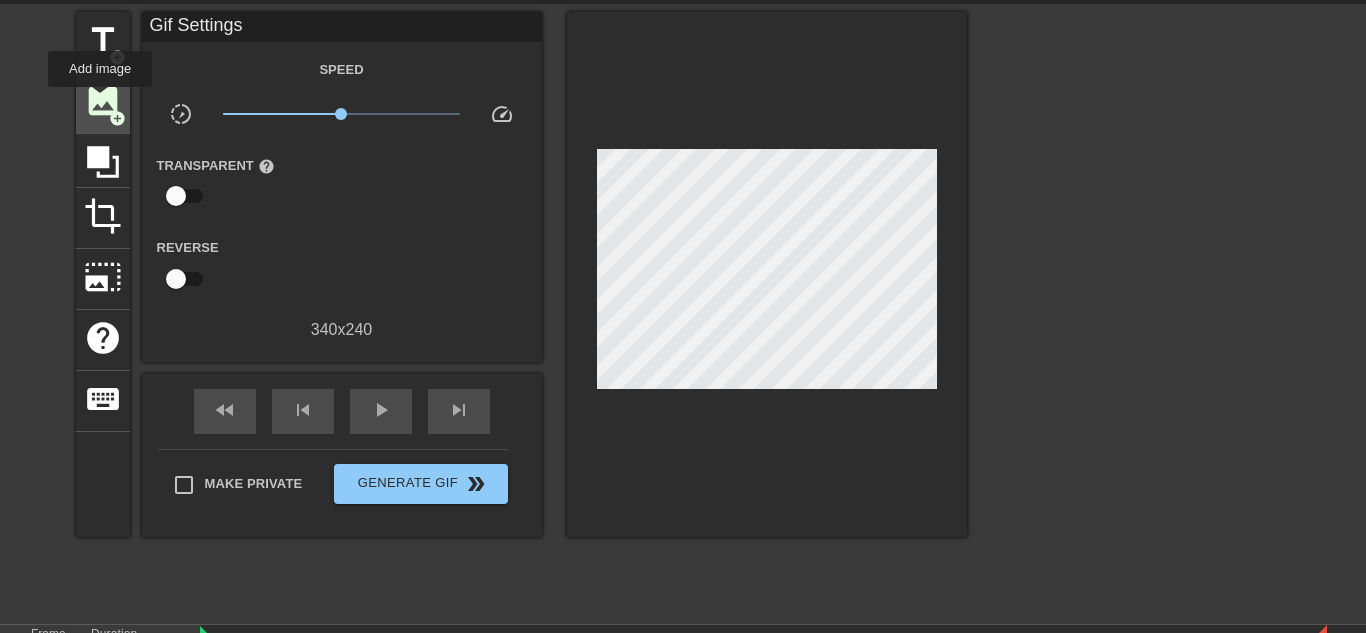click on "image" at bounding box center [103, 101] 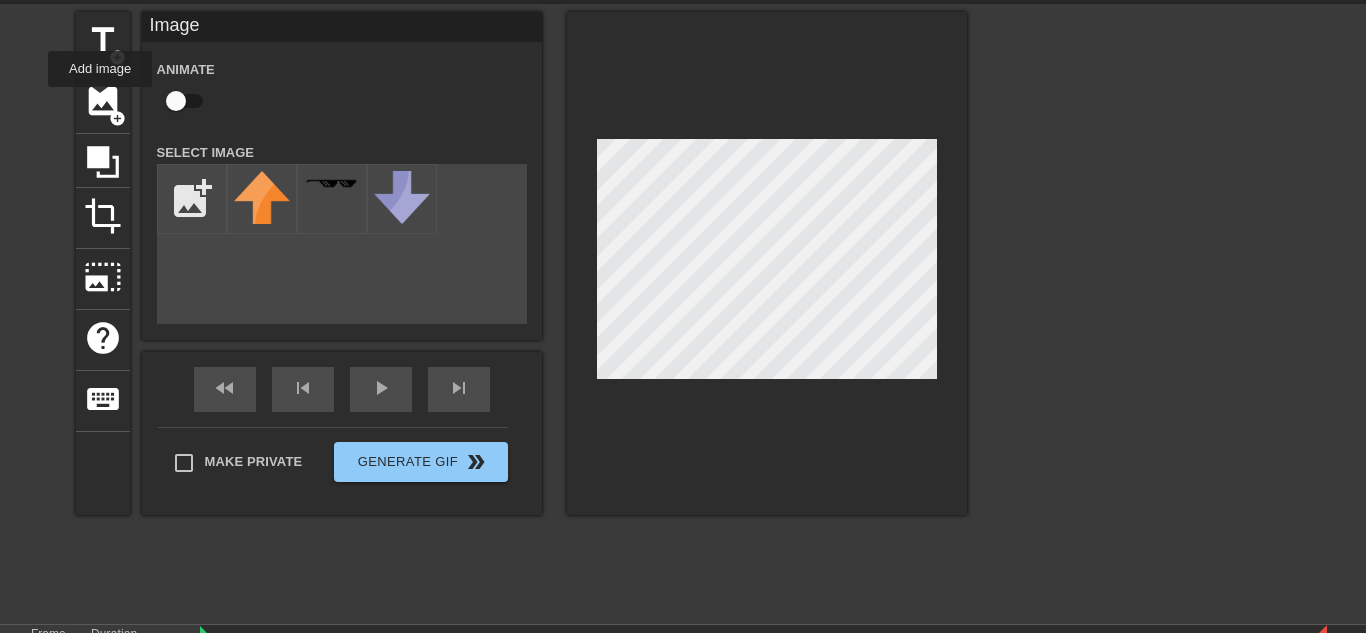 scroll, scrollTop: 0, scrollLeft: 0, axis: both 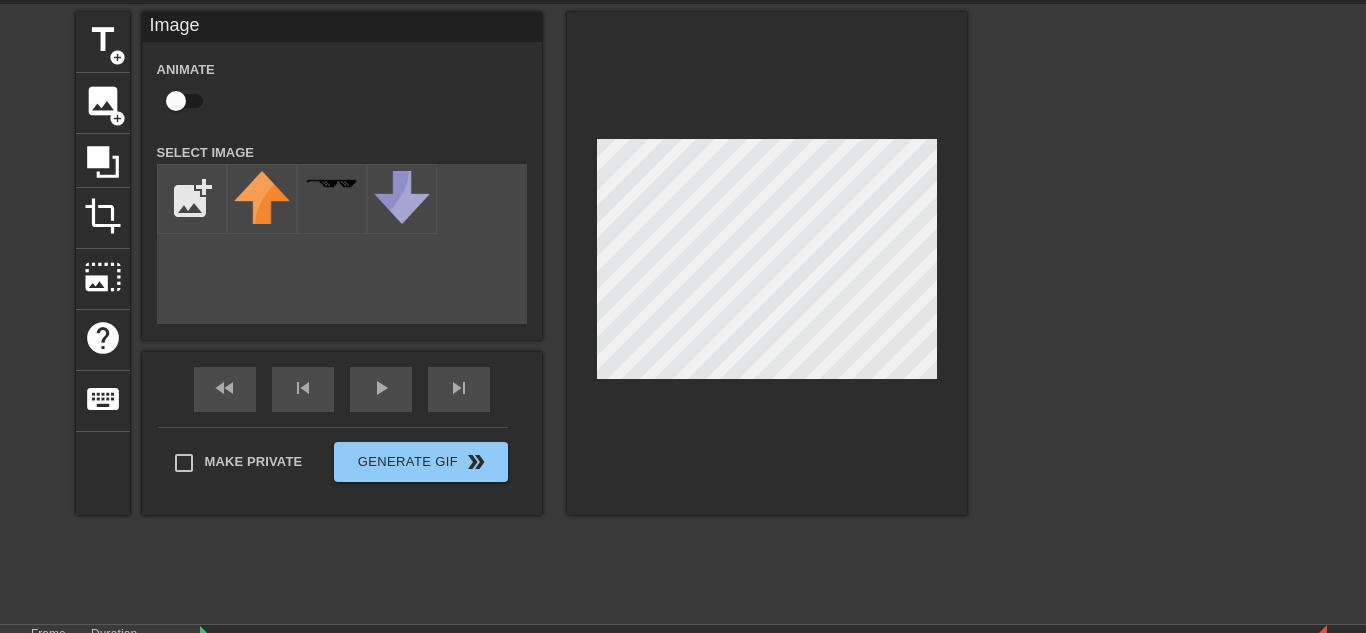 click on "title add_circle image add_circle crop photo_size_select_large help keyboard Image Animate Select Image add_photo_alternate fast_rewind skip_previous play_arrow skip_next Make Private Generate Gif double_arrow" at bounding box center (521, 263) 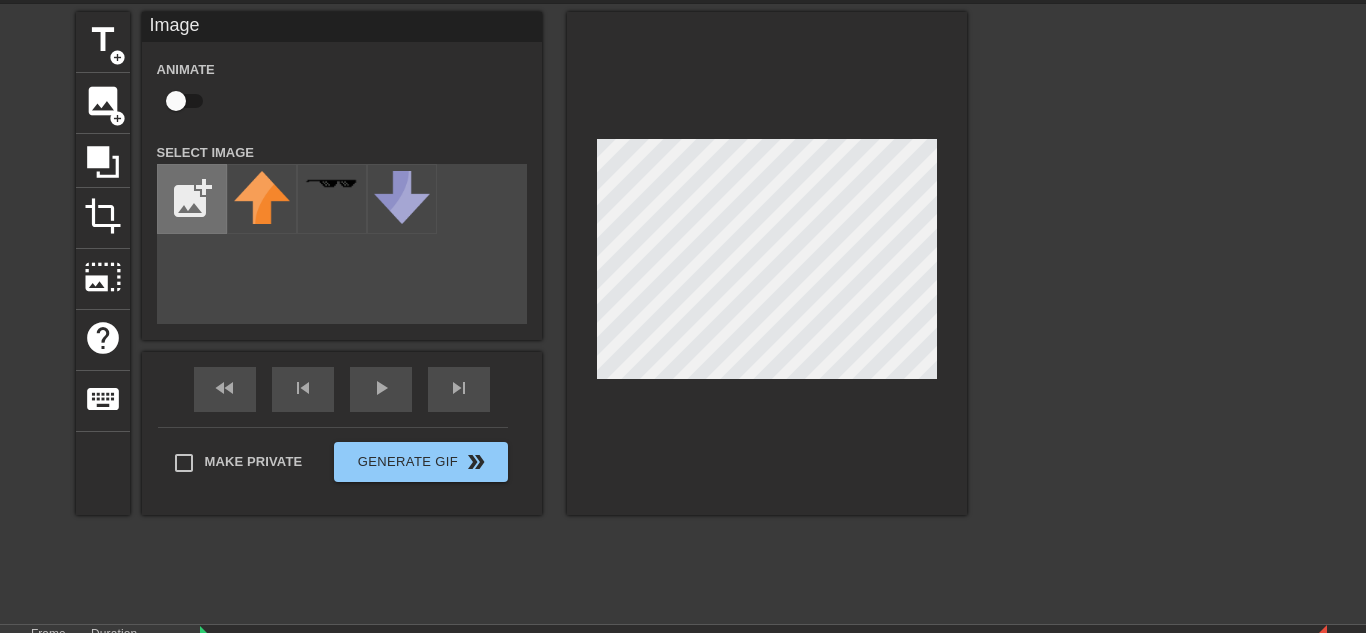 click at bounding box center (192, 199) 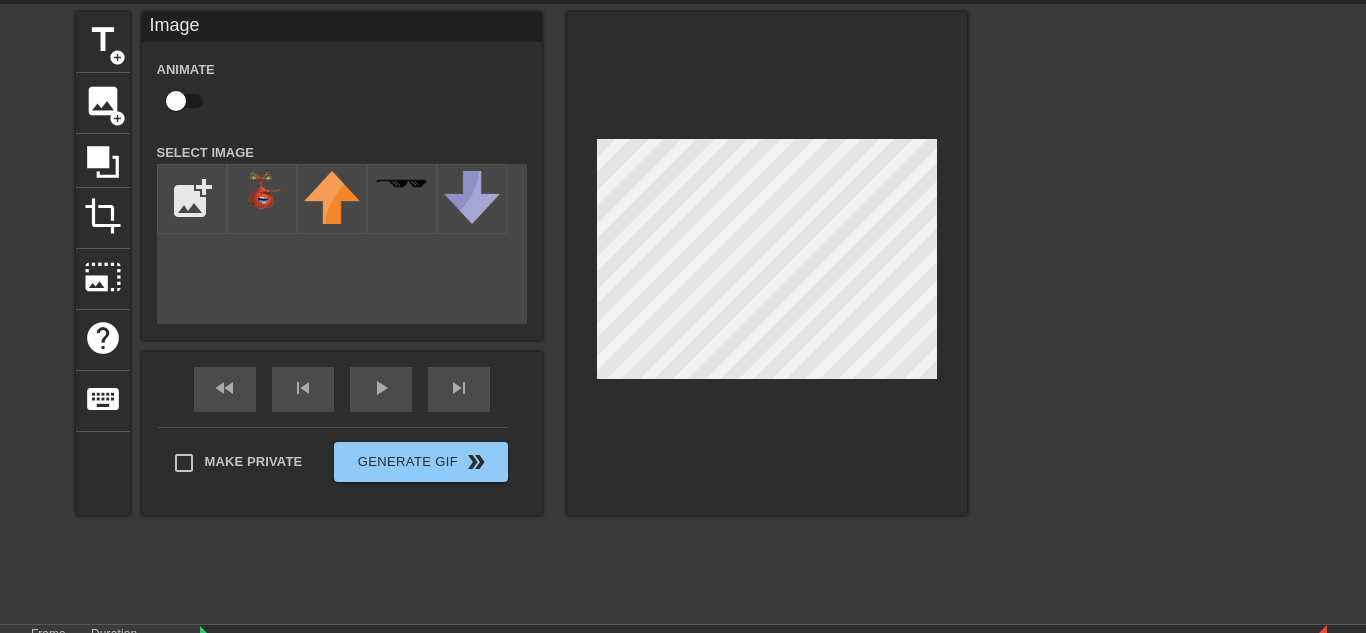 click at bounding box center [176, 101] 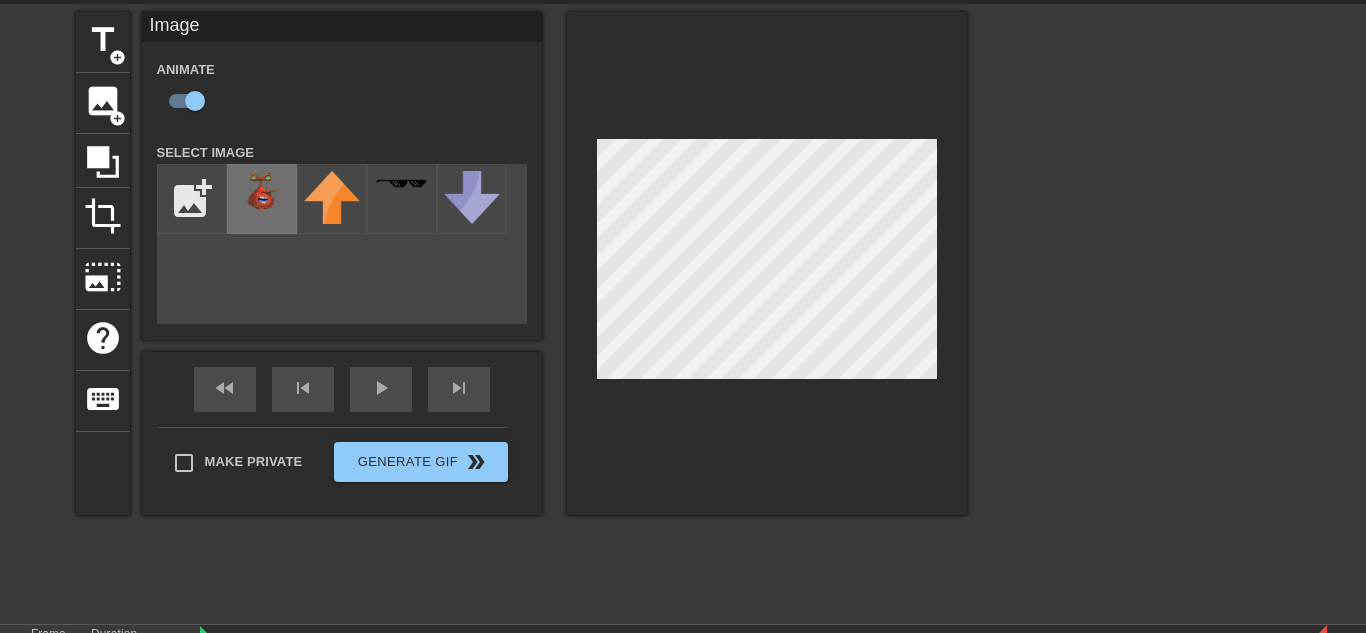click at bounding box center (262, 193) 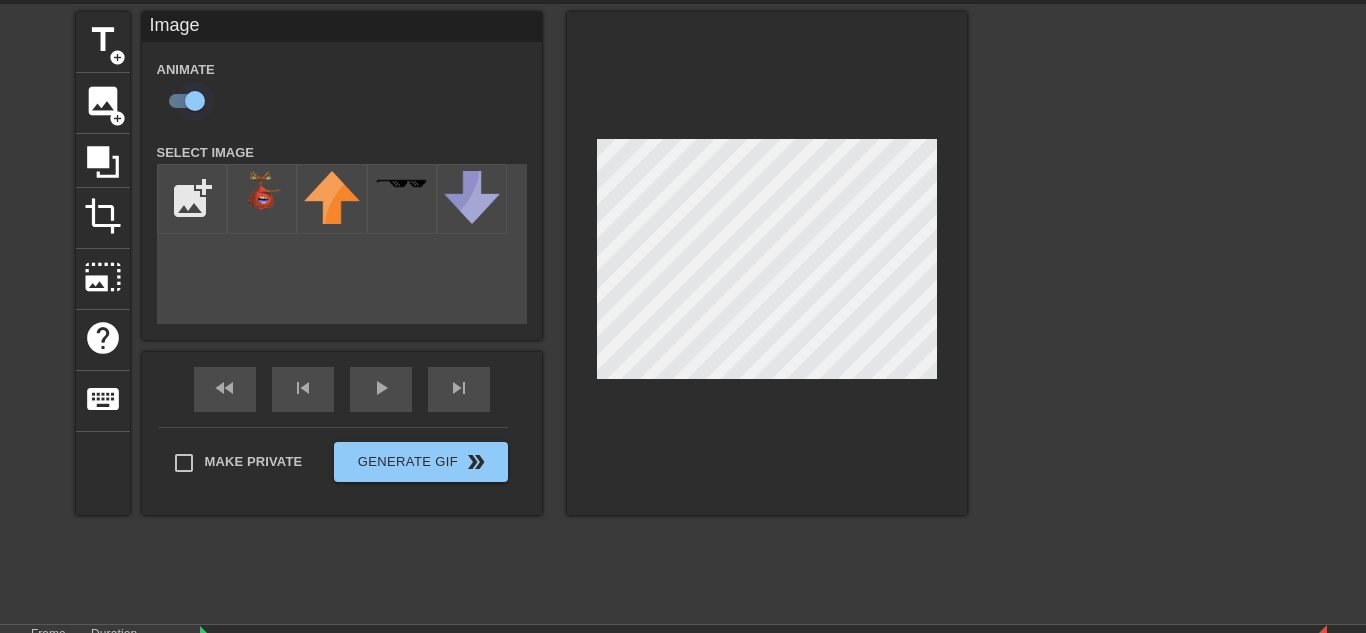 click at bounding box center (195, 101) 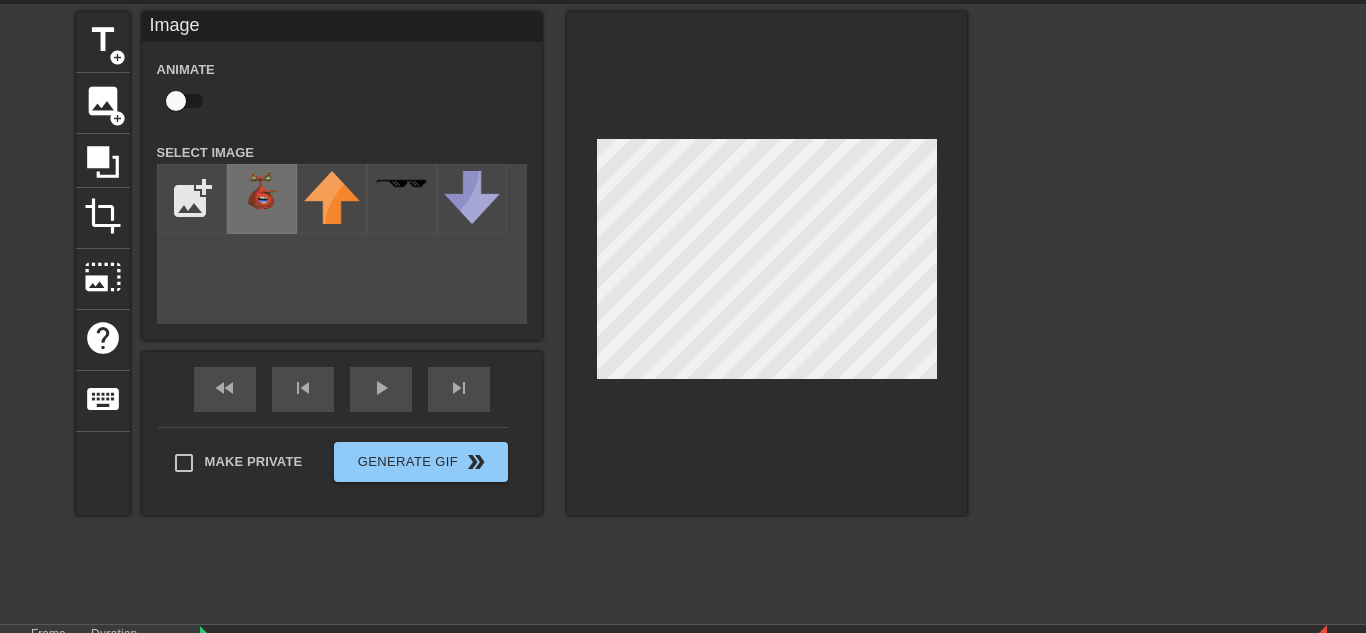 click at bounding box center (262, 193) 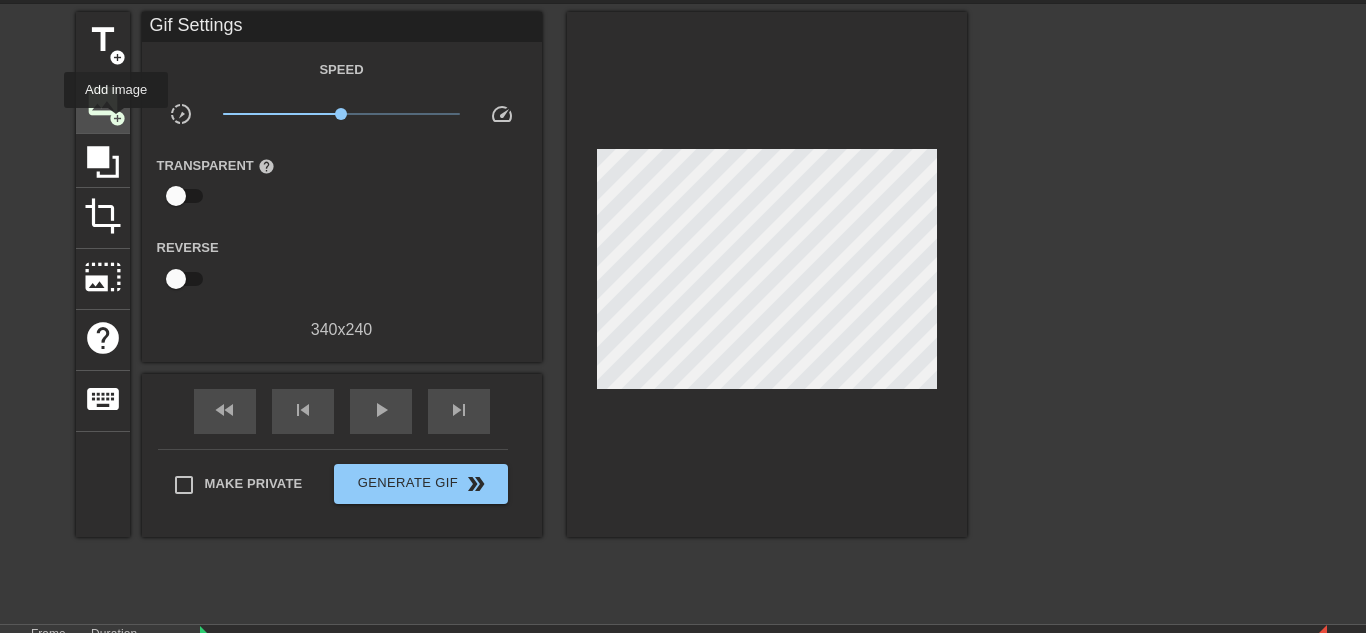 click on "add_circle" at bounding box center (117, 118) 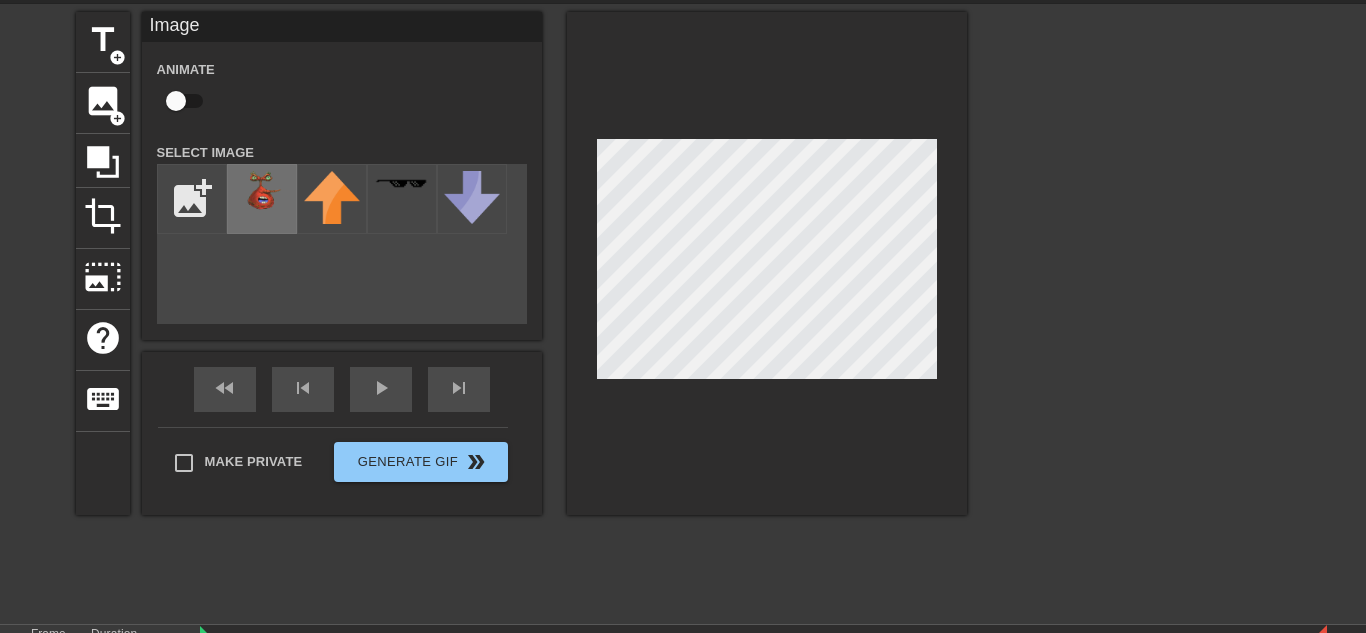 click at bounding box center (262, 193) 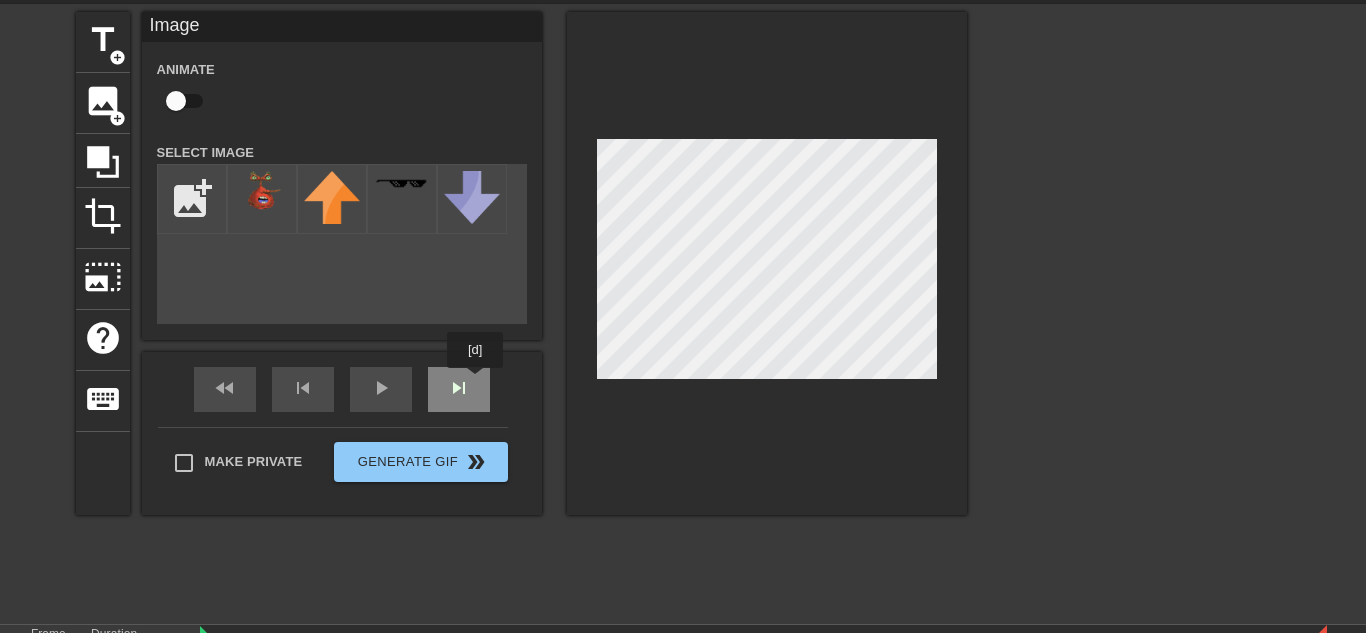 click on "fast_rewind skip_previous play_arrow skip_next" at bounding box center (342, 389) 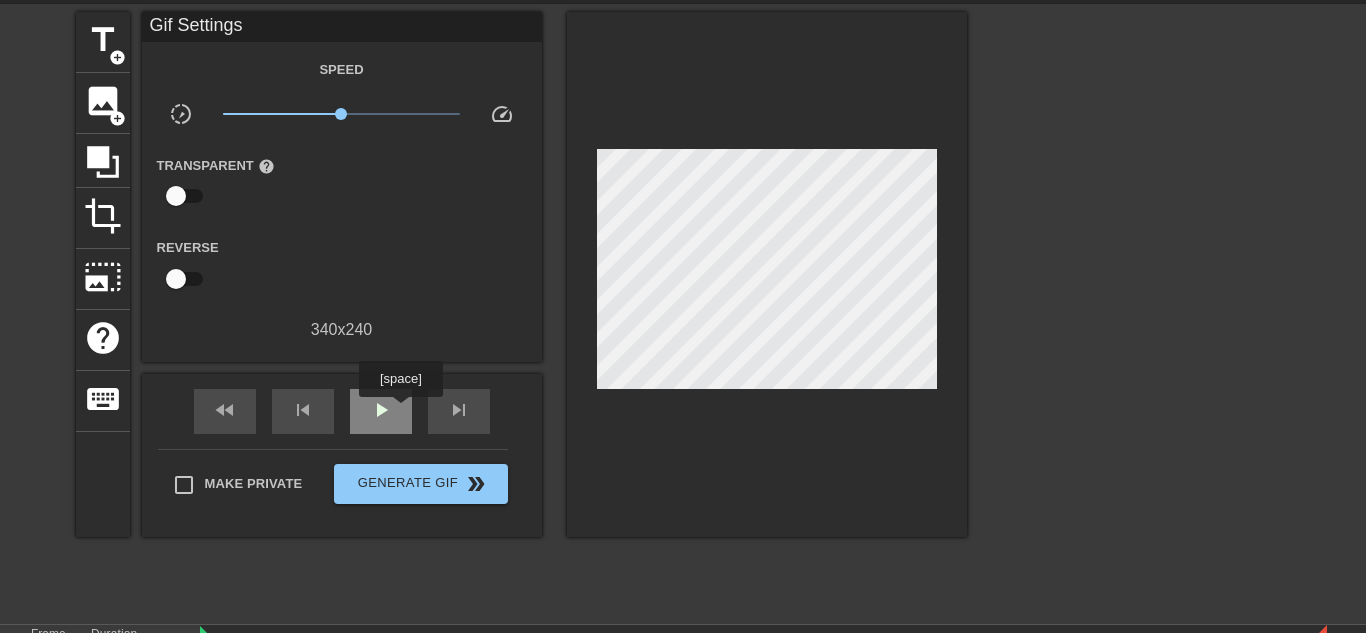 click on "play_arrow" at bounding box center (381, 411) 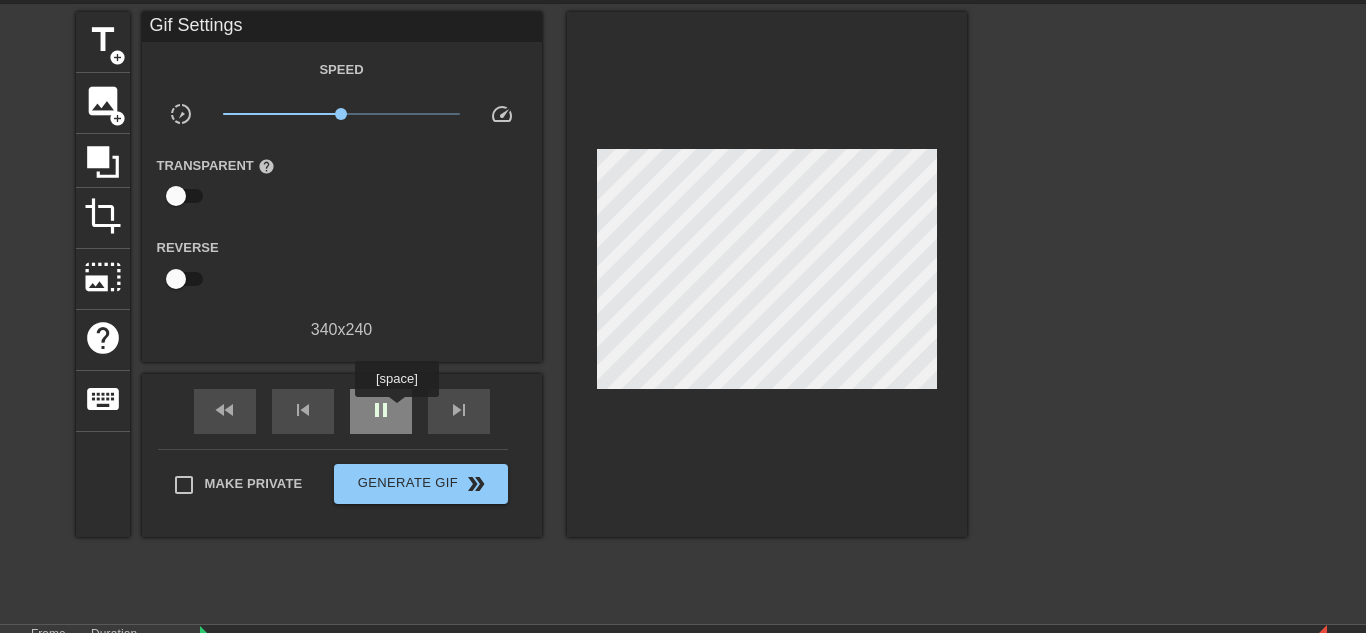 click on "pause" at bounding box center (381, 411) 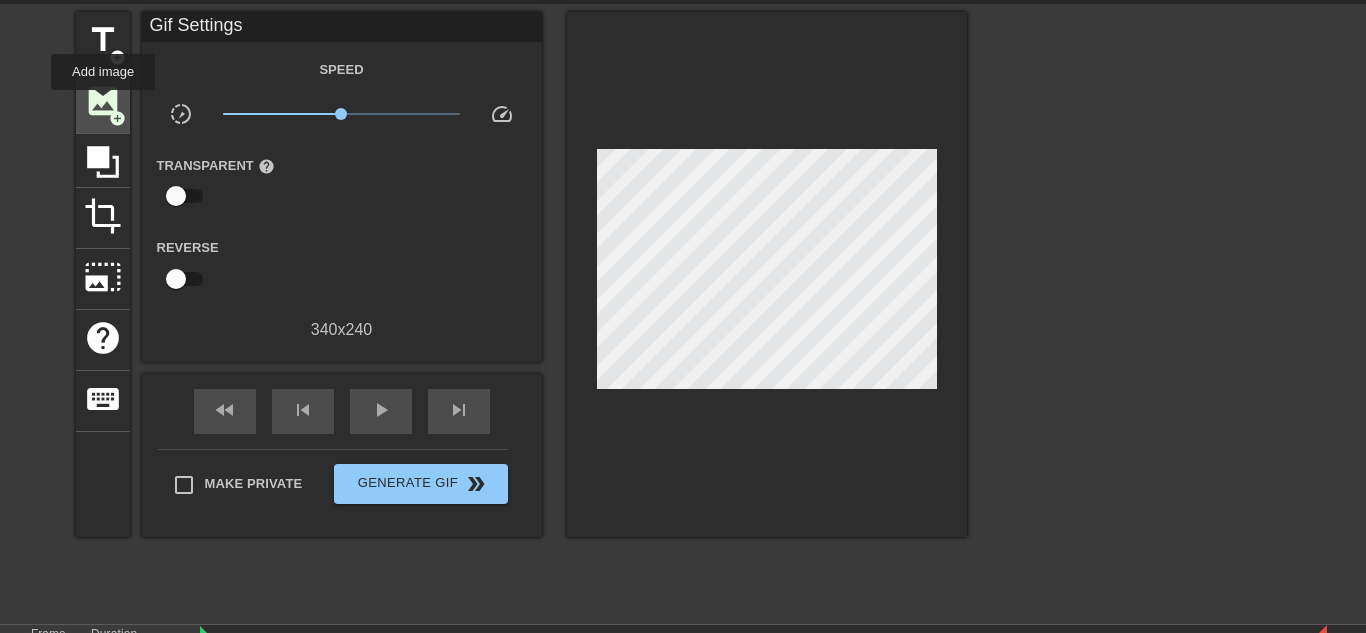 click on "image" at bounding box center [103, 101] 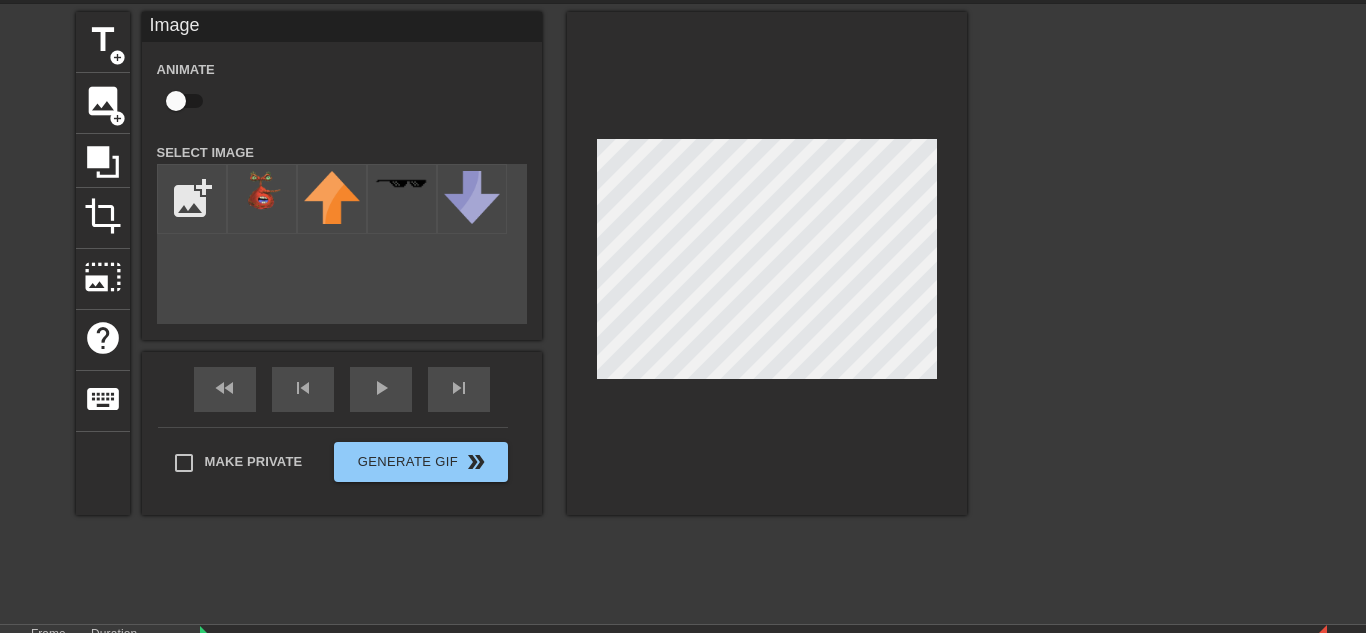 click on "title add_circle image add_circle crop photo_size_select_large help keyboard Image Animate Select Image add_photo_alternate fast_rewind skip_previous play_arrow skip_next Make Private Generate Gif double_arrow" at bounding box center [521, 263] 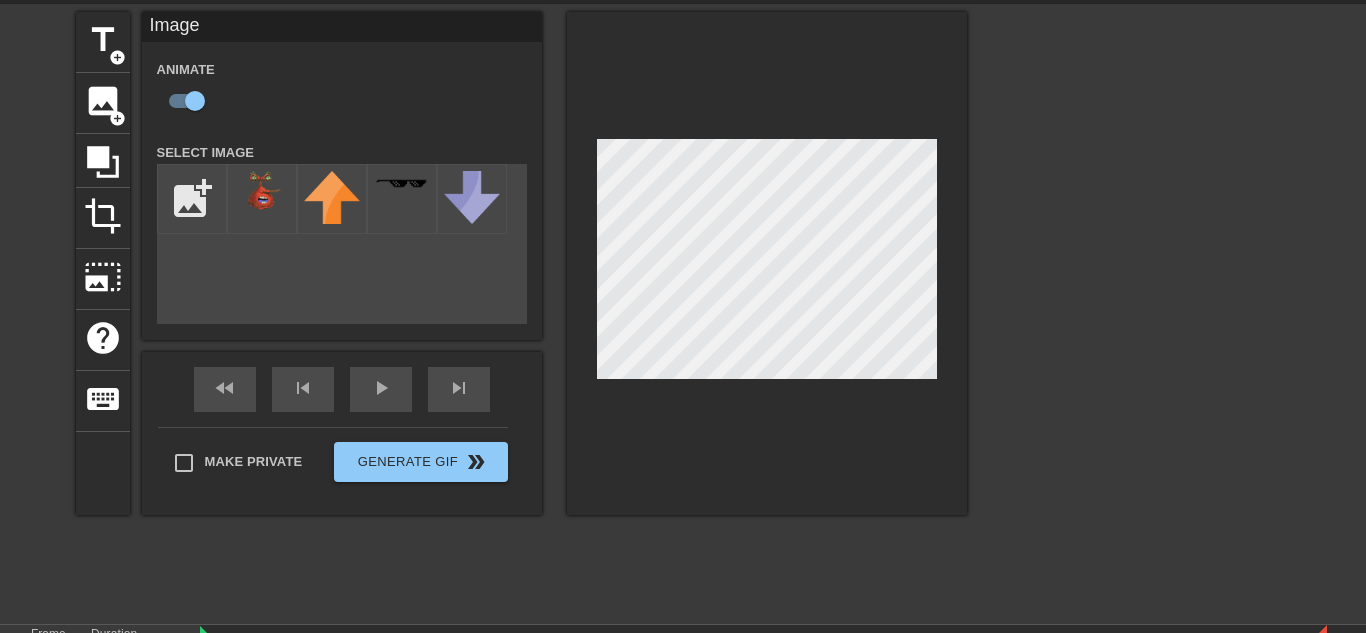 checkbox on "false" 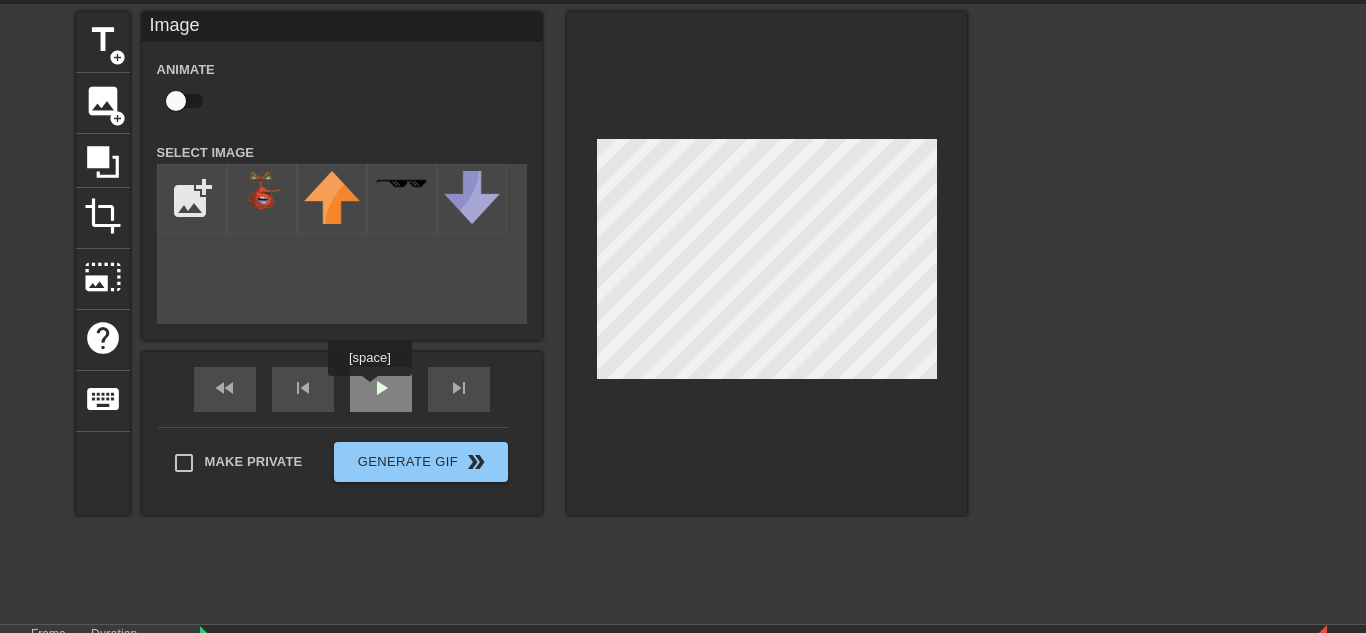 click on "play_arrow" at bounding box center (381, 389) 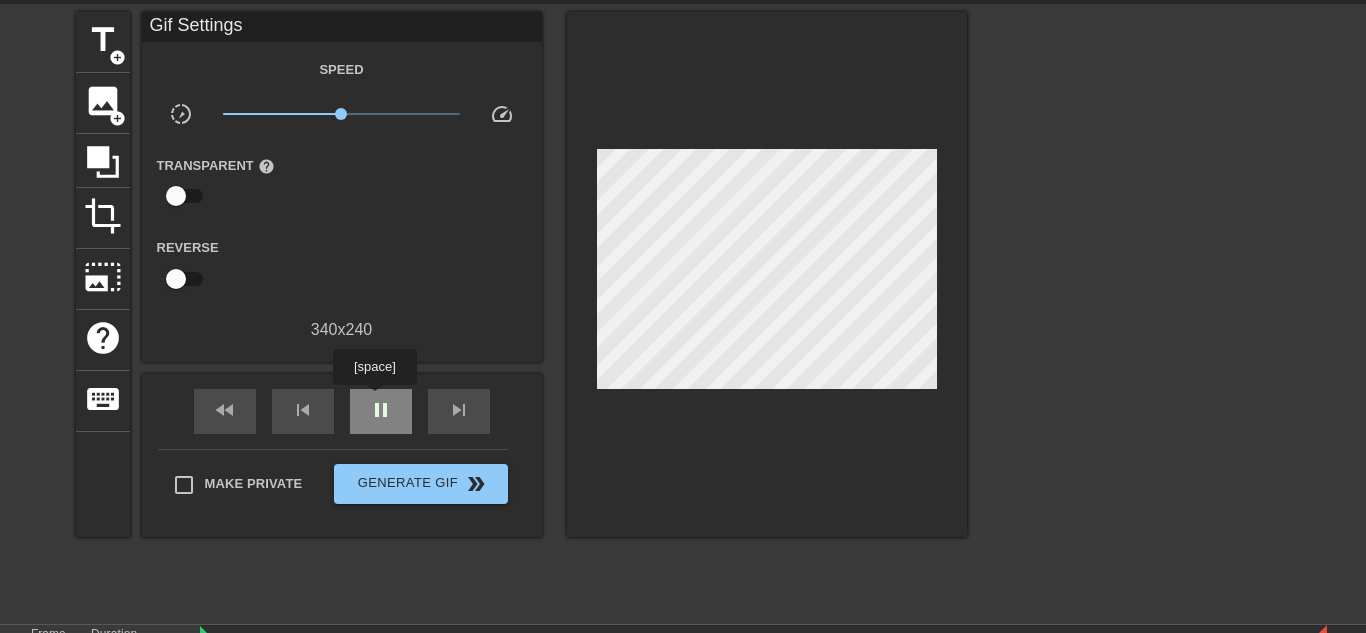 click on "pause" at bounding box center [381, 410] 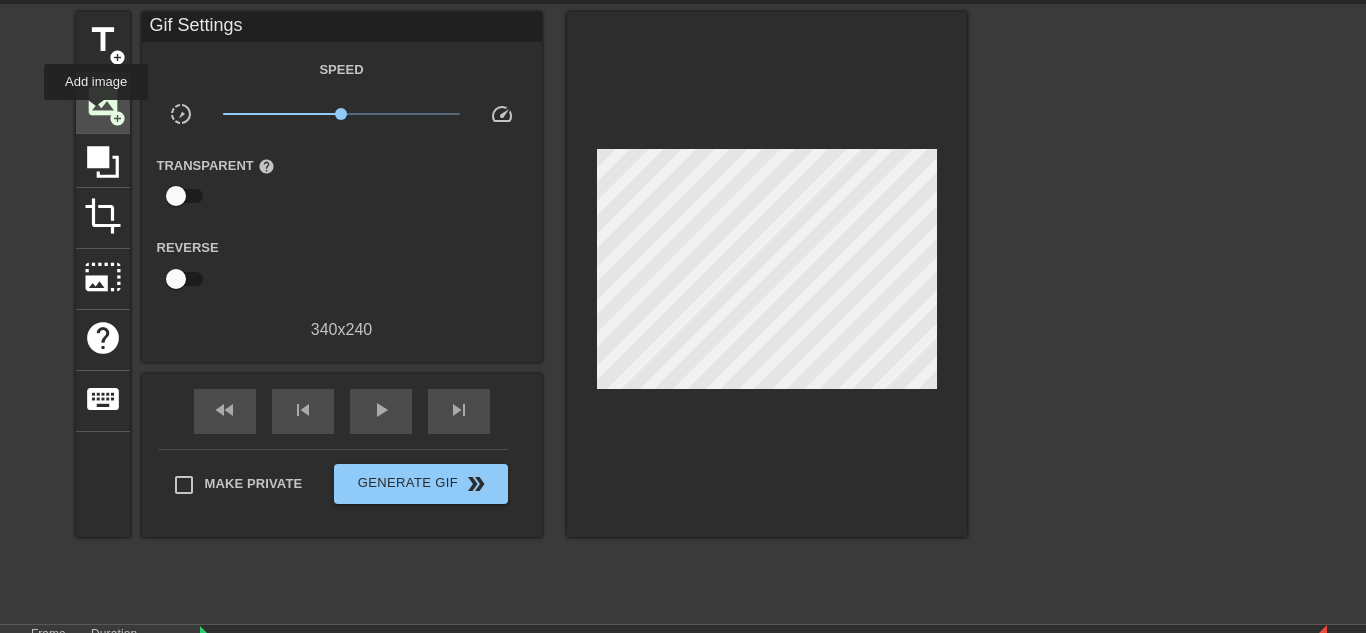 click on "image" at bounding box center [103, 101] 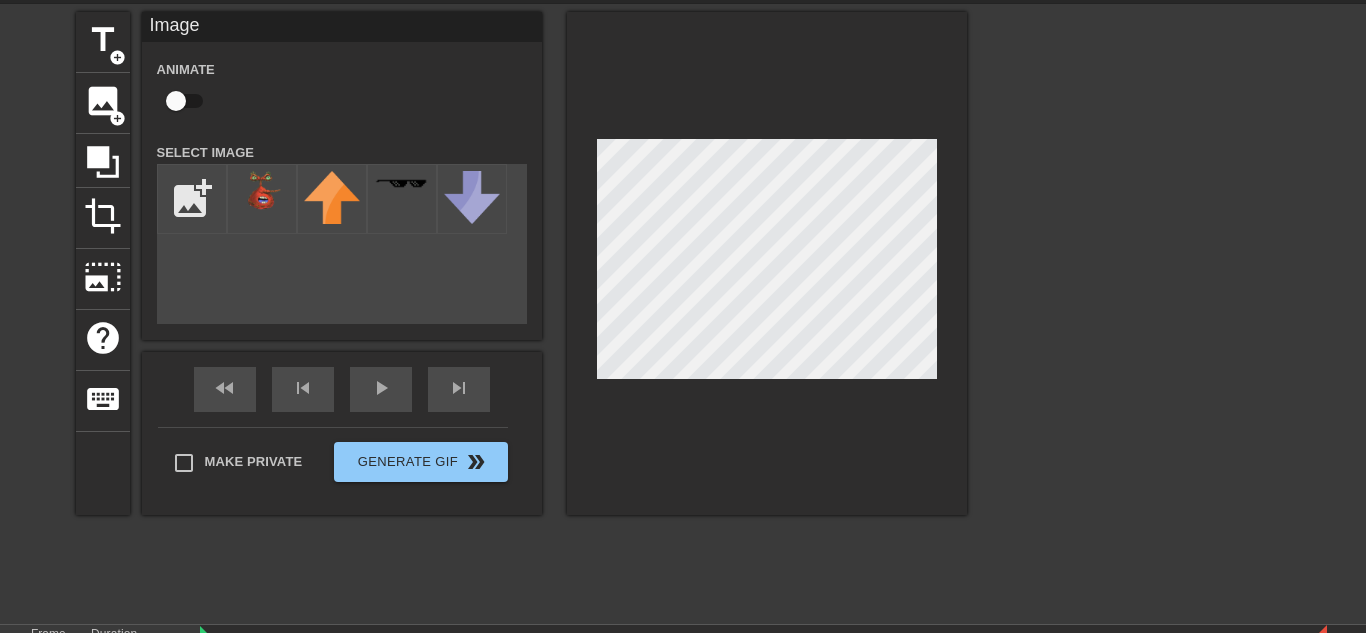 click on "title add_circle image add_circle crop photo_size_select_large help keyboard Image Animate Select Image add_photo_alternate fast_rewind skip_previous play_arrow skip_next Make Private Generate Gif double_arrow" at bounding box center [521, 263] 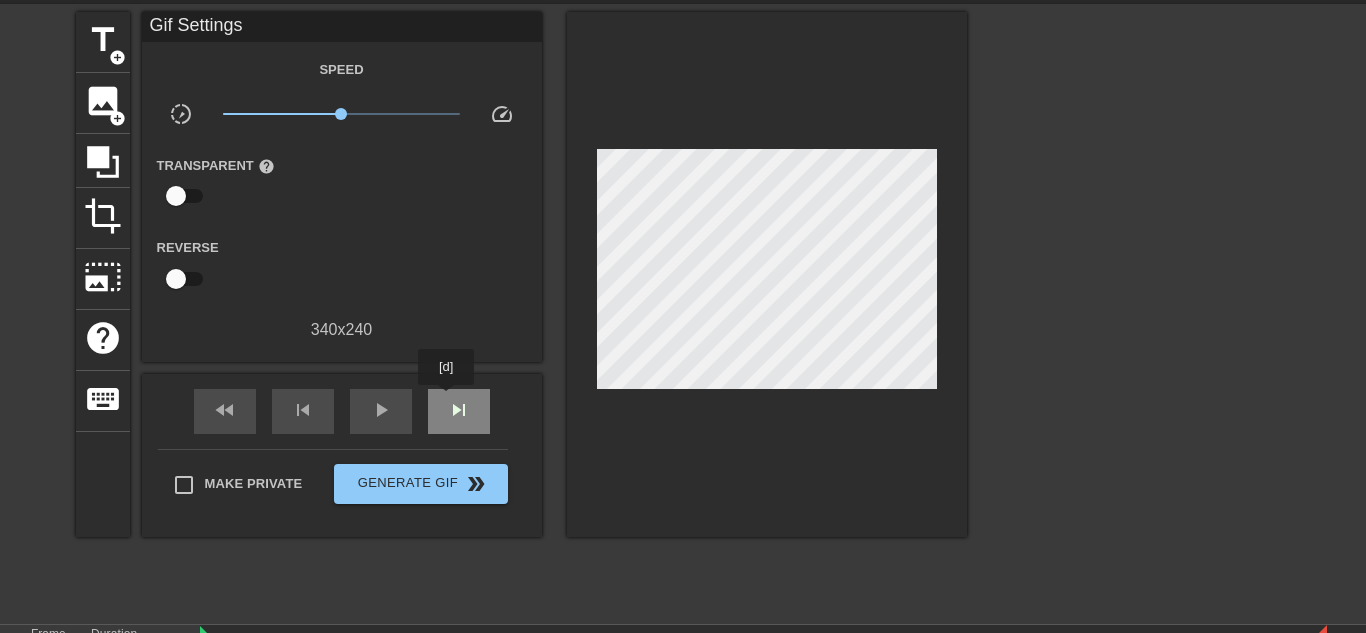 click on "skip_next" at bounding box center (459, 410) 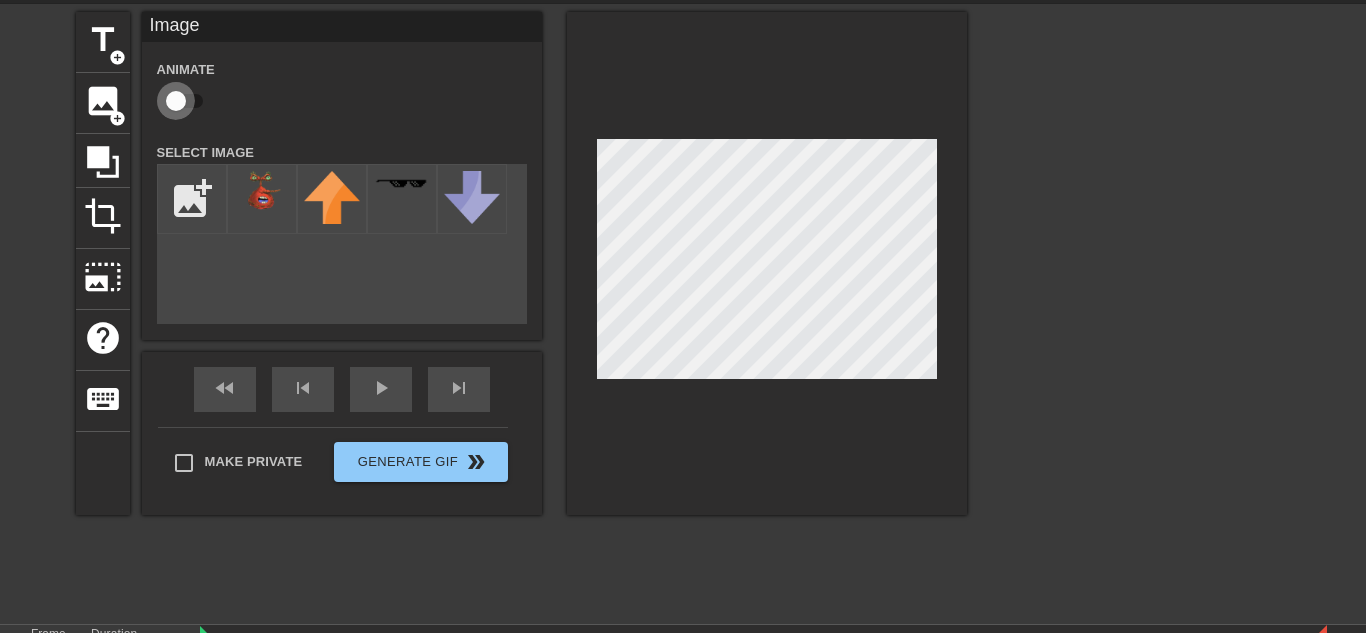 click at bounding box center (176, 101) 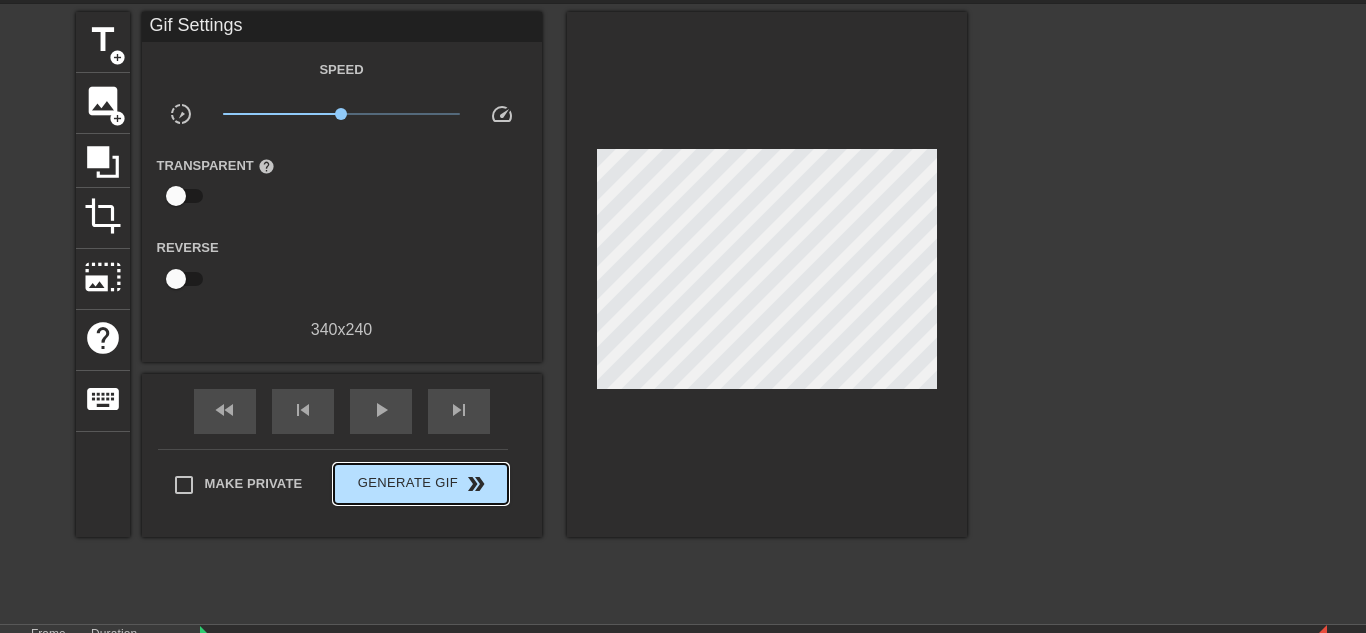 click on "Make Private Generate Gif double_arrow" at bounding box center (333, 488) 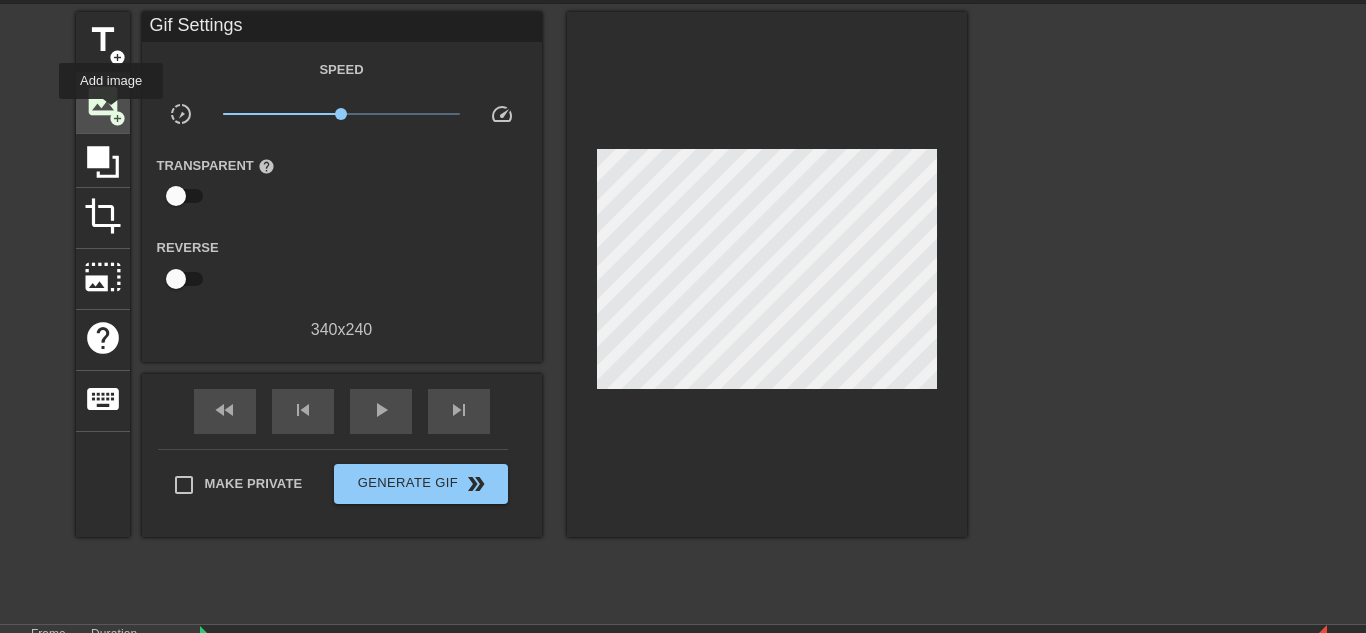 click on "add_circle" at bounding box center [117, 118] 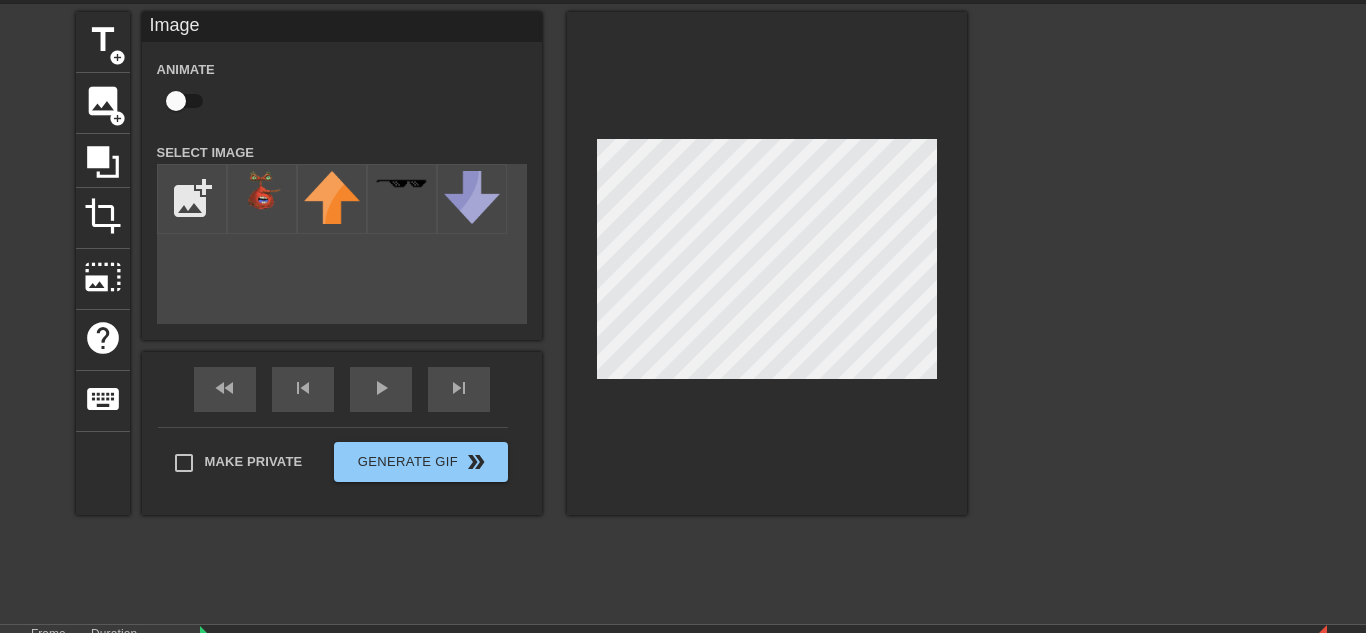 click on "title add_circle image add_circle crop photo_size_select_large help keyboard Image Animate Select Image add_photo_alternate fast_rewind skip_previous play_arrow skip_next Make Private Generate Gif double_arrow" at bounding box center [521, 312] 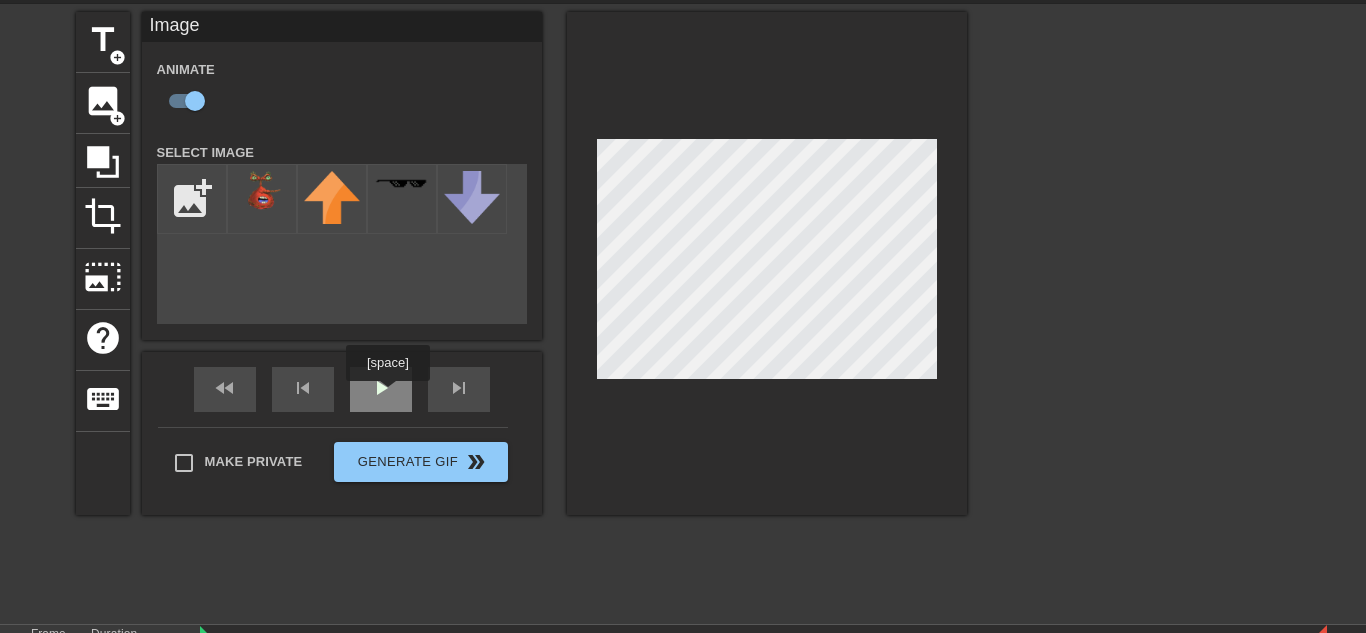 click on "play_arrow" at bounding box center (381, 389) 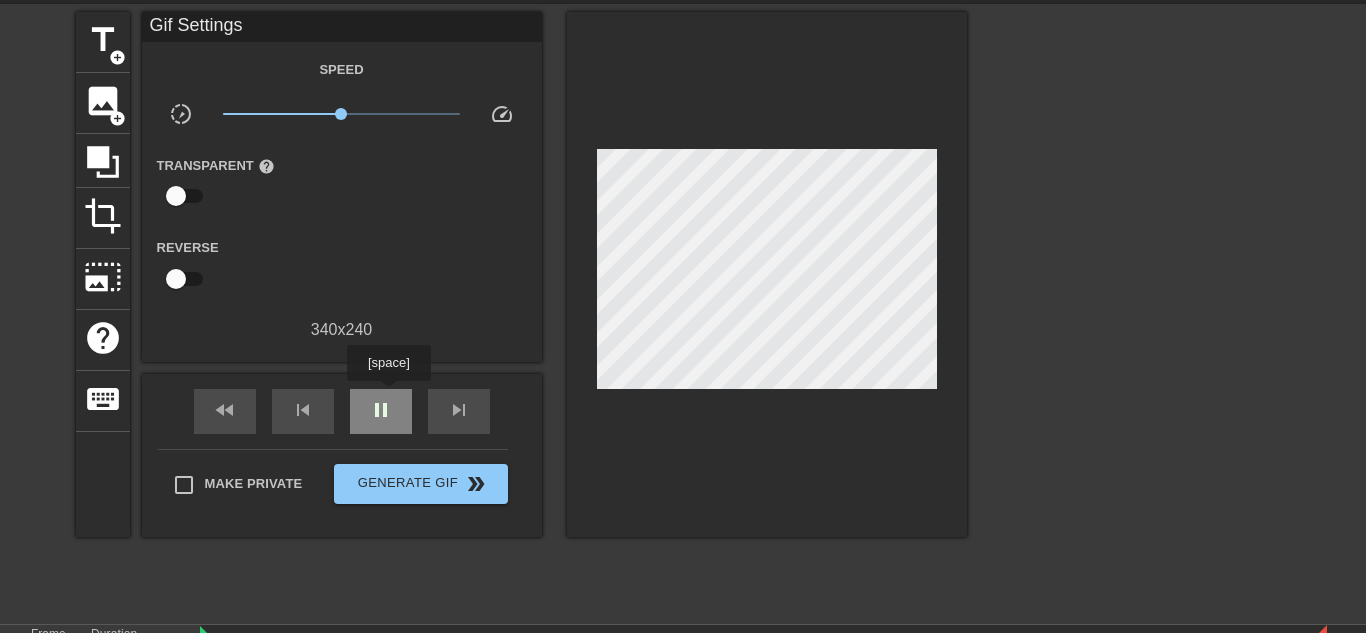 click on "pause" at bounding box center (381, 411) 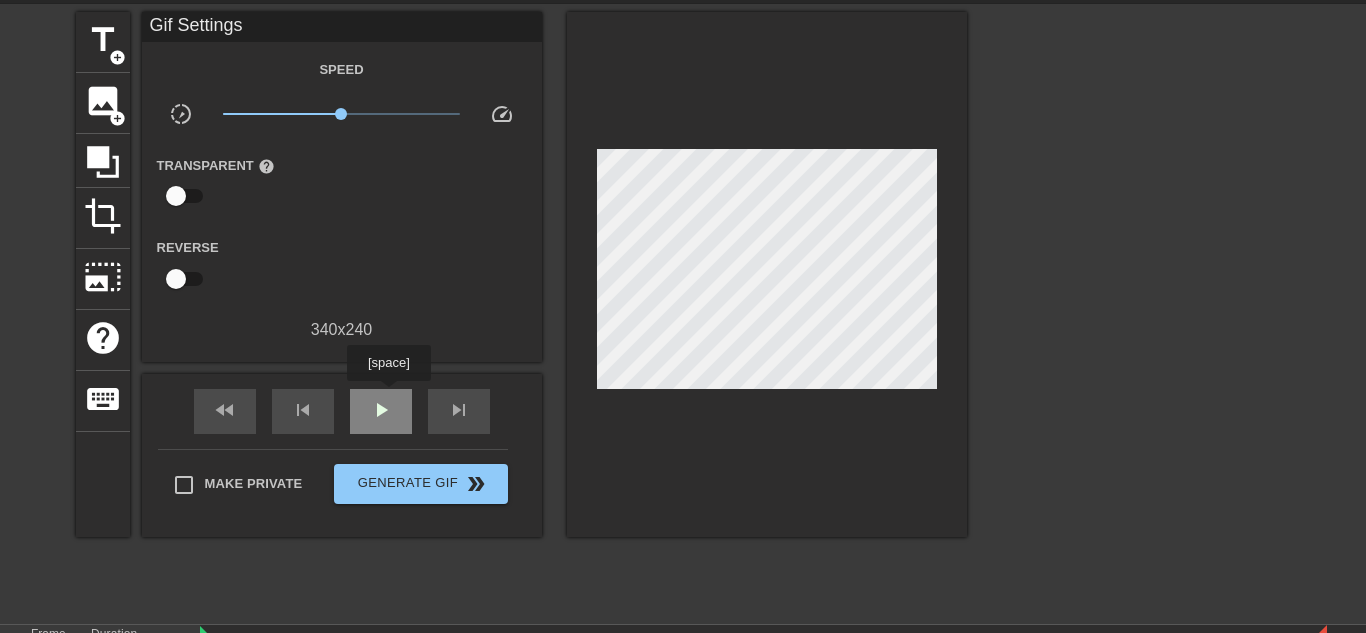 click on "play_arrow" at bounding box center (381, 411) 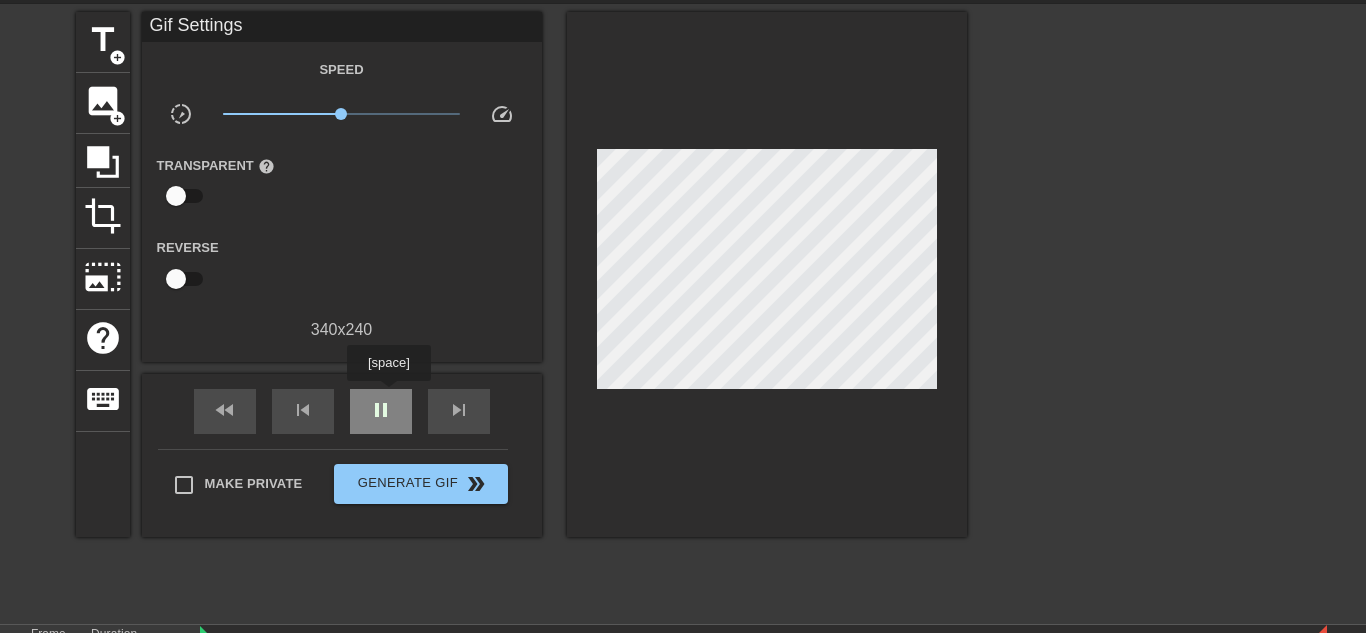 click on "pause" at bounding box center (381, 411) 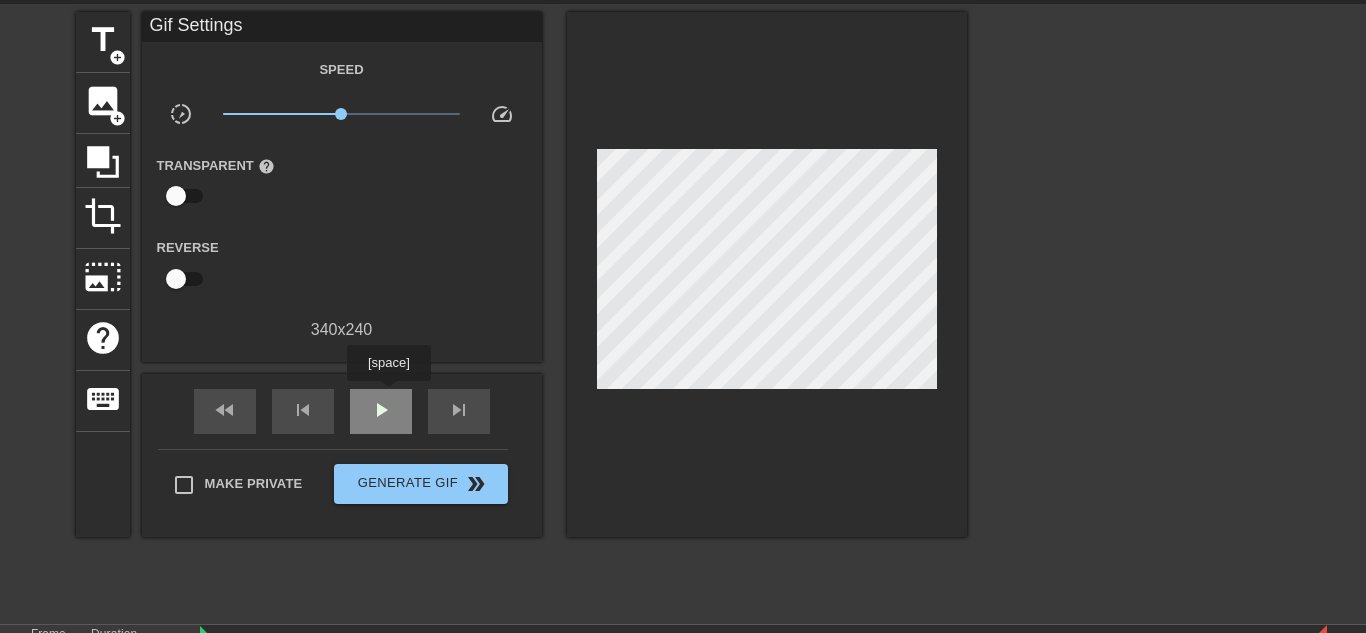 click on "play_arrow" at bounding box center (381, 411) 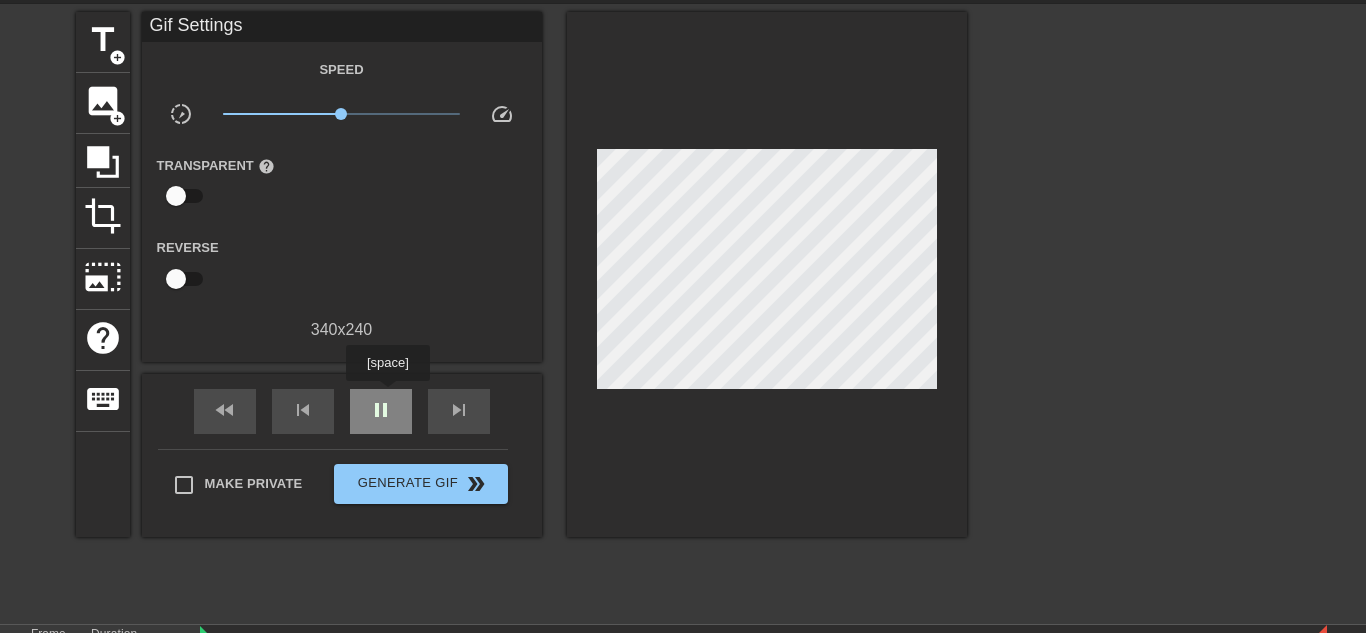 click on "pause" at bounding box center (381, 411) 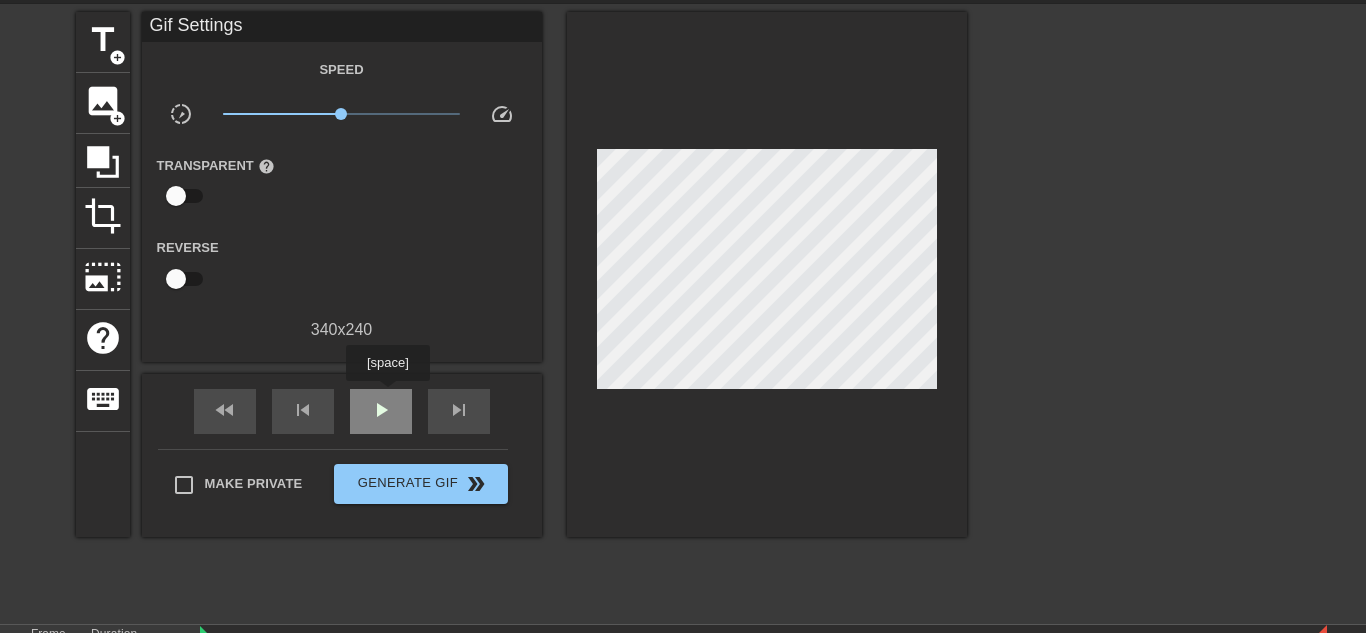 click on "play_arrow" at bounding box center (381, 411) 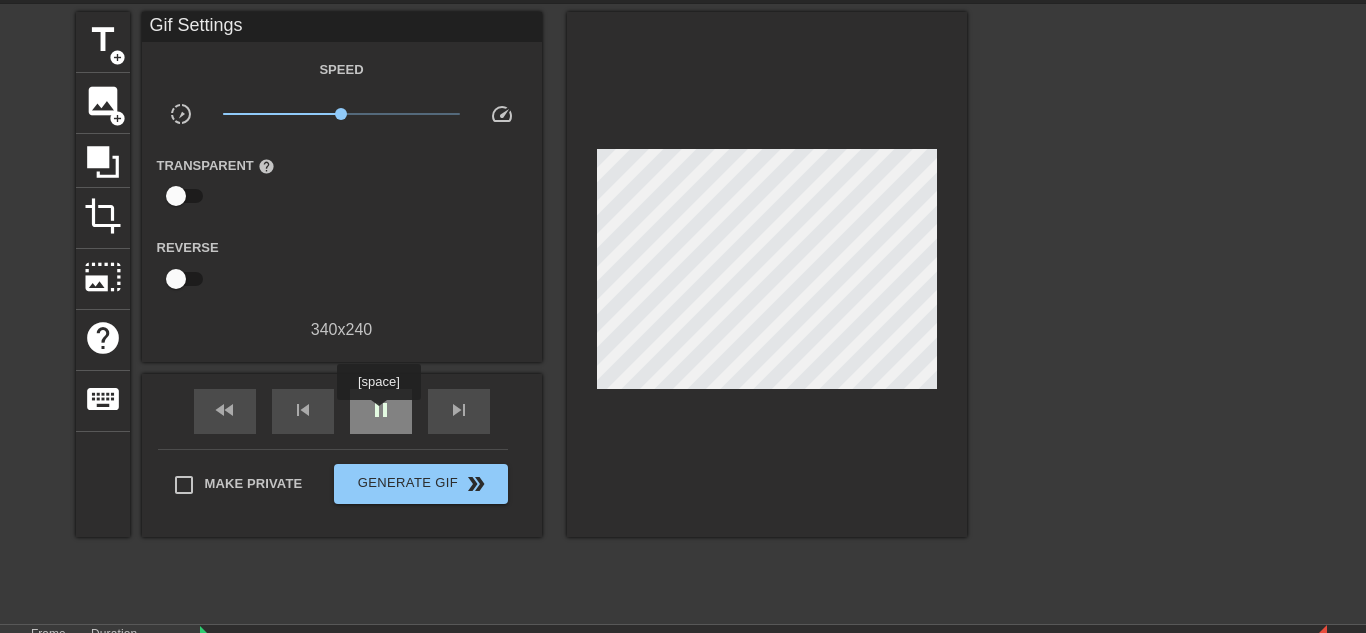 click on "pause" at bounding box center (381, 410) 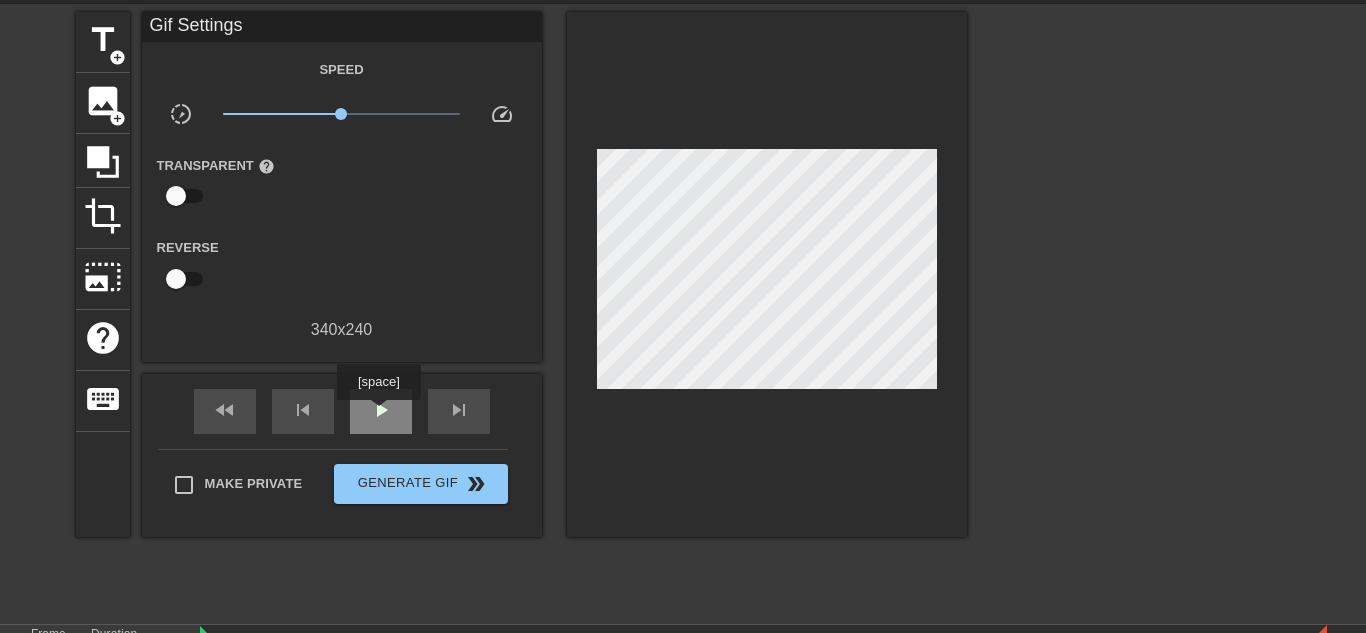 click on "play_arrow" at bounding box center [381, 410] 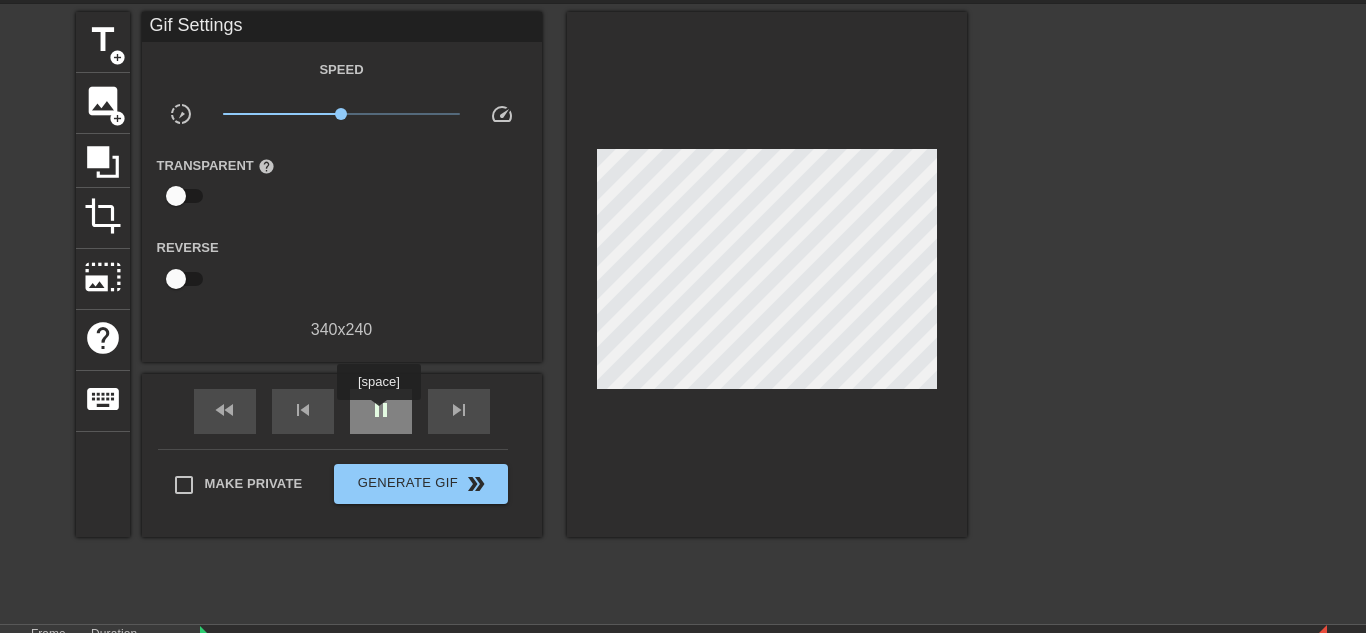 click on "pause" at bounding box center [381, 410] 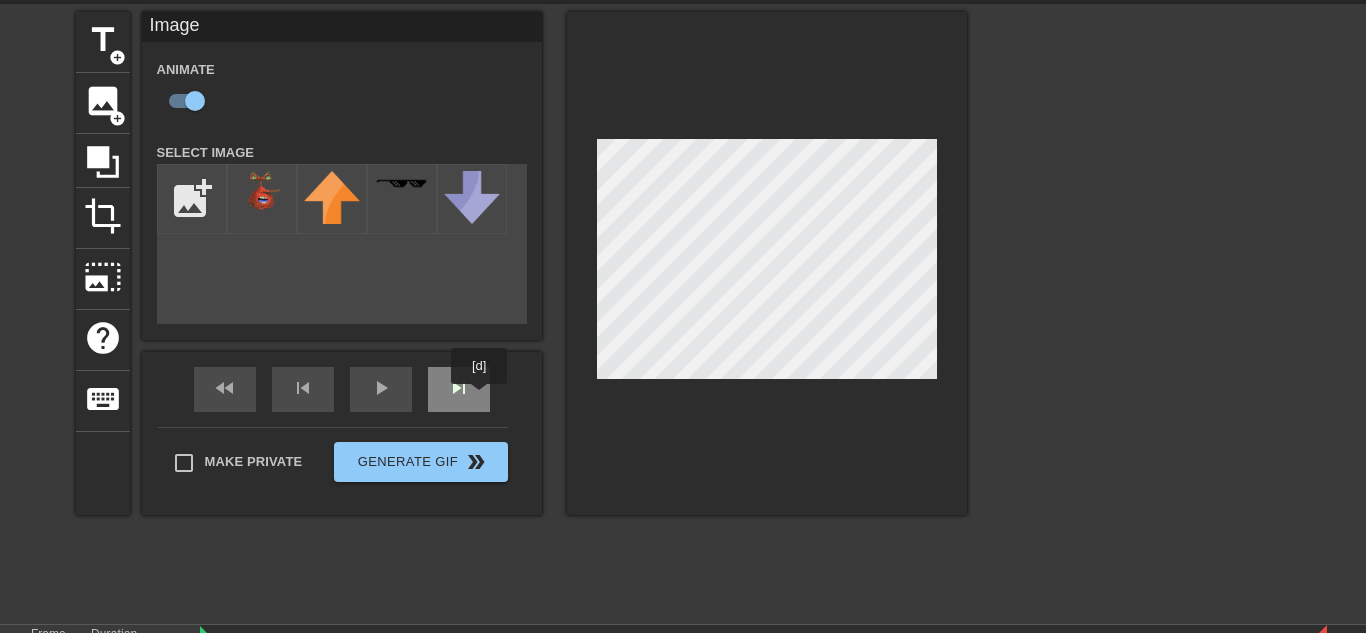click on "skip_next" at bounding box center [459, 389] 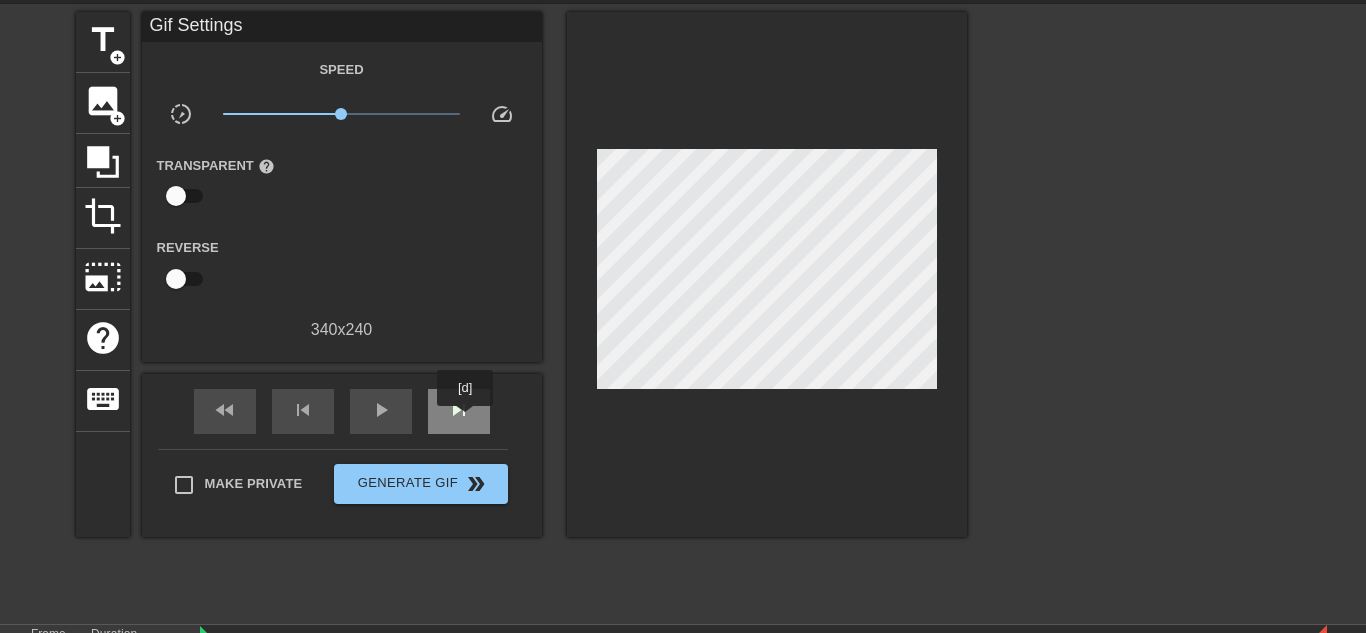 click on "skip_next" at bounding box center (459, 410) 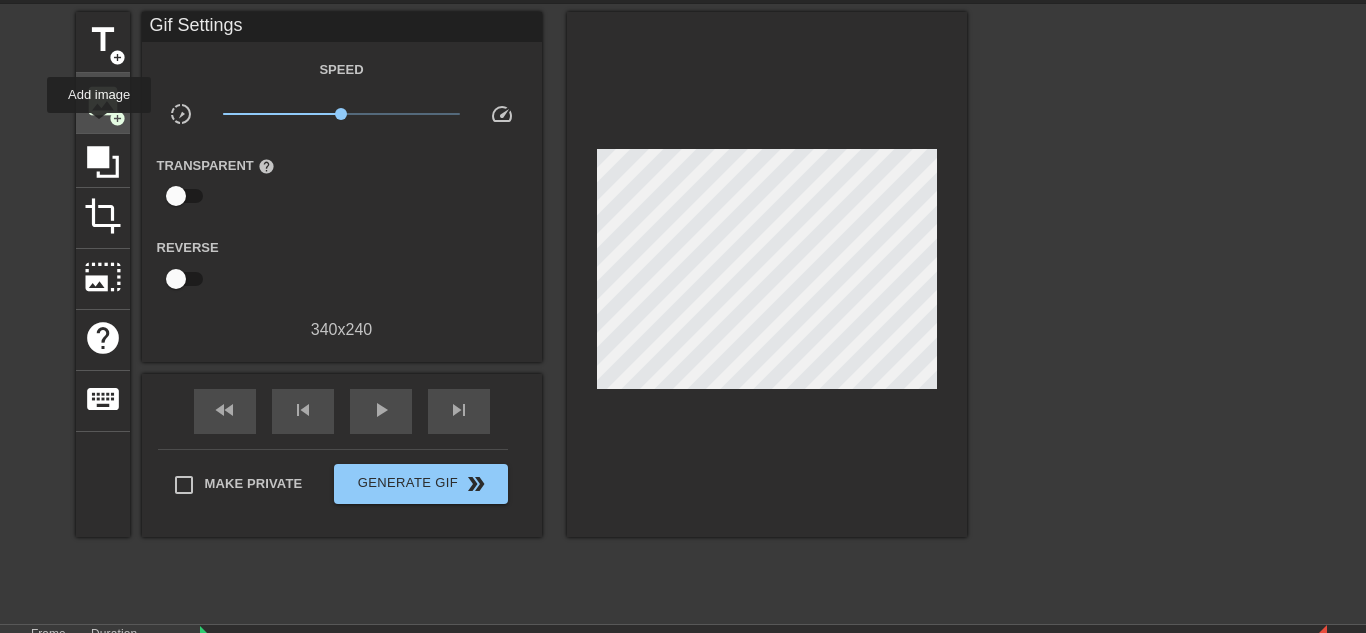 click on "image add_circle" at bounding box center [103, 103] 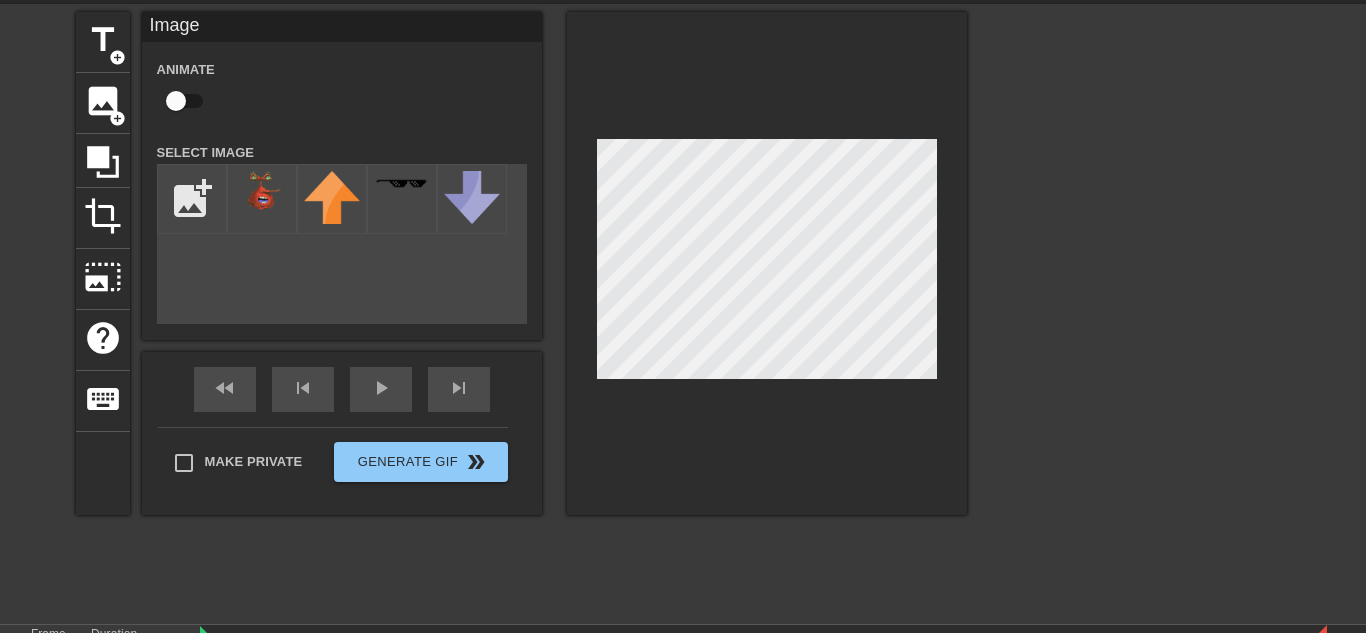 click on "title add_circle image add_circle crop photo_size_select_large help keyboard Image Animate Select Image add_photo_alternate fast_rewind skip_previous play_arrow skip_next Make Private Generate Gif double_arrow" at bounding box center (521, 312) 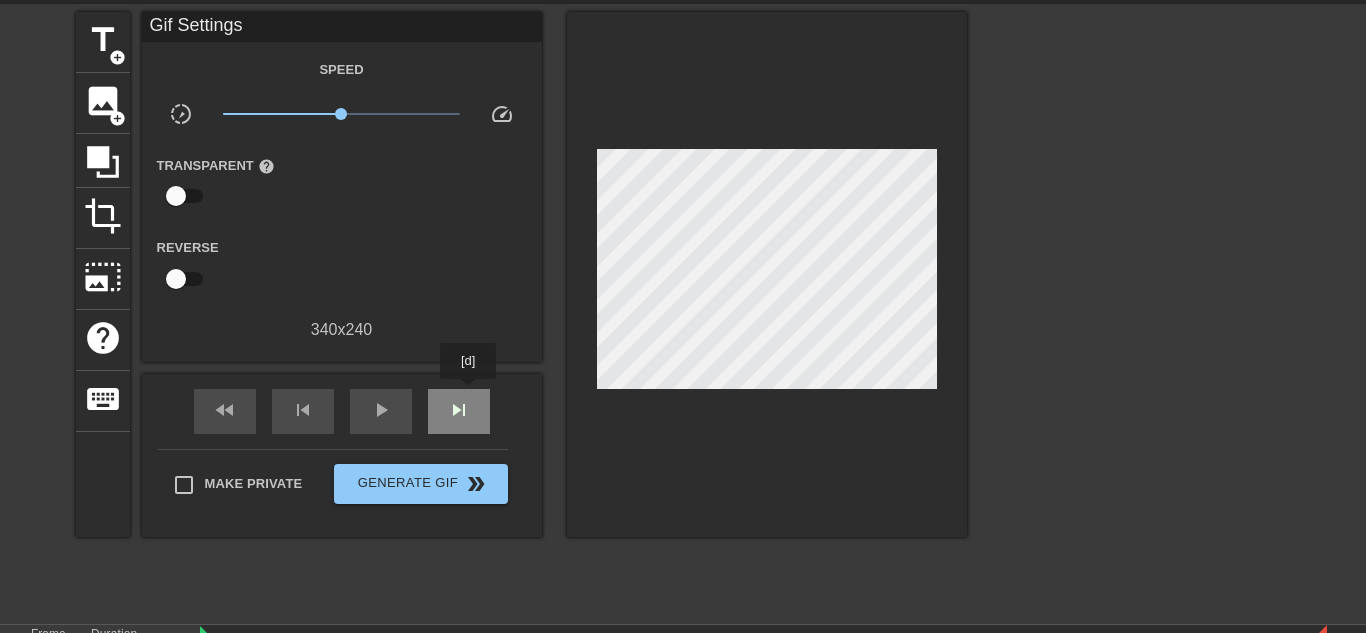 click on "skip_next" at bounding box center [459, 411] 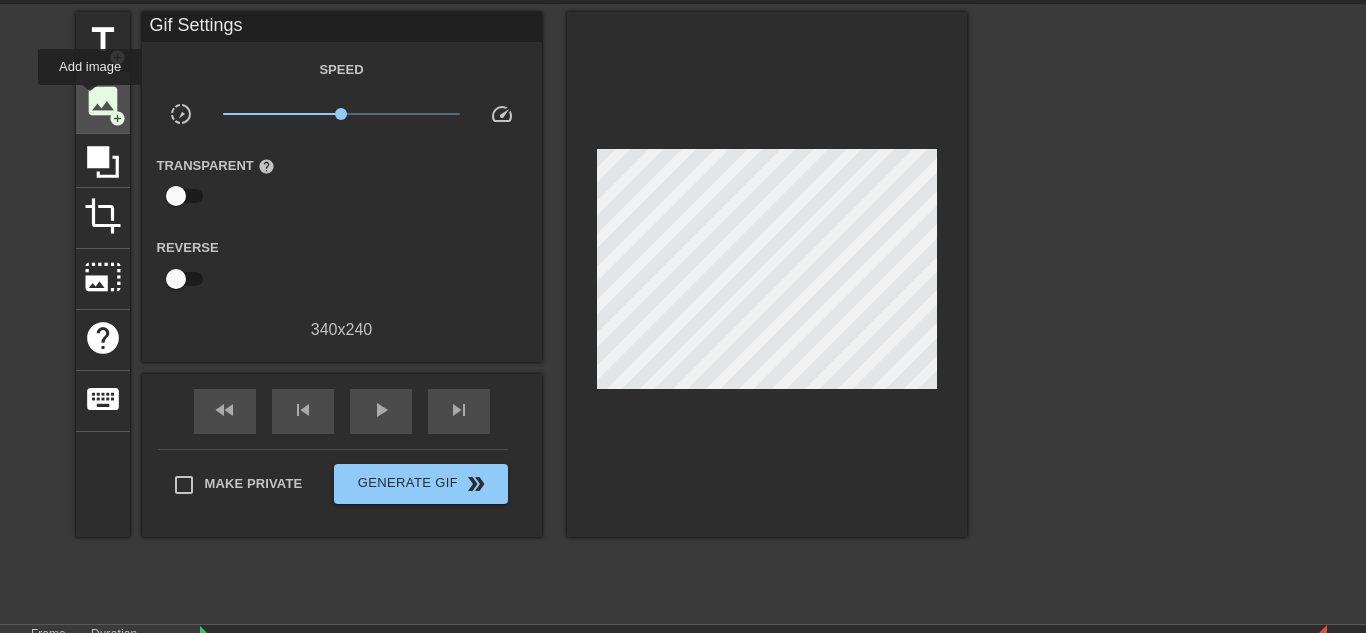 click on "image" at bounding box center [103, 101] 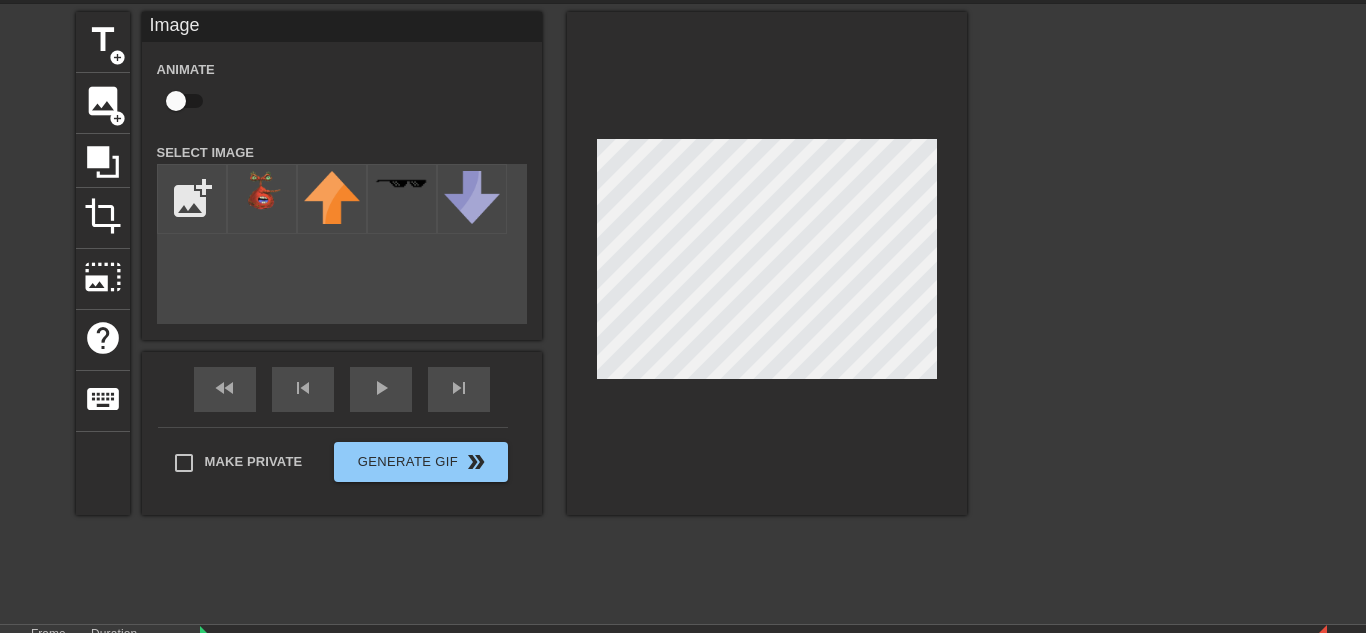 click on "title add_circle image add_circle crop photo_size_select_large help keyboard Image Animate Select Image add_photo_alternate fast_rewind skip_previous play_arrow skip_next Make Private Generate Gif double_arrow" at bounding box center [521, 312] 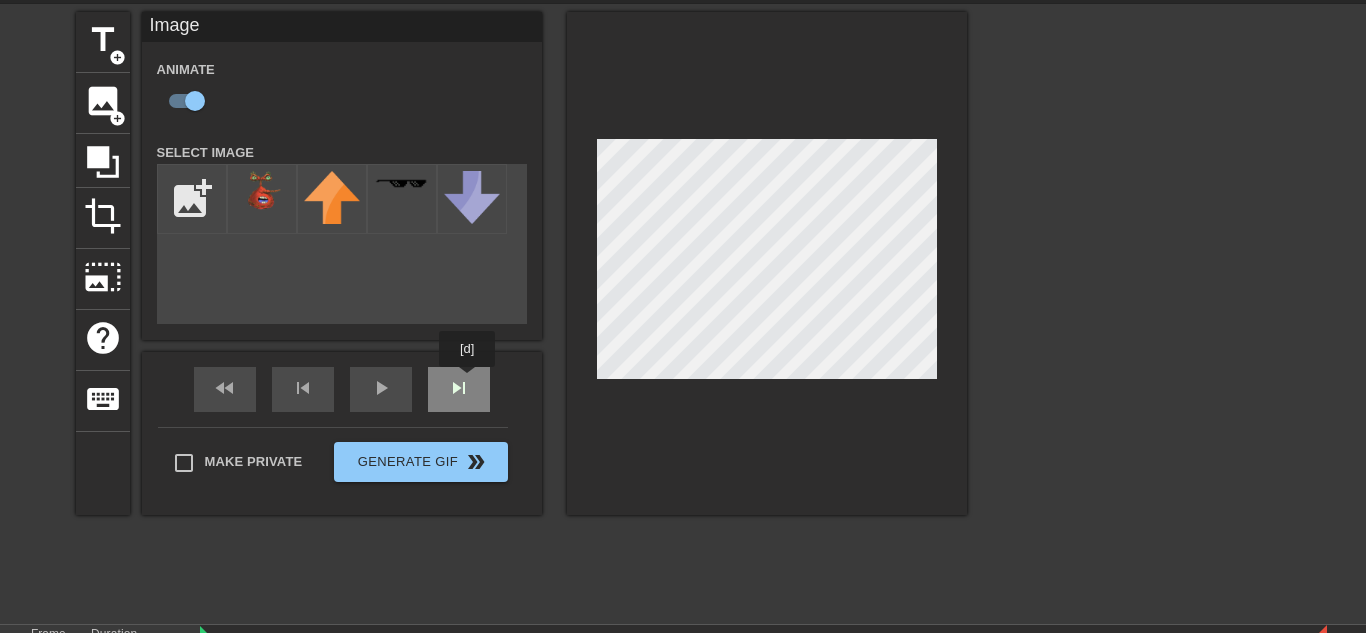 click on "fast_rewind skip_previous play_arrow skip_next" at bounding box center (342, 389) 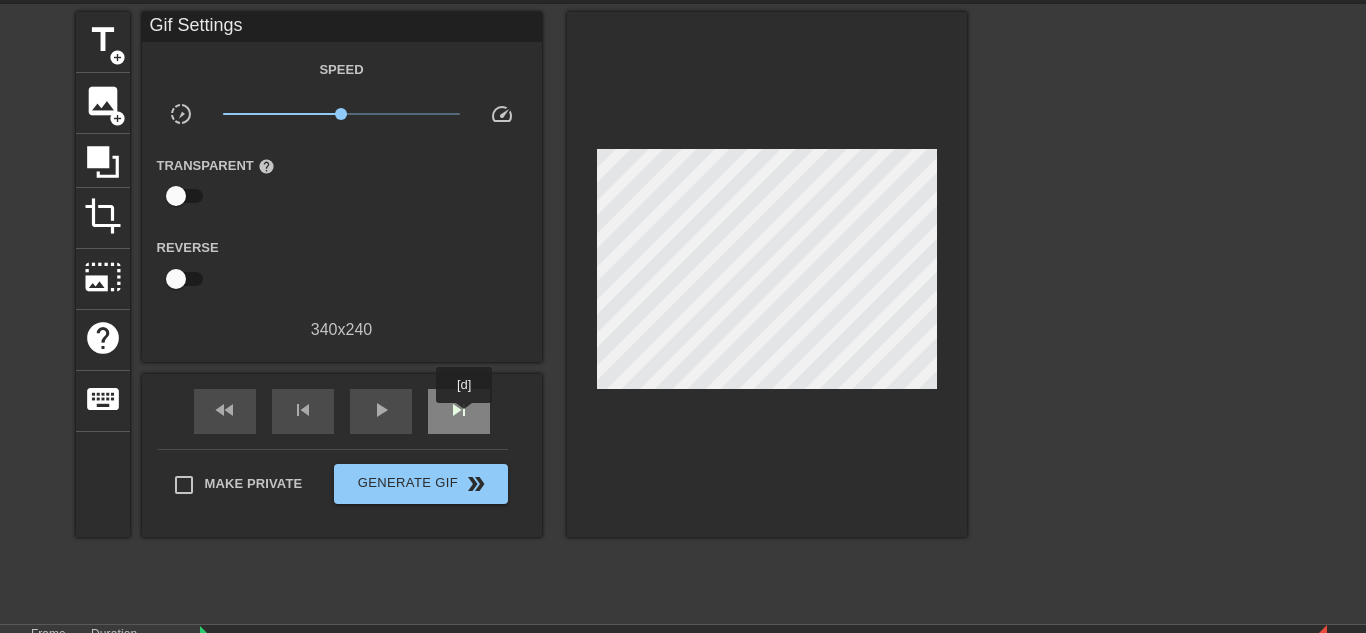 click on "skip_next" at bounding box center [459, 410] 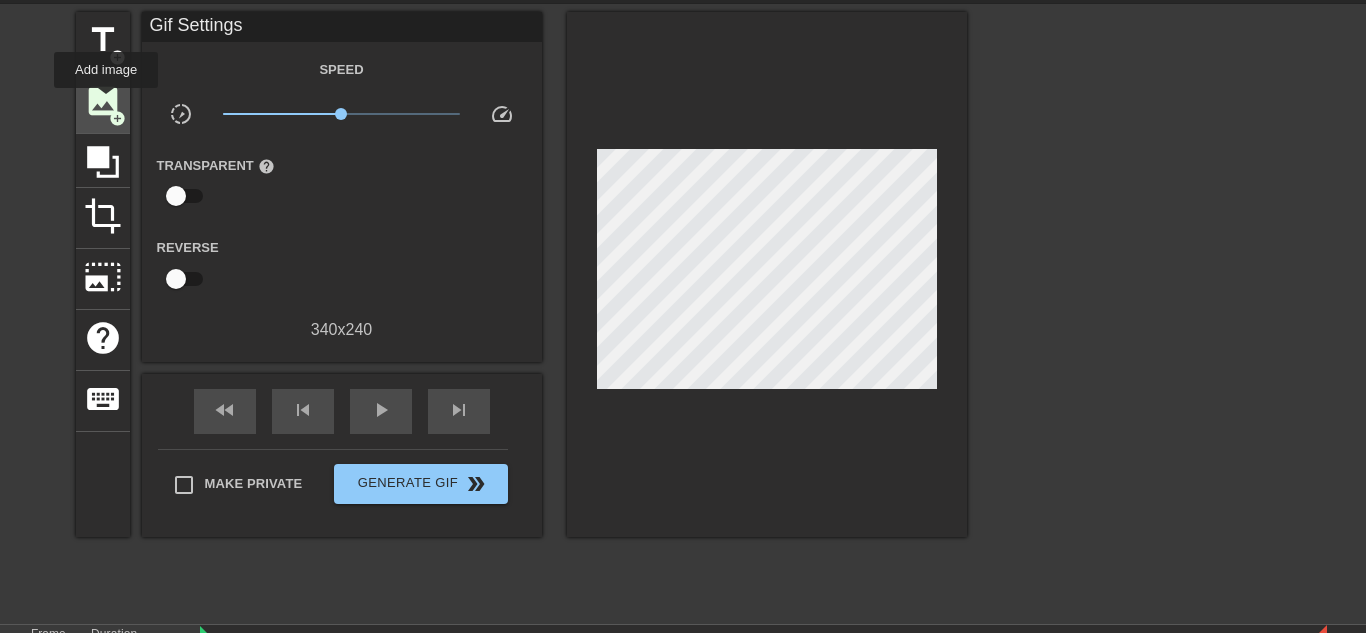 click on "image" at bounding box center (103, 101) 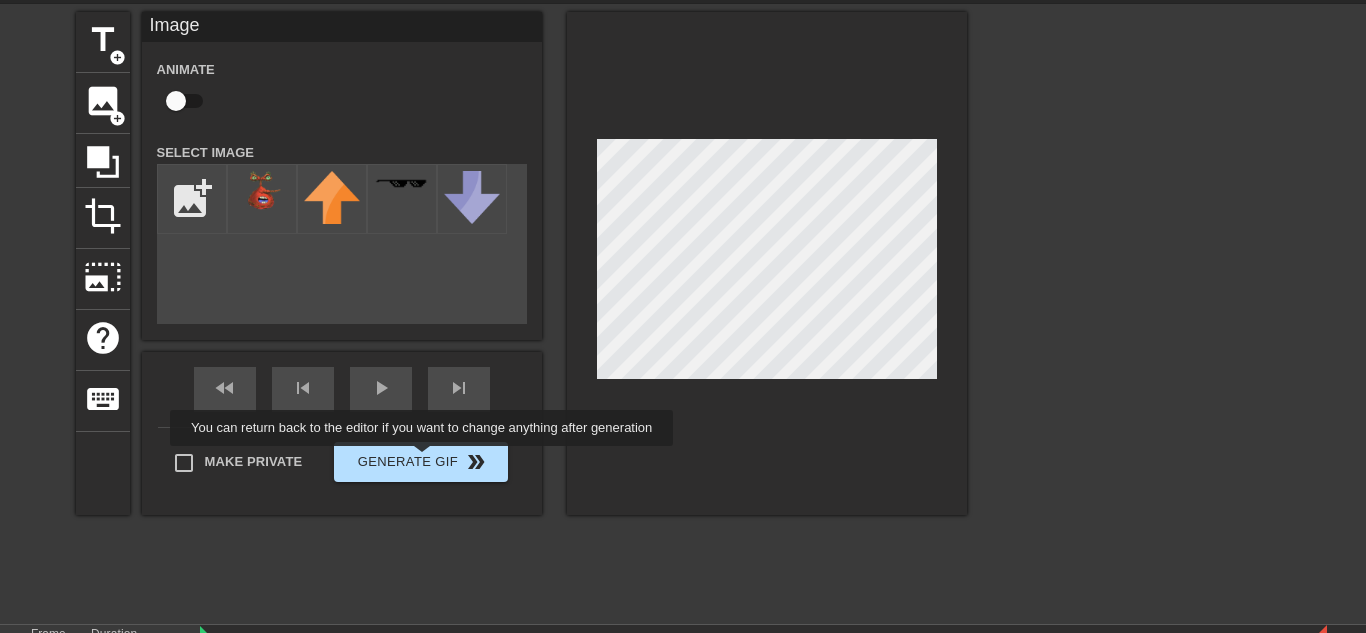 click on "title add_circle image add_circle crop photo_size_select_large help keyboard Image Animate Select Image add_photo_alternate fast_rewind skip_previous play_arrow skip_next Make Private Generate Gif double_arrow" at bounding box center (521, 263) 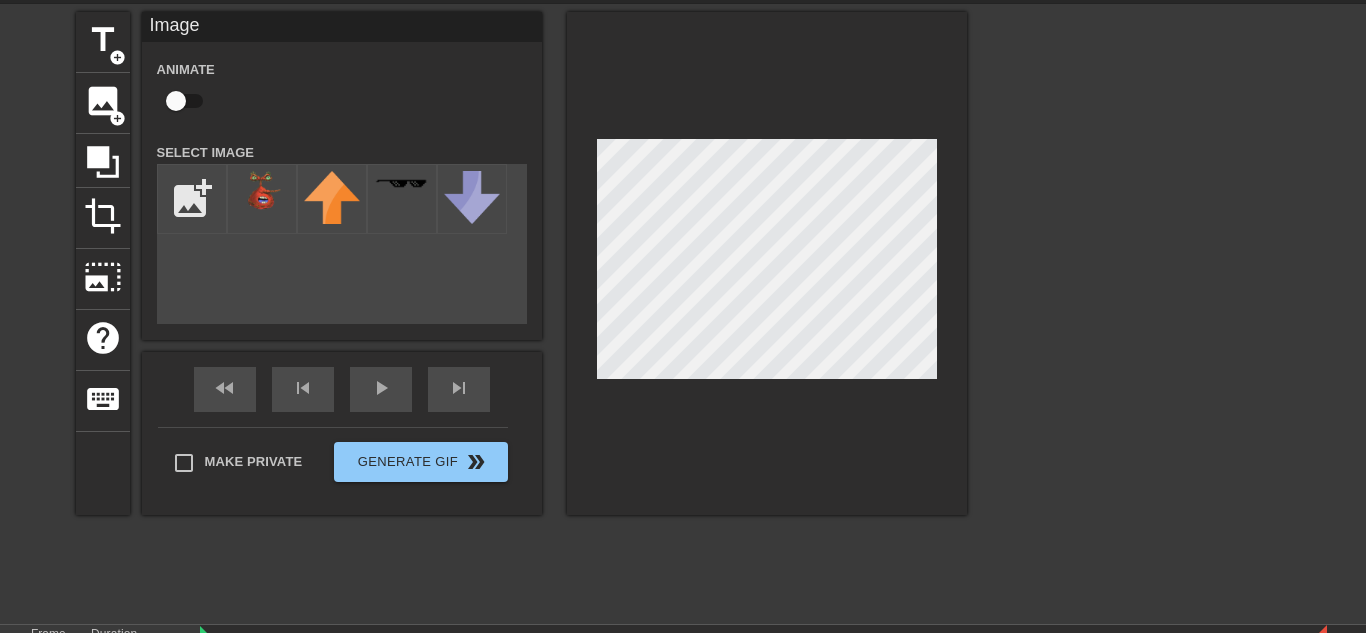checkbox on "true" 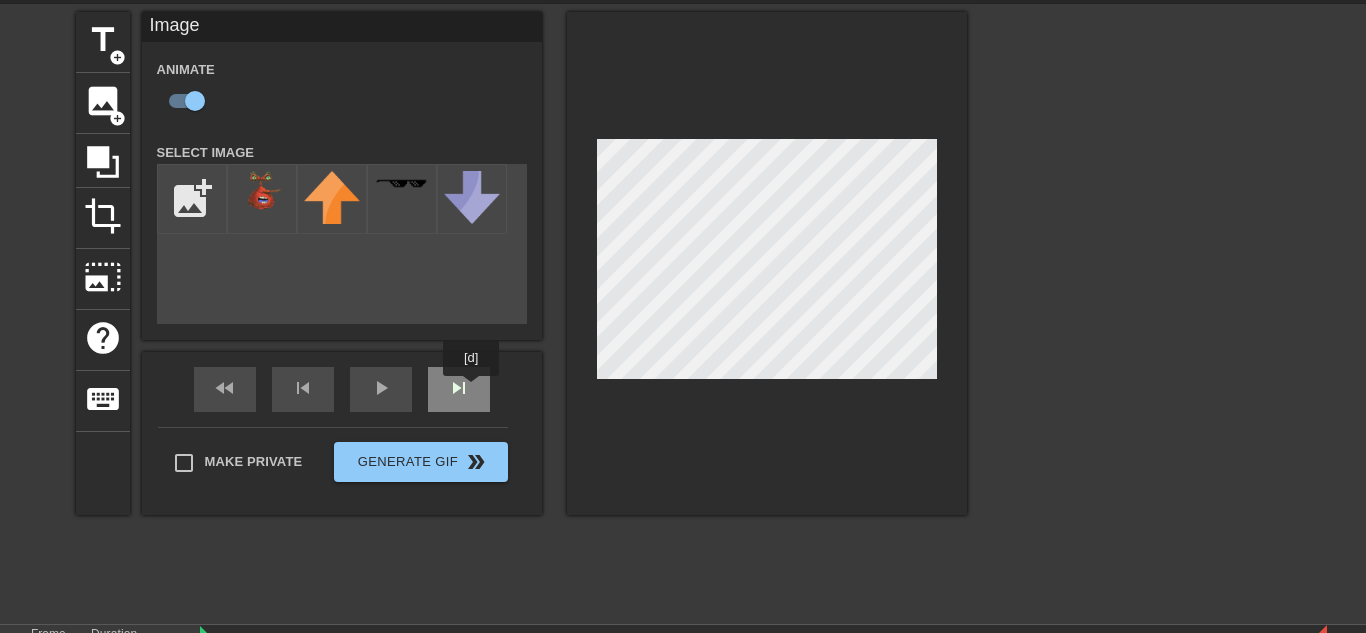 click on "skip_next" at bounding box center (459, 389) 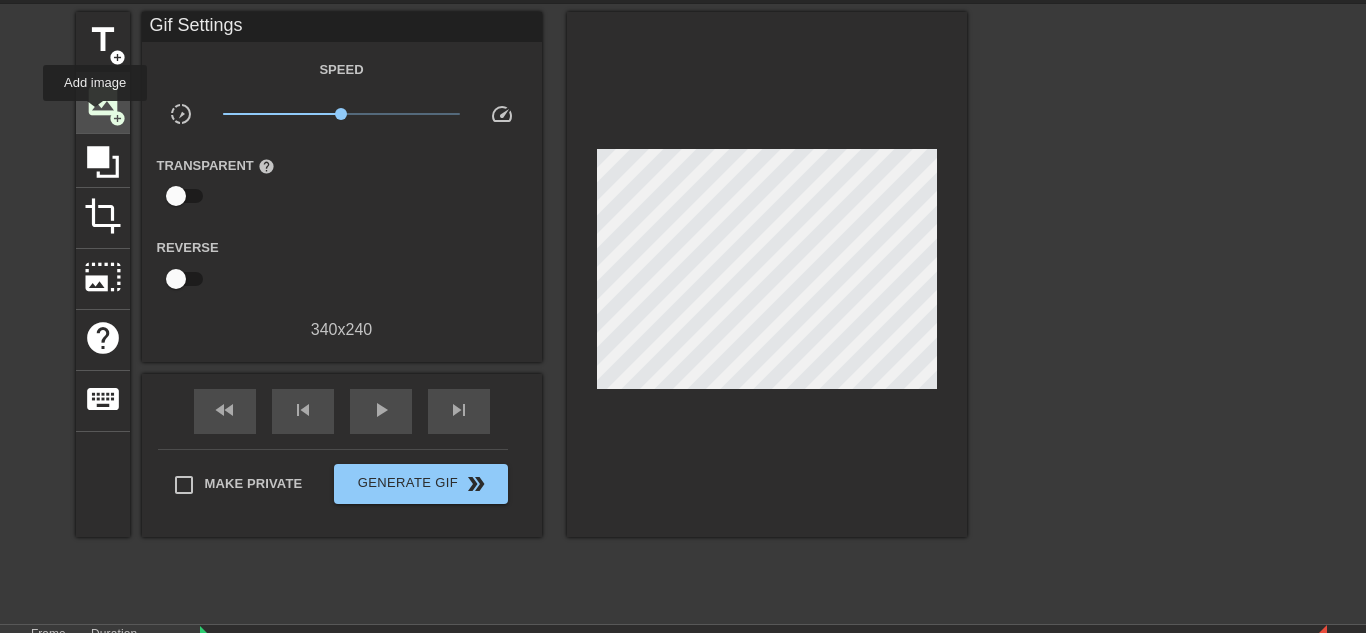 click on "image" at bounding box center (103, 101) 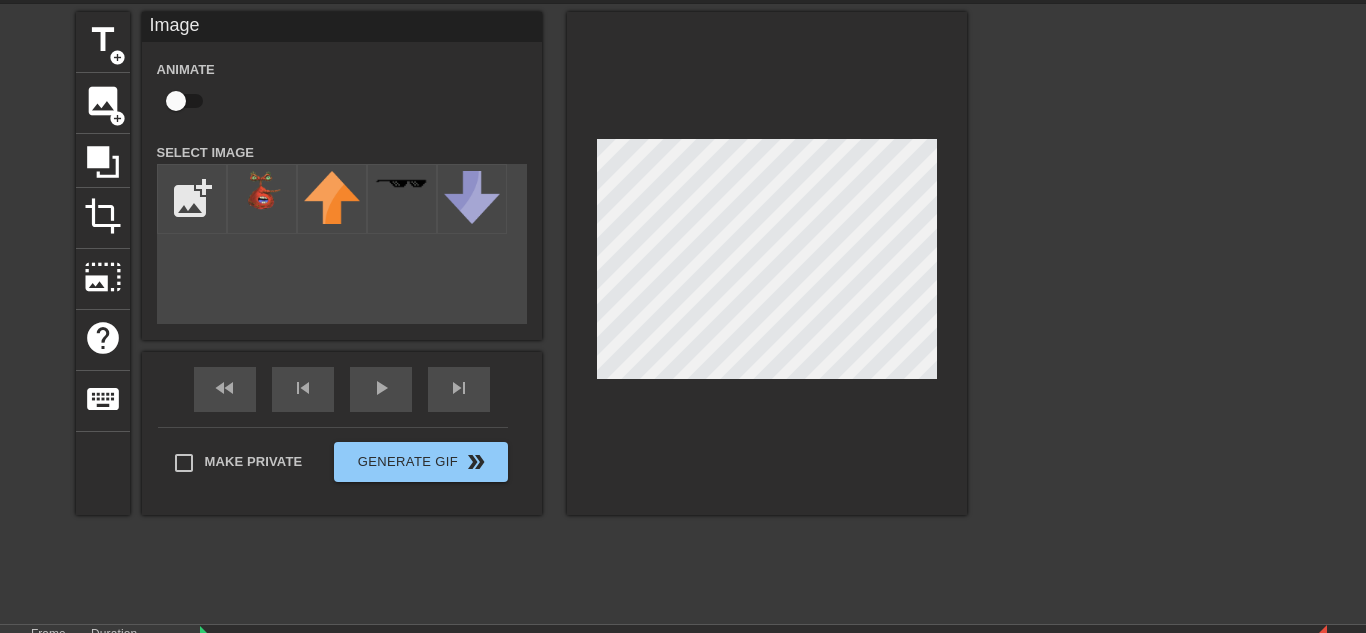 click on "title add_circle image add_circle crop photo_size_select_large help keyboard Image Animate Select Image add_photo_alternate fast_rewind skip_previous play_arrow skip_next Make Private Generate Gif double_arrow" at bounding box center (521, 312) 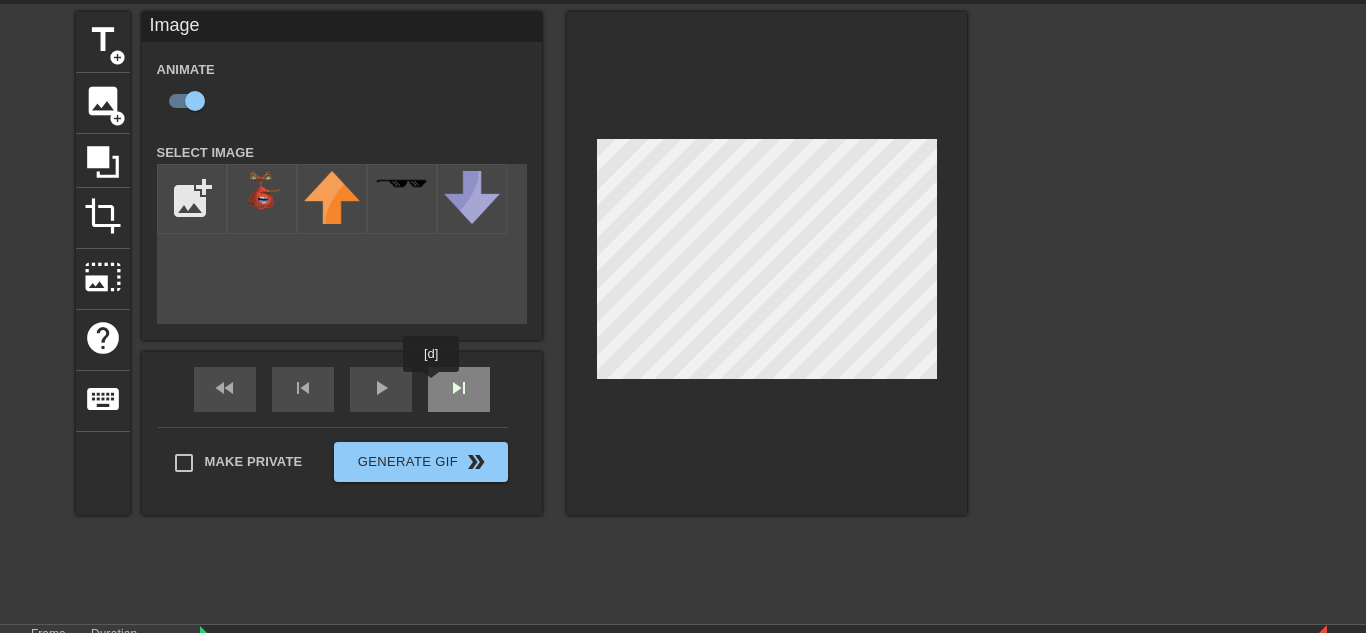 click on "skip_next" at bounding box center [459, 389] 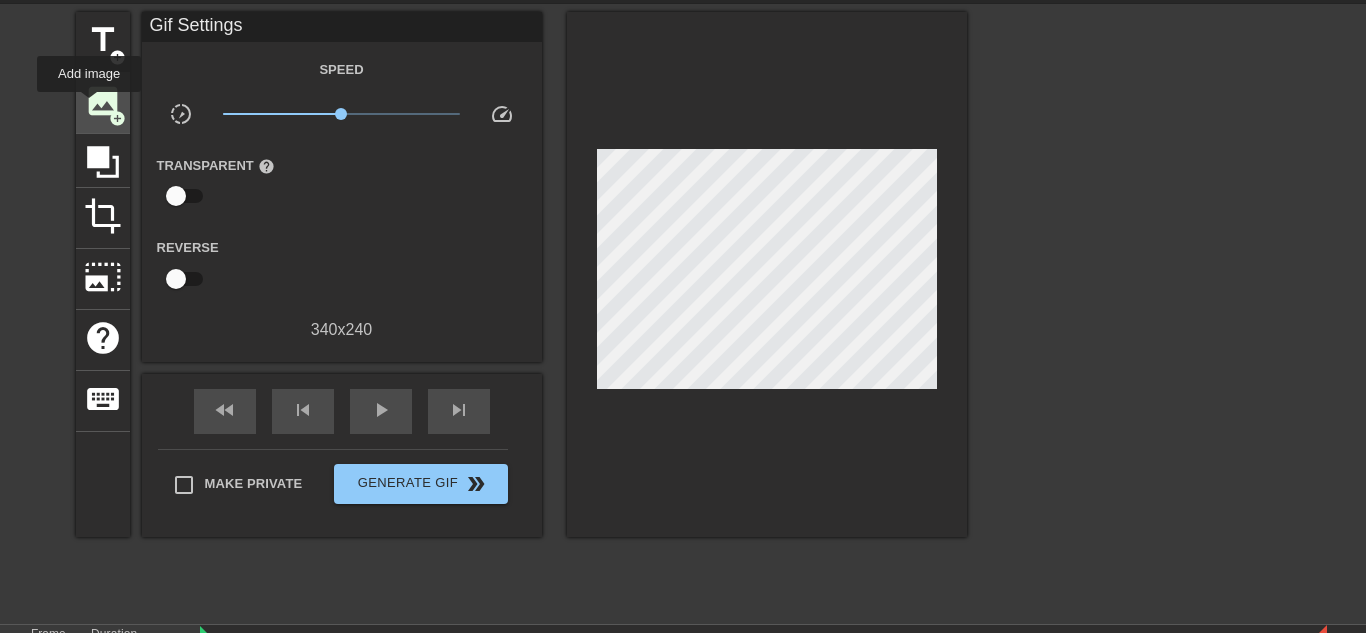 click on "image" at bounding box center [103, 101] 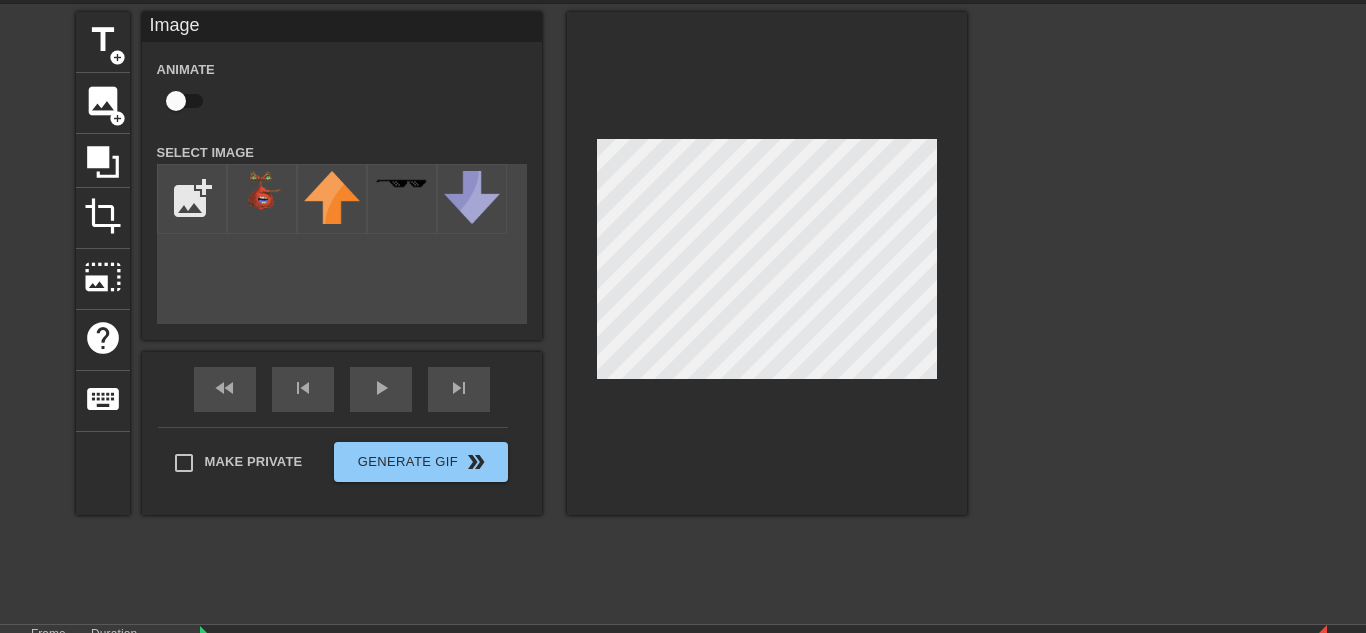 click on "title add_circle image add_circle crop photo_size_select_large help keyboard Image Animate Select Image add_photo_alternate fast_rewind skip_previous play_arrow skip_next Make Private Generate Gif double_arrow" at bounding box center (521, 263) 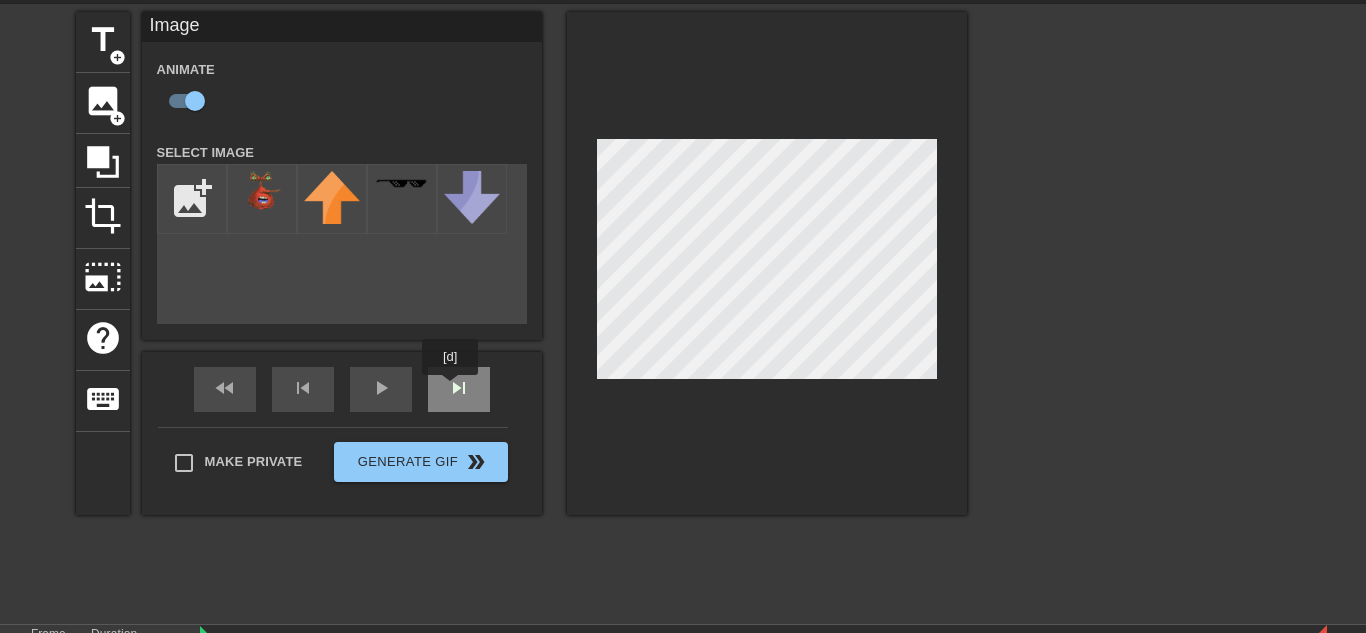 click on "skip_next" at bounding box center (459, 389) 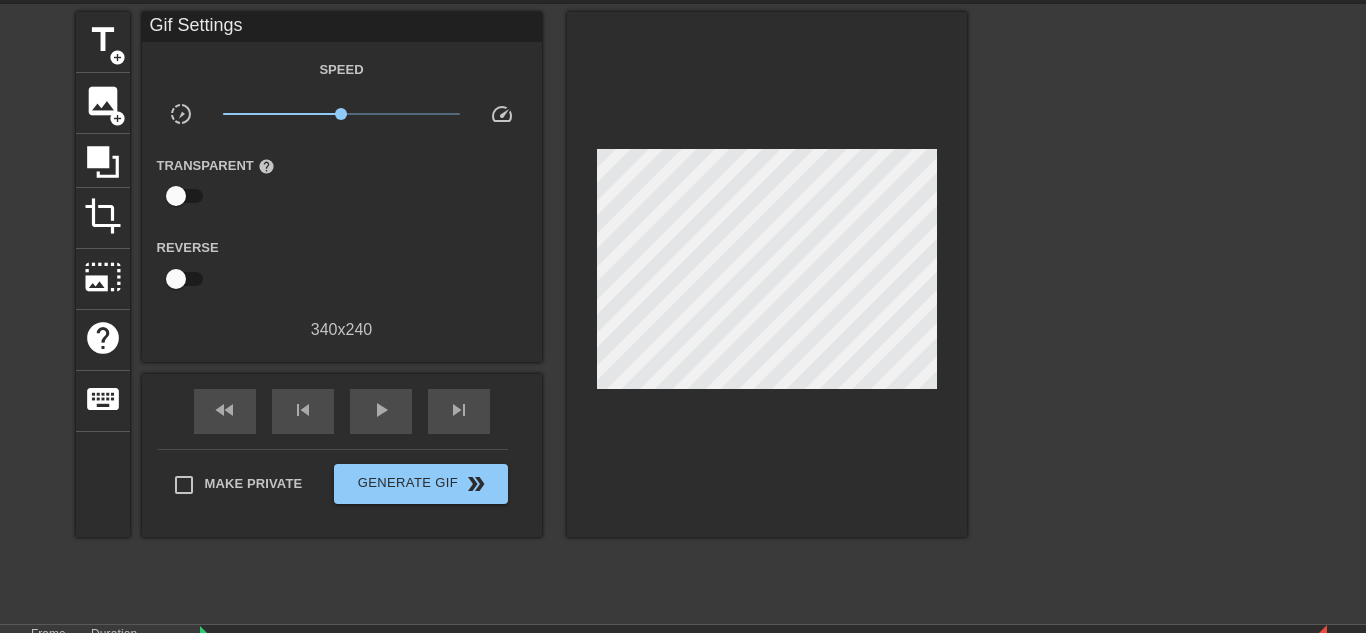 click on "title add_circle image add_circle crop photo_size_select_large help keyboard Gif Settings Speed slow_motion_video x1.00 speed Transparent help Reverse 340  x  240 fast_rewind skip_previous play_arrow skip_next Make Private Generate Gif double_arrow" at bounding box center [521, 274] 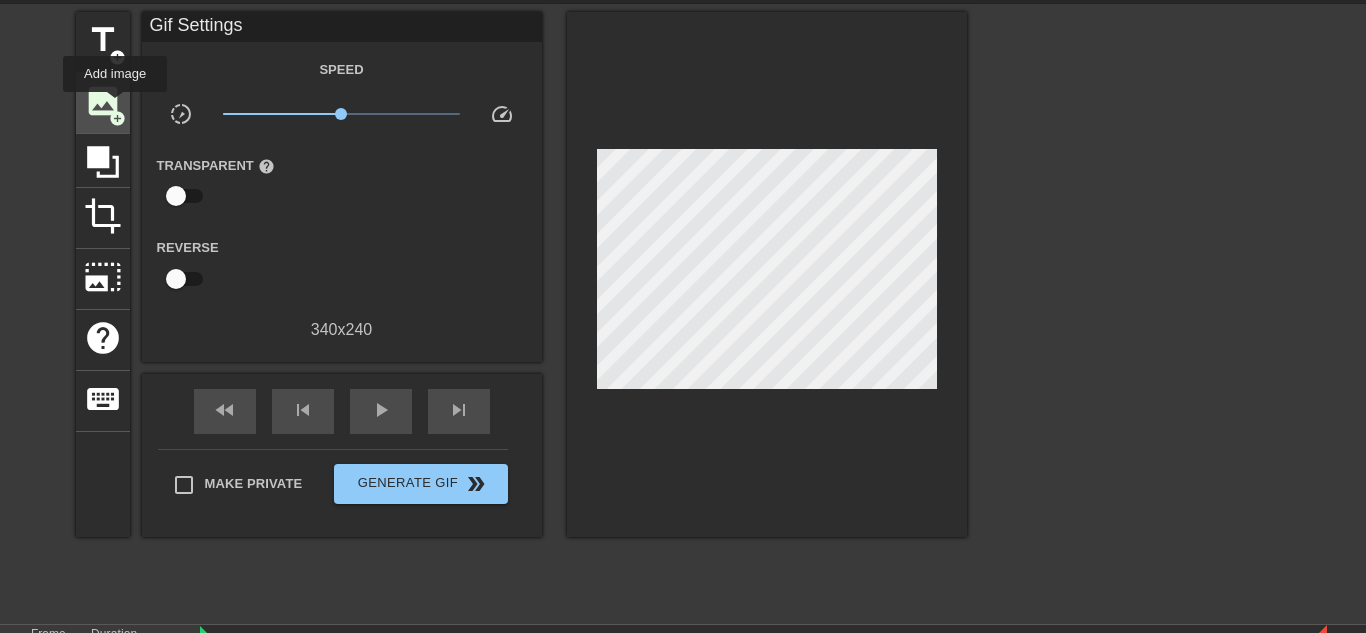 click on "image" at bounding box center (103, 101) 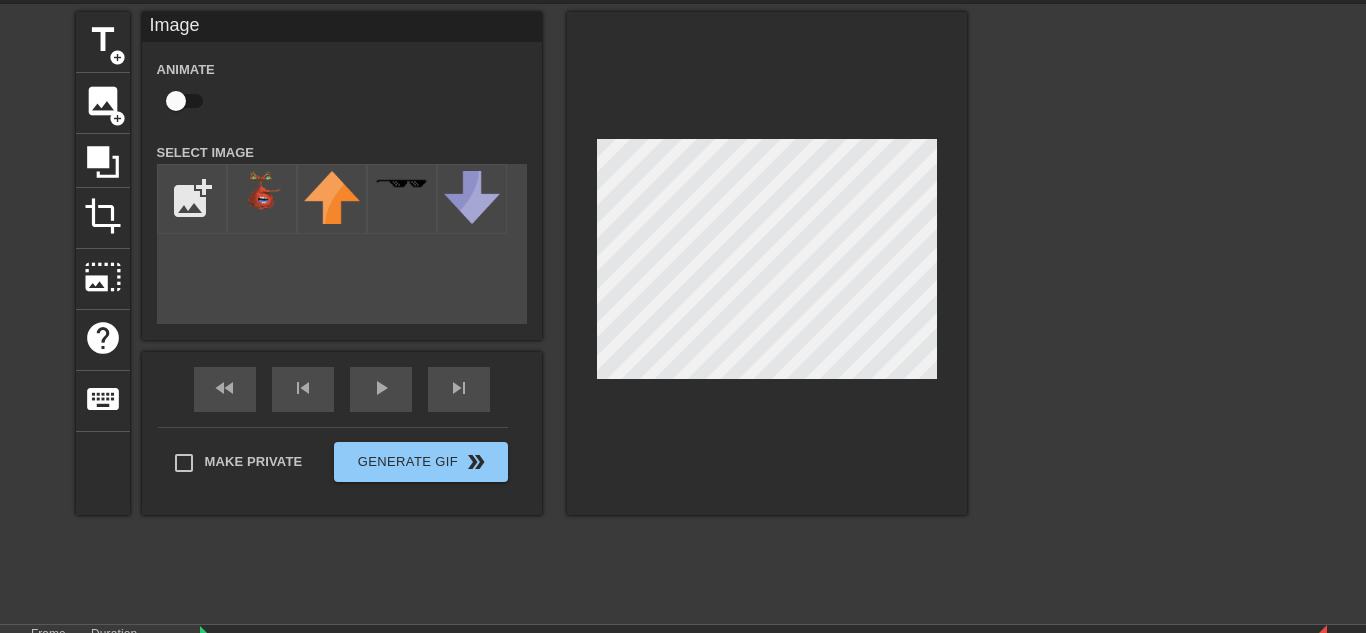 click on "title add_circle image add_circle crop photo_size_select_large help keyboard Image Animate Select Image add_photo_alternate fast_rewind skip_previous play_arrow skip_next Make Private Generate Gif double_arrow" at bounding box center [521, 263] 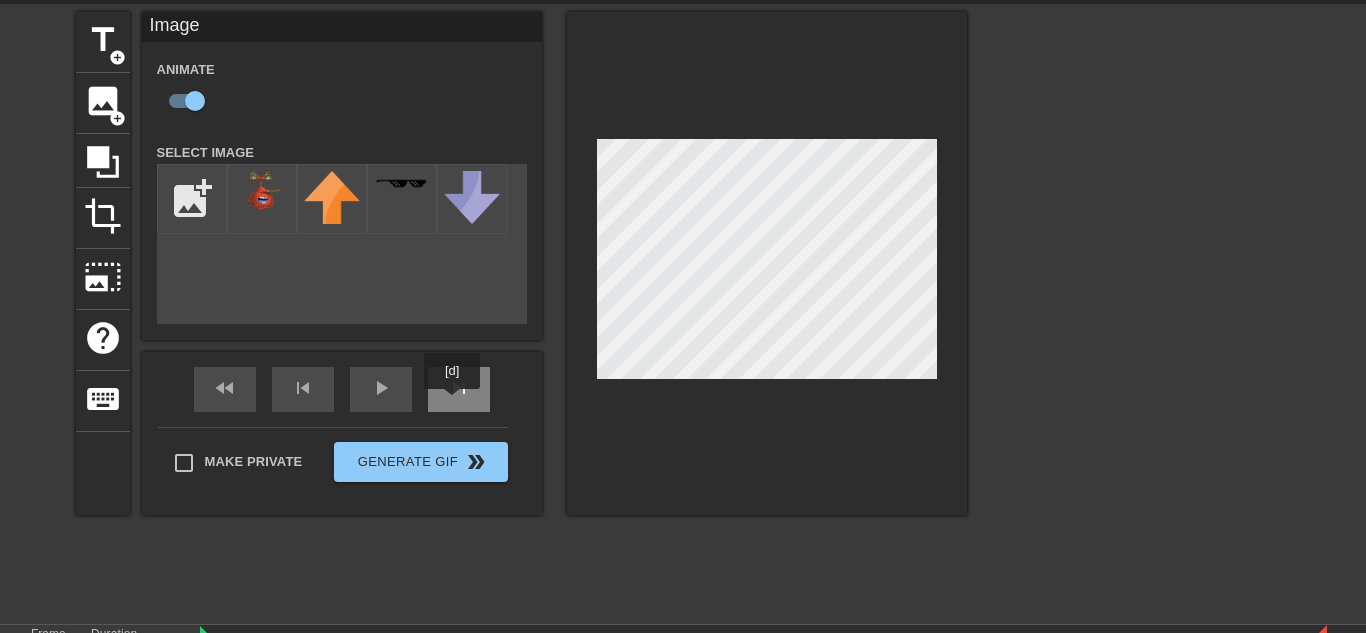 click on "skip_next" at bounding box center [459, 389] 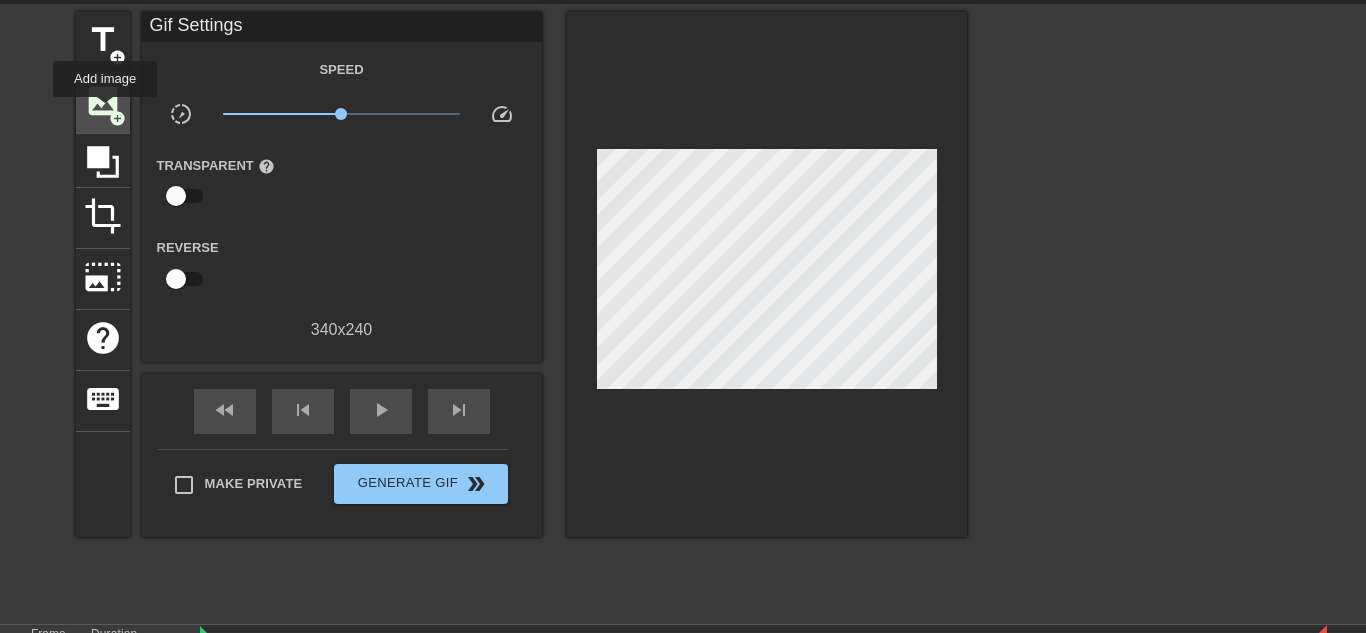 click on "image" at bounding box center [103, 101] 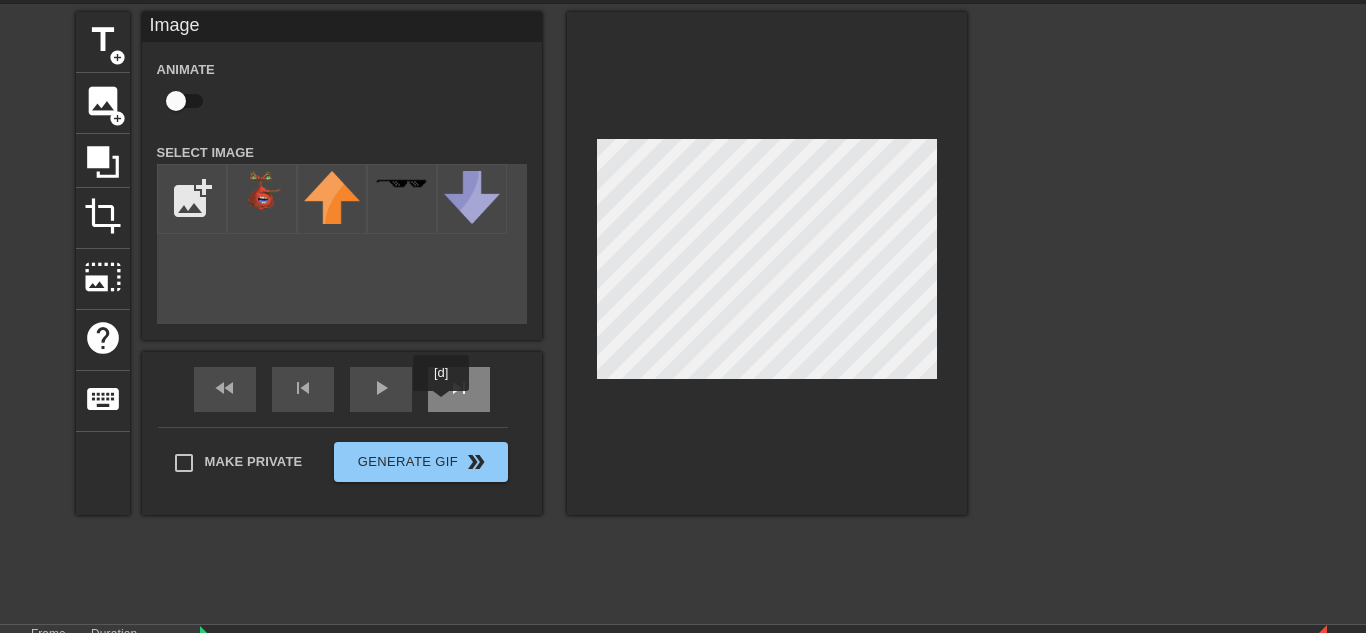 click on "title add_circle image add_circle crop photo_size_select_large help keyboard Image Animate Select Image add_photo_alternate fast_rewind skip_previous play_arrow skip_next Make Private Generate Gif double_arrow" at bounding box center [521, 263] 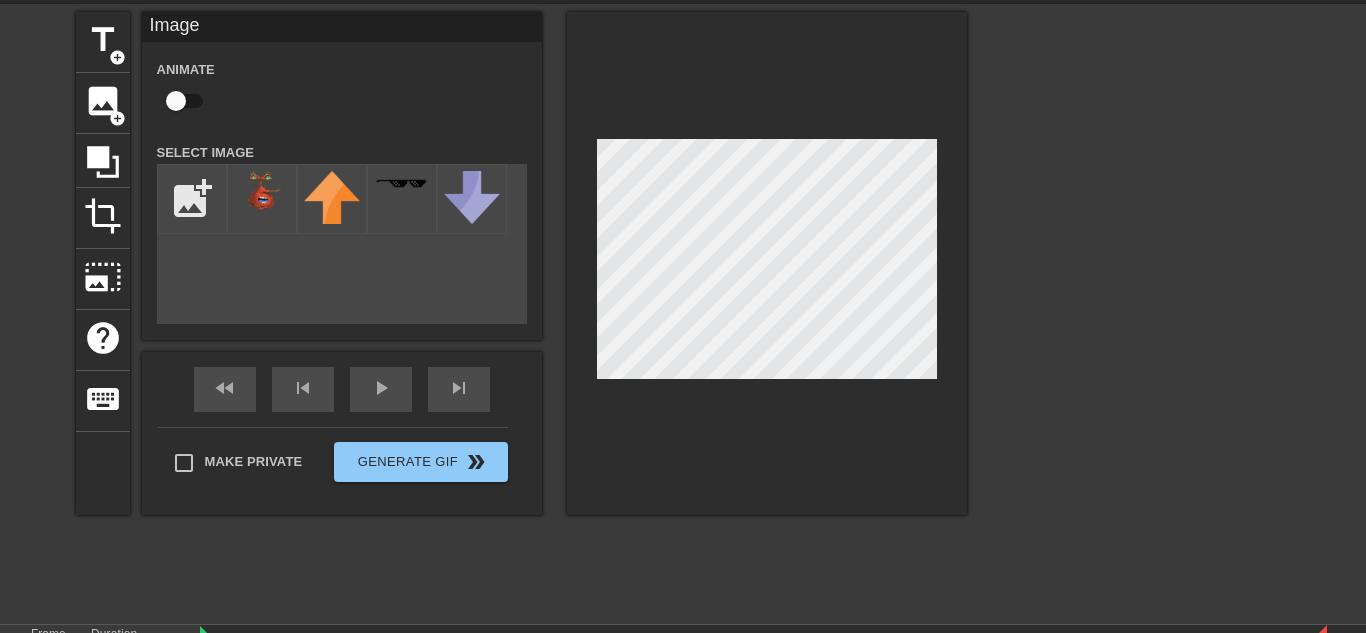 checkbox on "true" 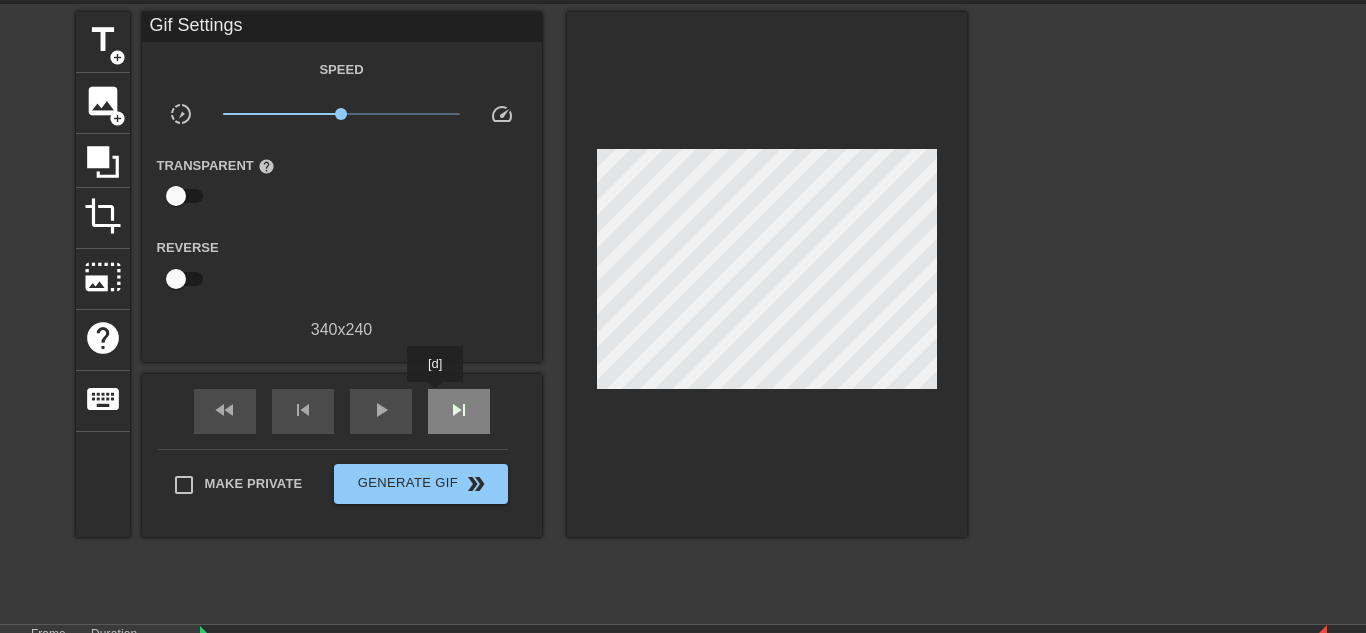click on "skip_next" at bounding box center (459, 411) 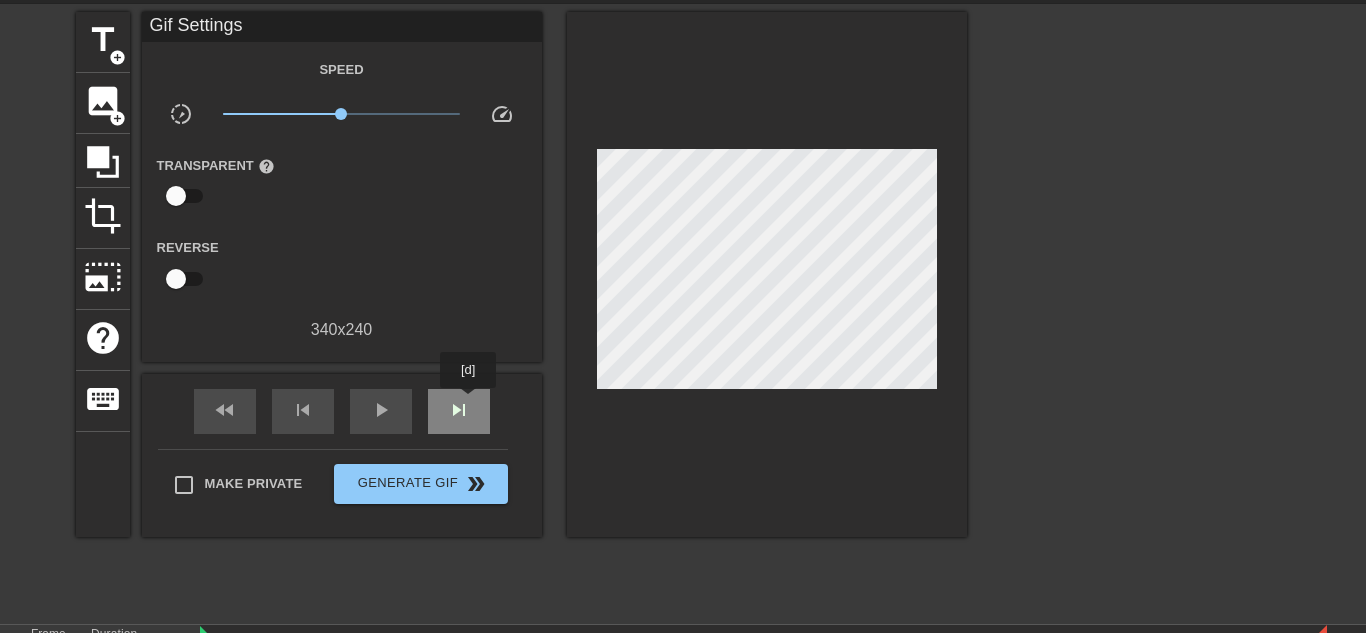 click on "skip_next" at bounding box center (459, 411) 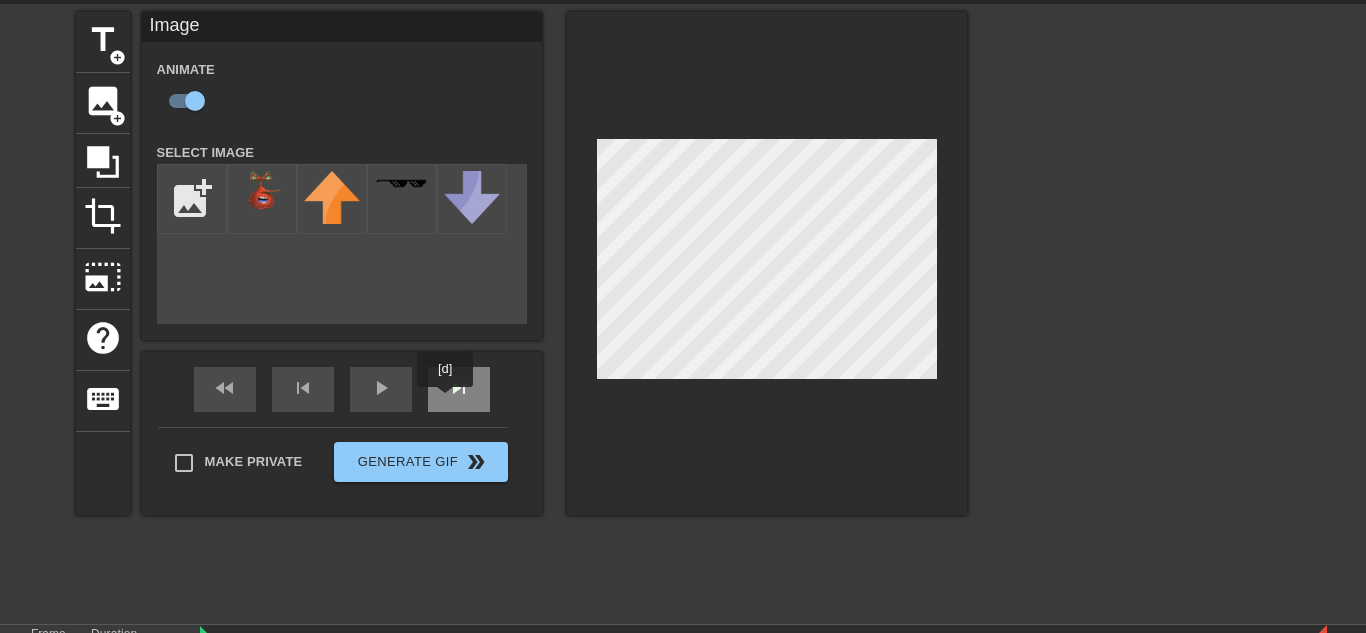 click on "skip_next" at bounding box center (459, 389) 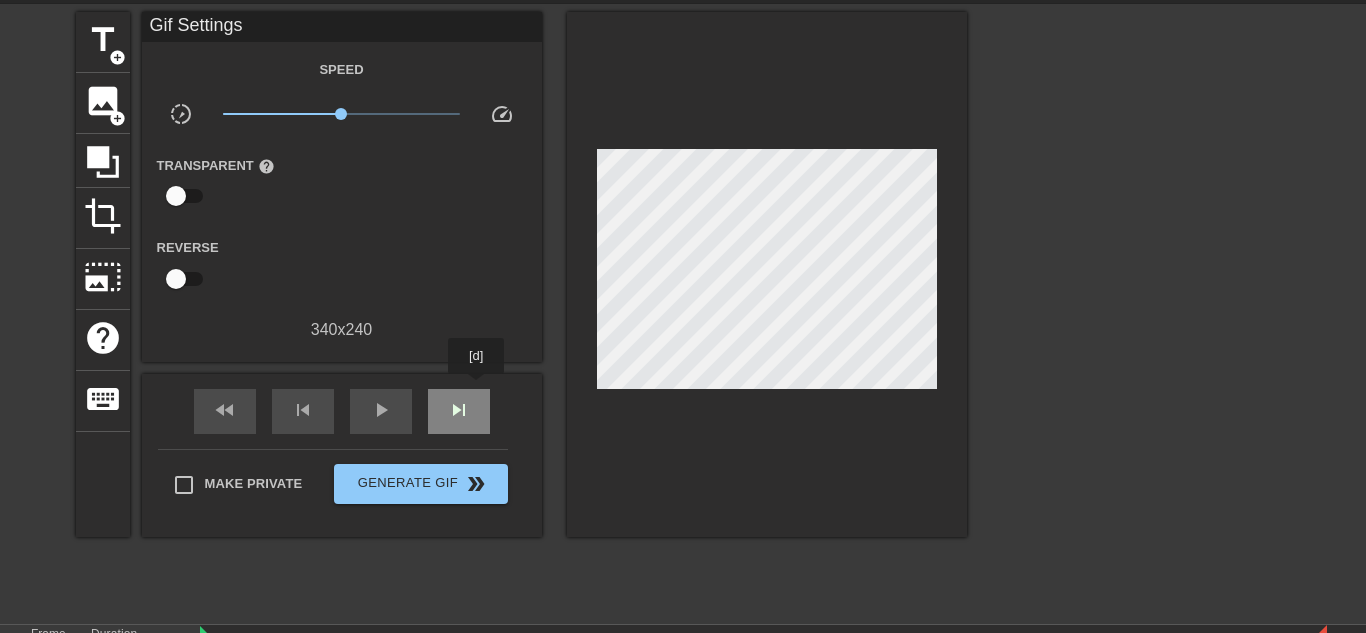 click on "skip_next" at bounding box center [459, 411] 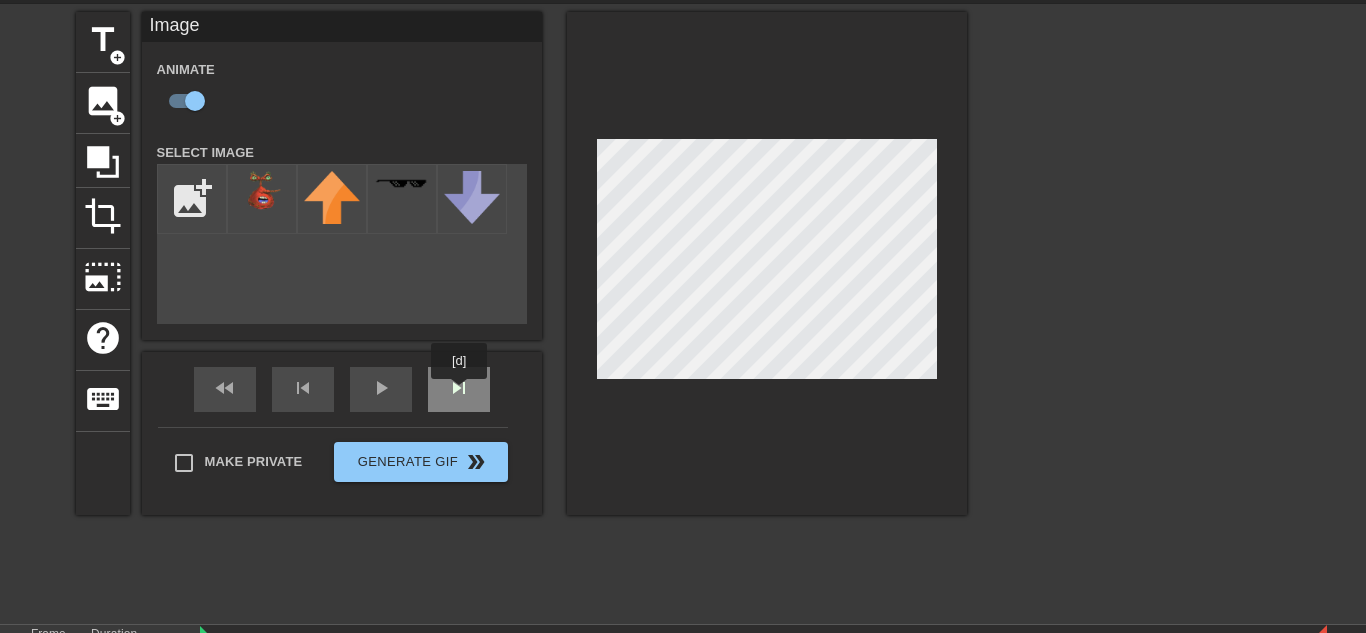 click on "skip_next" at bounding box center (459, 389) 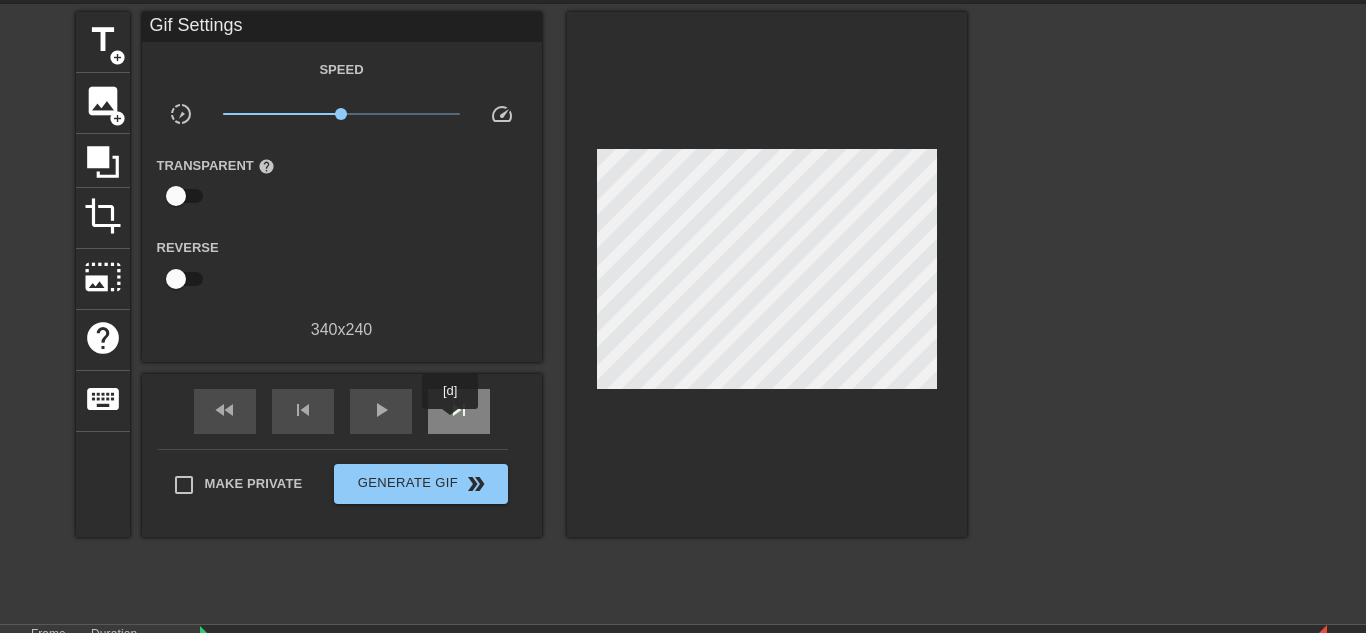 click on "skip_next" at bounding box center [459, 410] 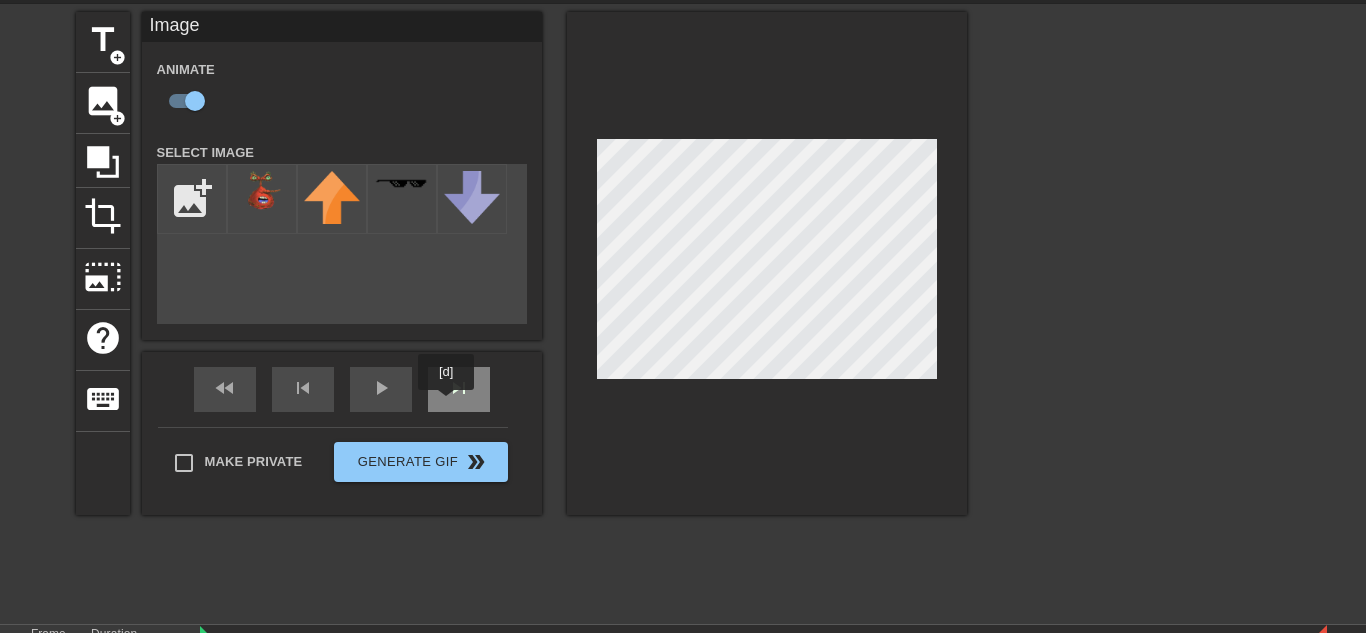 click on "skip_next" at bounding box center (459, 389) 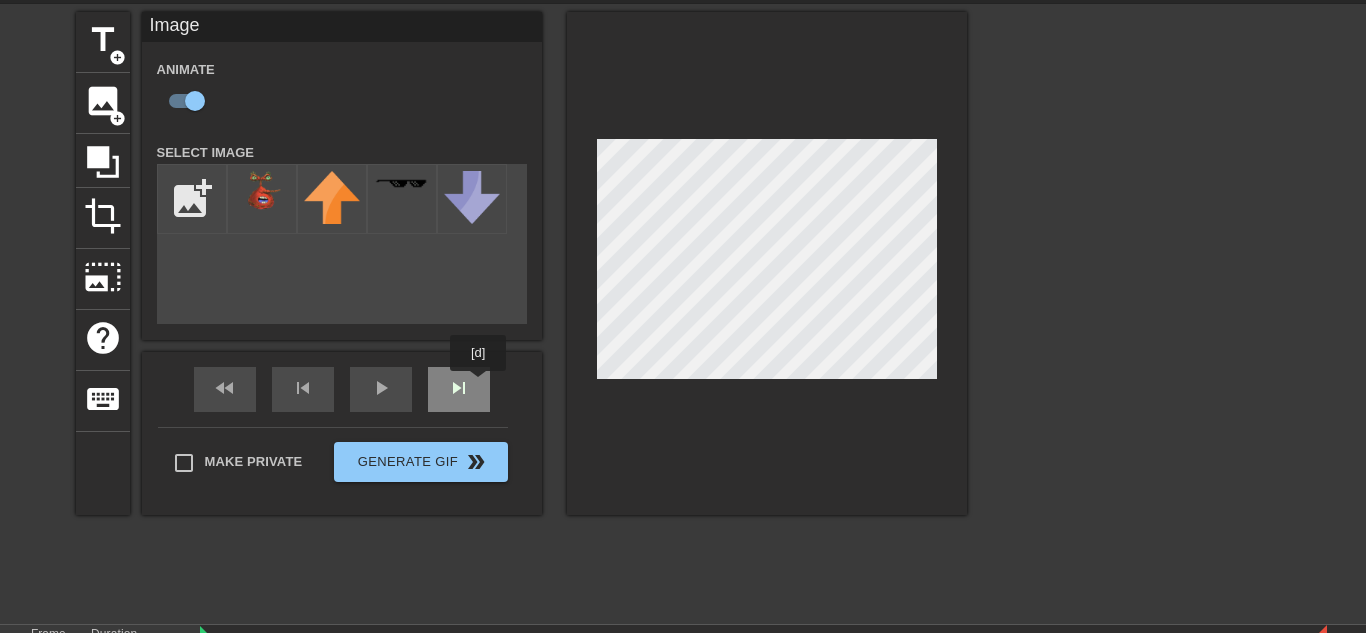 click on "skip_next" at bounding box center [459, 389] 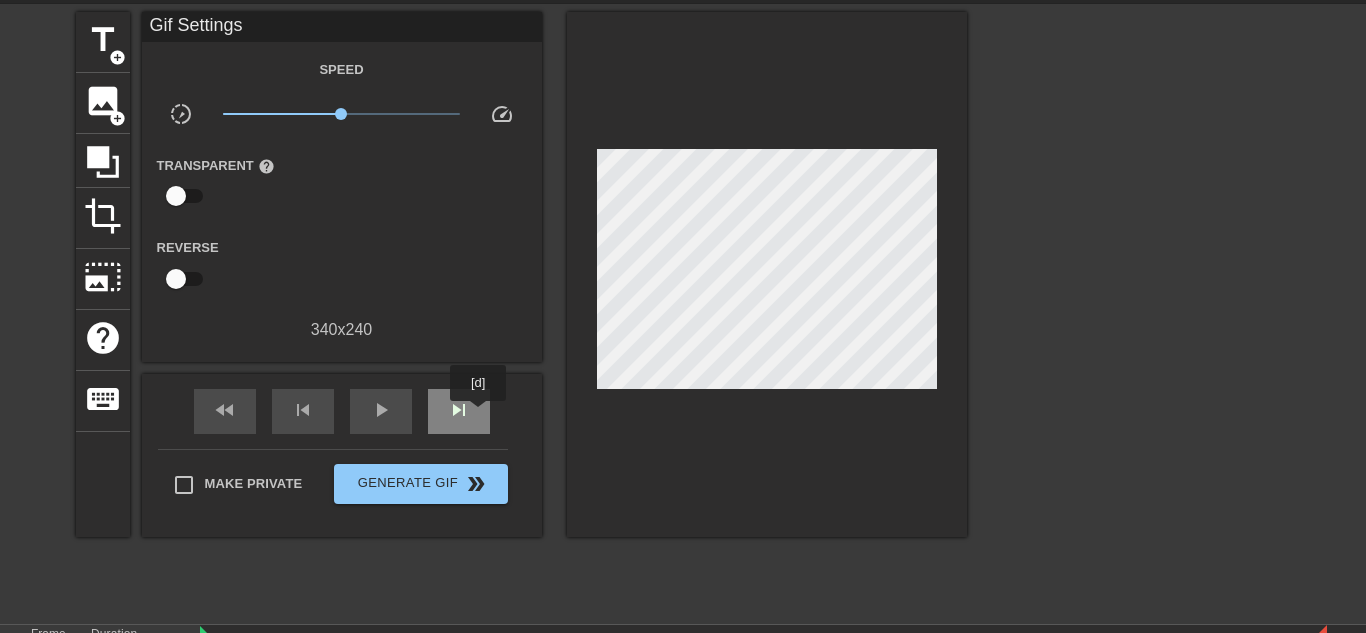 click on "skip_next" at bounding box center (459, 411) 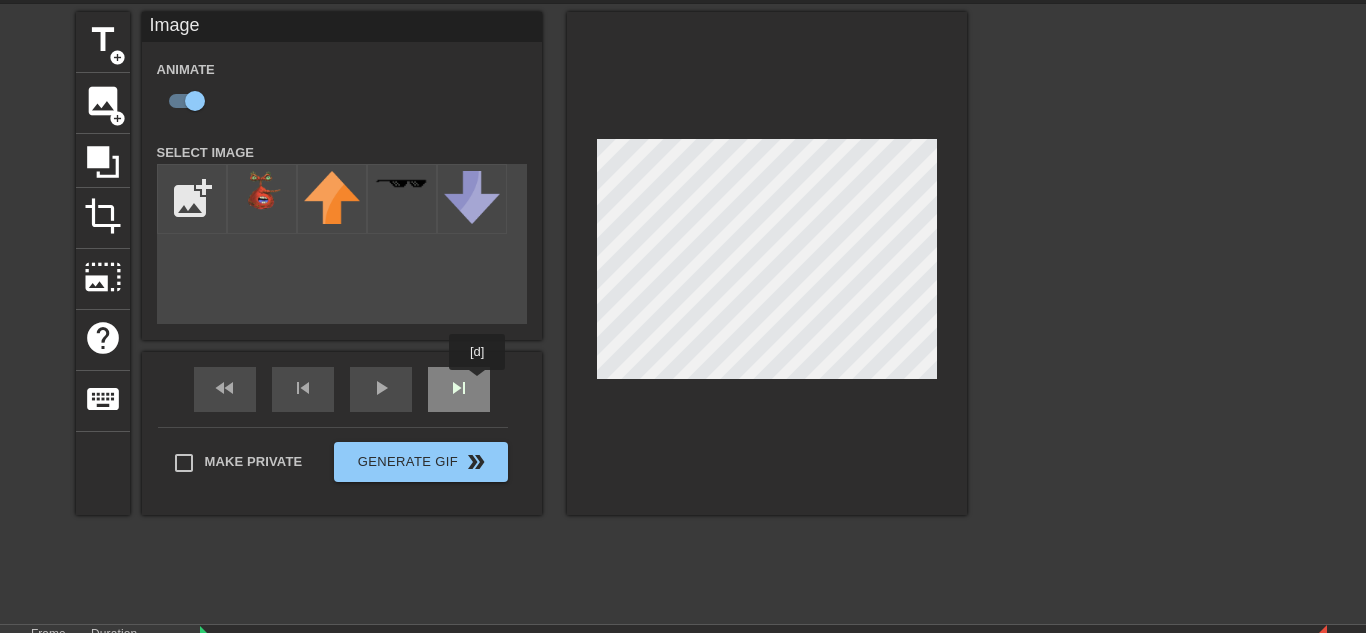 click on "fast_rewind skip_previous play_arrow skip_next" at bounding box center [342, 389] 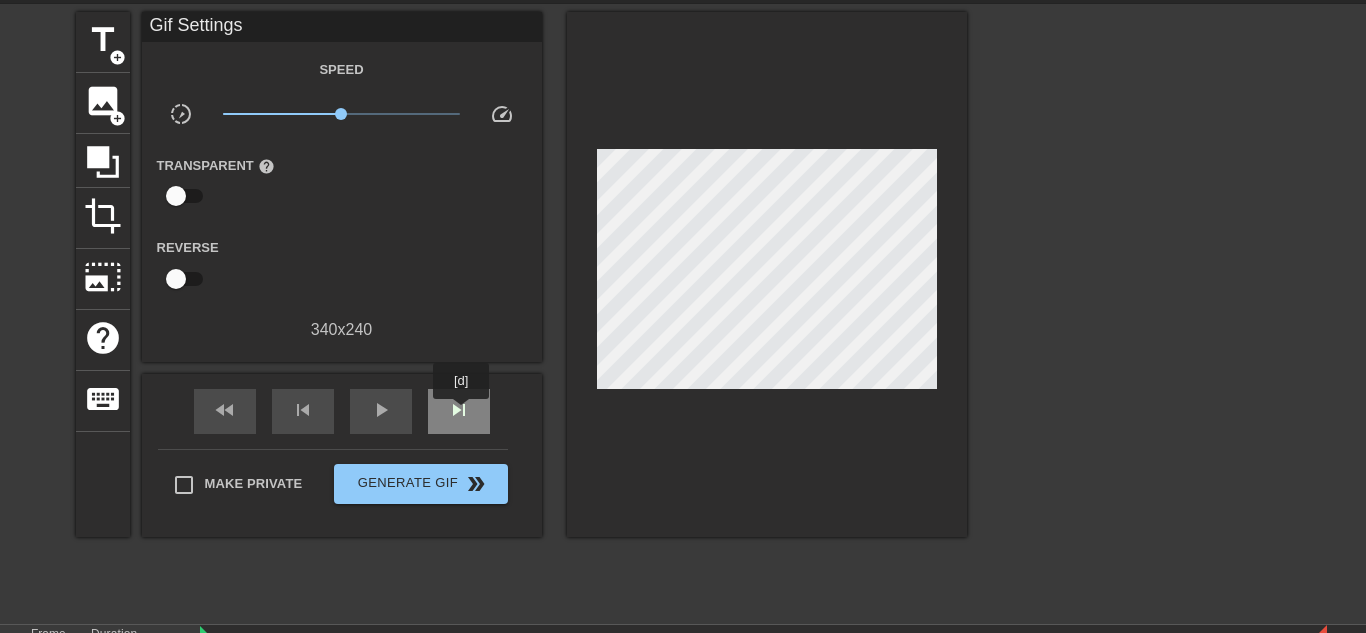 click on "skip_next" at bounding box center [459, 410] 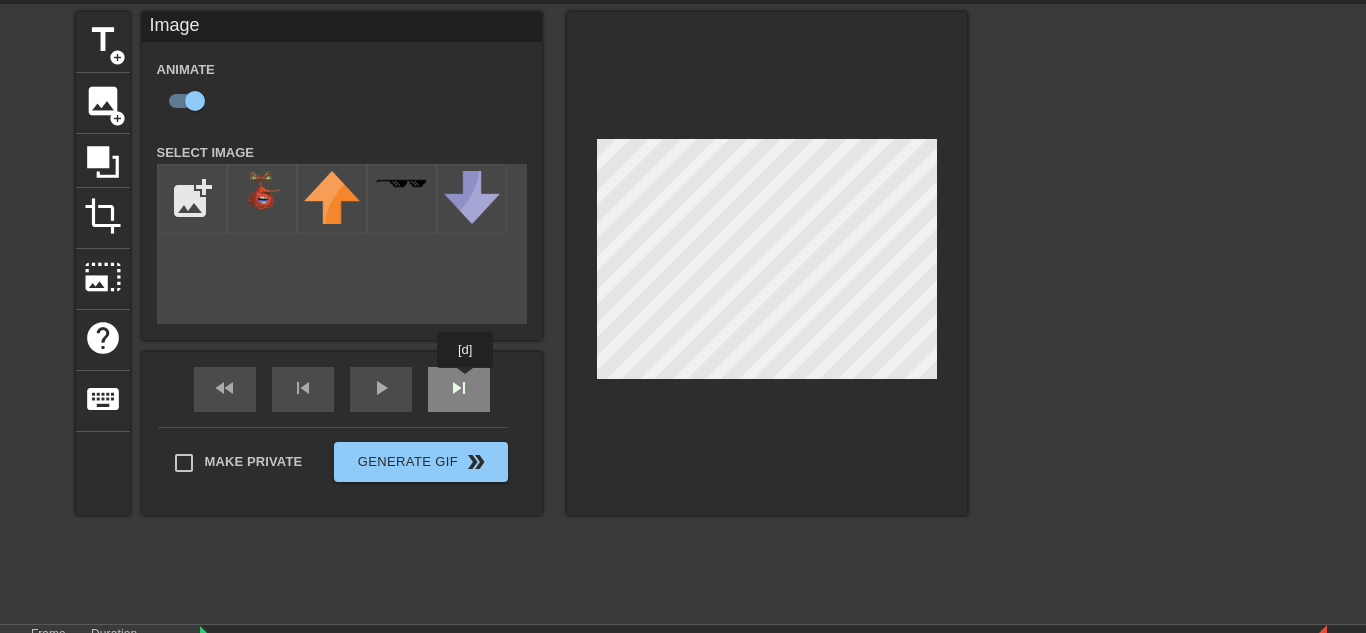 click on "fast_rewind skip_previous play_arrow skip_next" at bounding box center [342, 389] 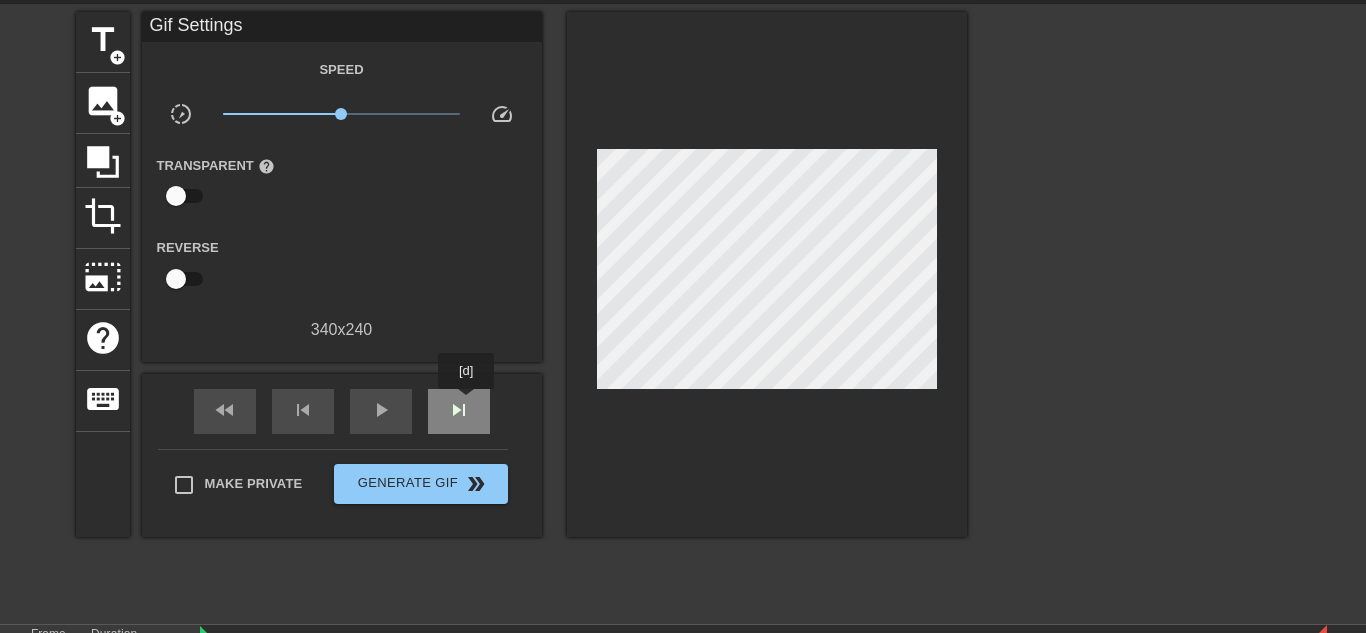 click on "skip_next" at bounding box center (459, 410) 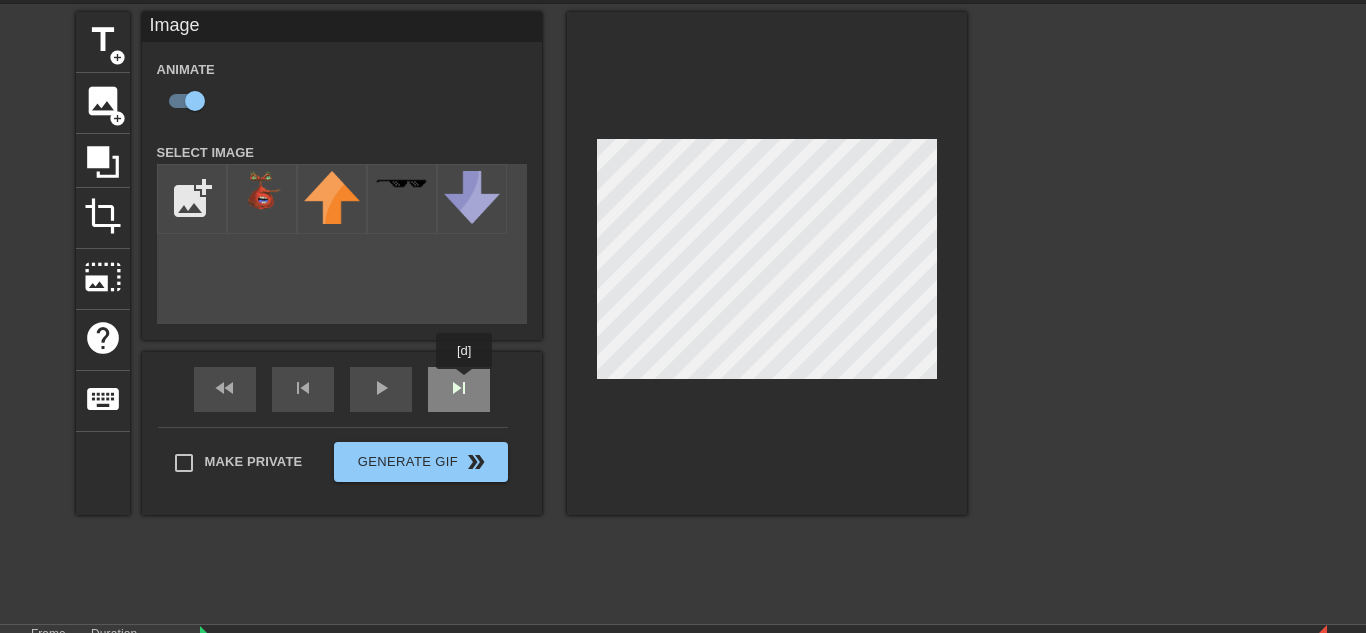 click on "skip_next" at bounding box center (459, 389) 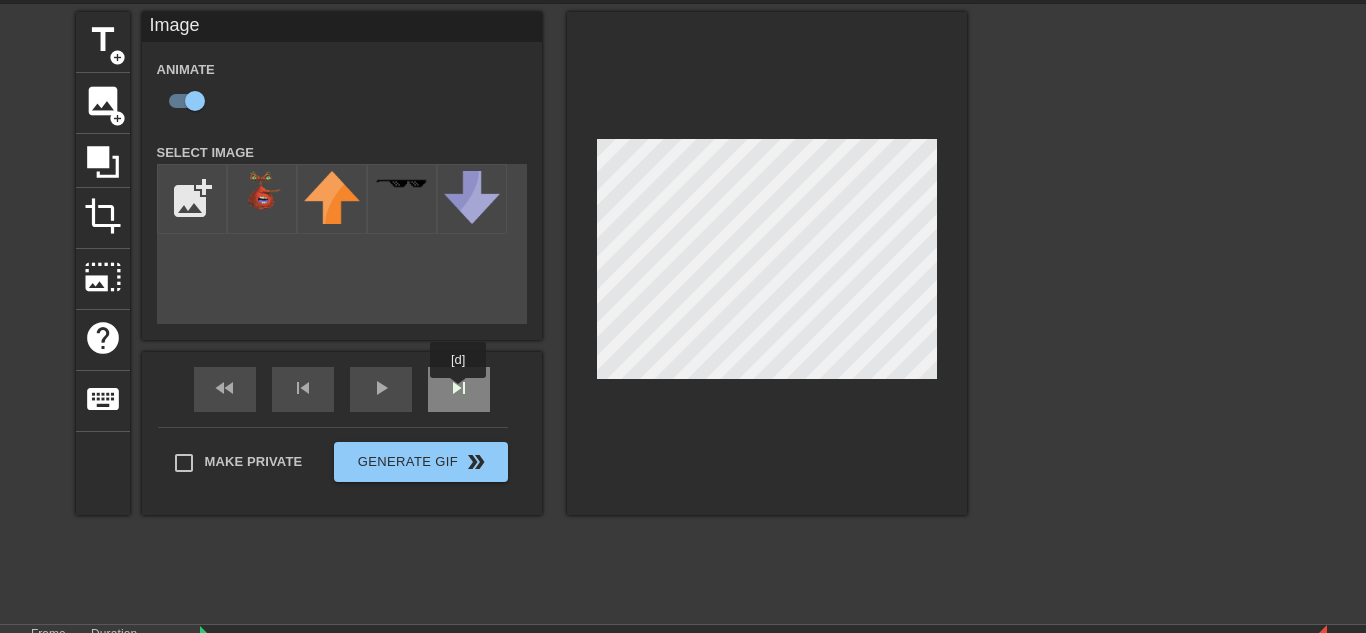 click on "fast_rewind skip_previous play_arrow skip_next" at bounding box center [342, 389] 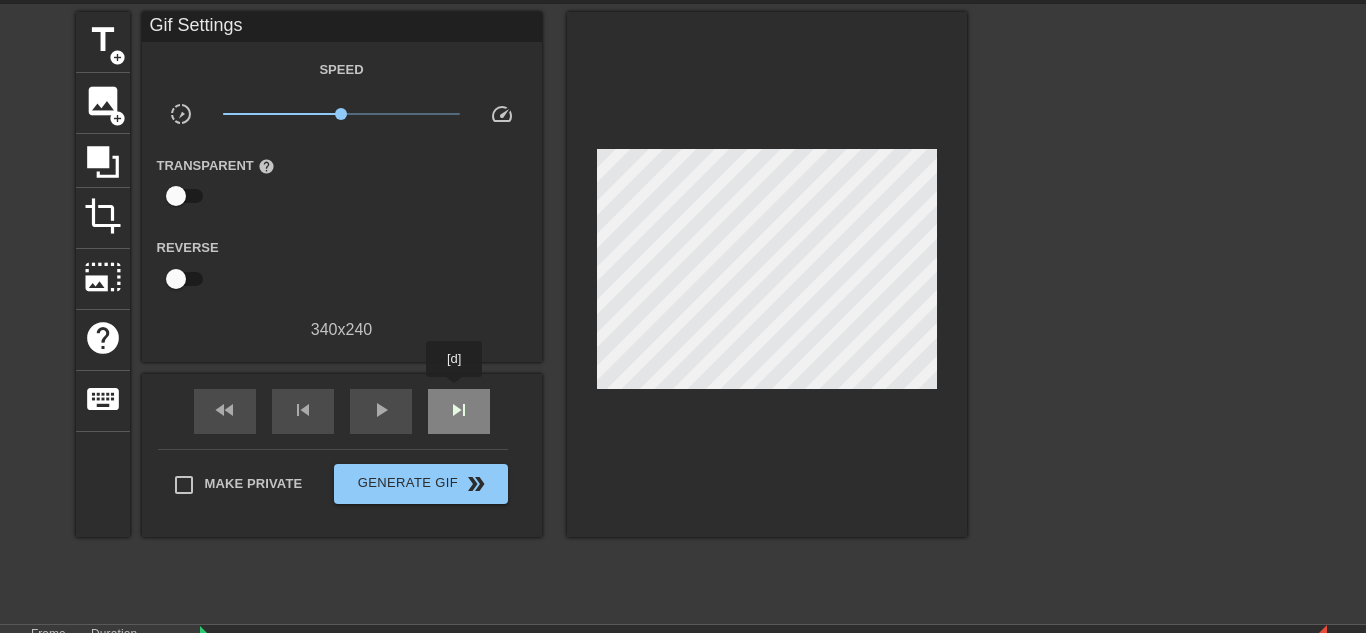 click on "skip_next" at bounding box center (459, 411) 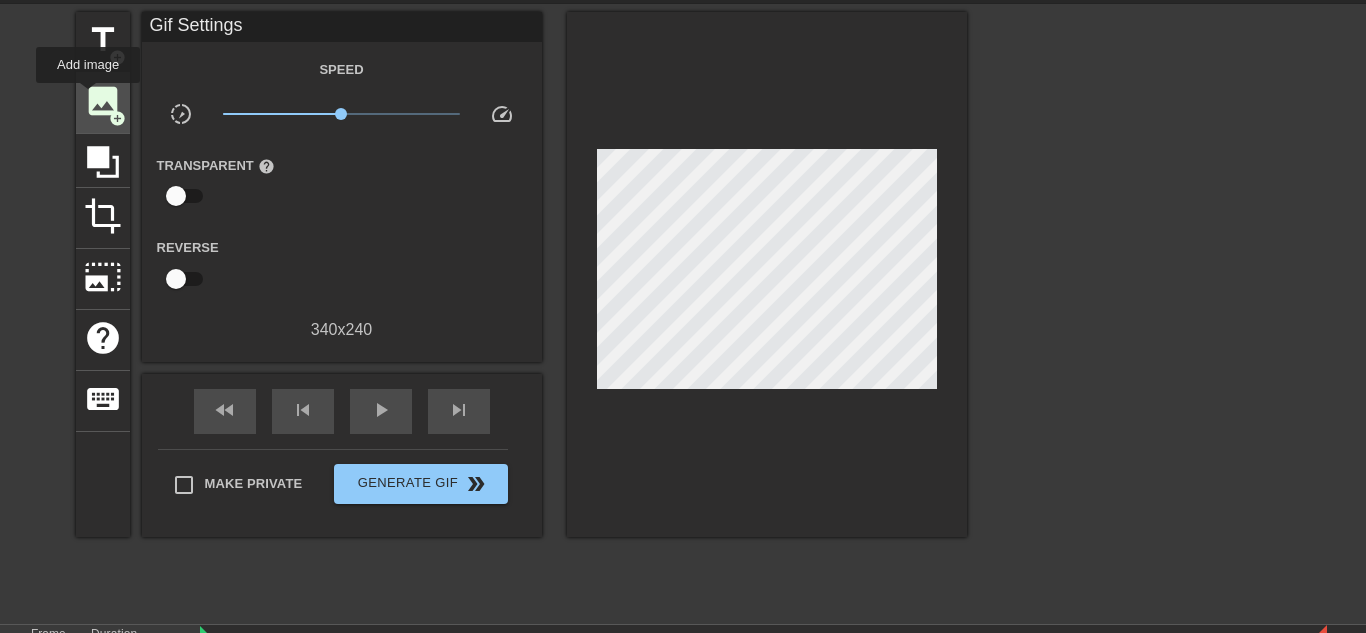 click on "image" at bounding box center (103, 101) 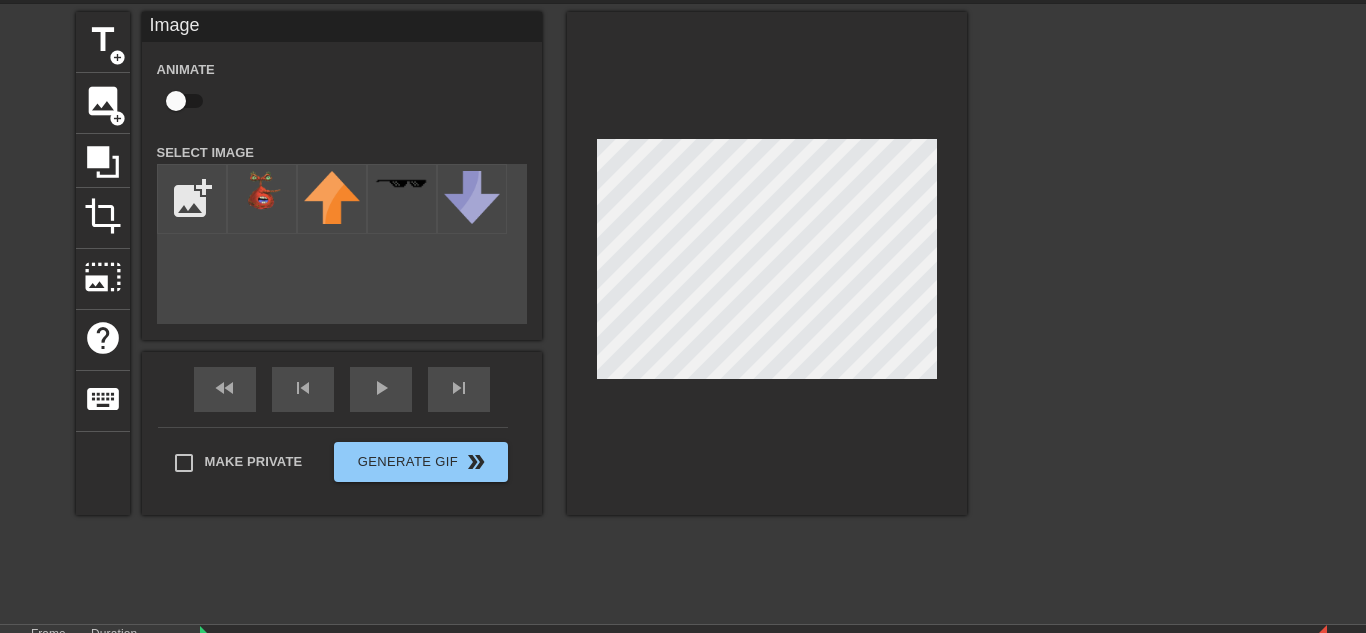 click on "title add_circle image add_circle crop photo_size_select_large help keyboard Image Animate Select Image add_photo_alternate fast_rewind skip_previous play_arrow skip_next Make Private Generate Gif double_arrow" at bounding box center (521, 263) 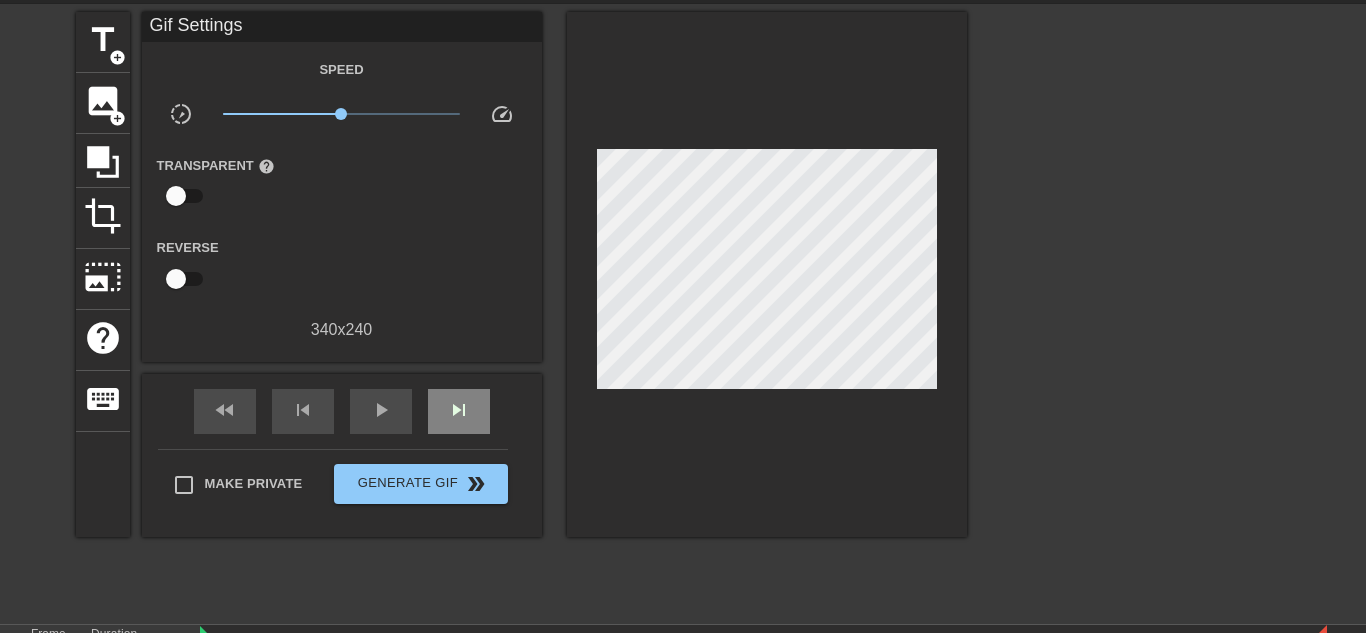 click on "fast_rewind skip_previous play_arrow skip_next" at bounding box center [342, 411] 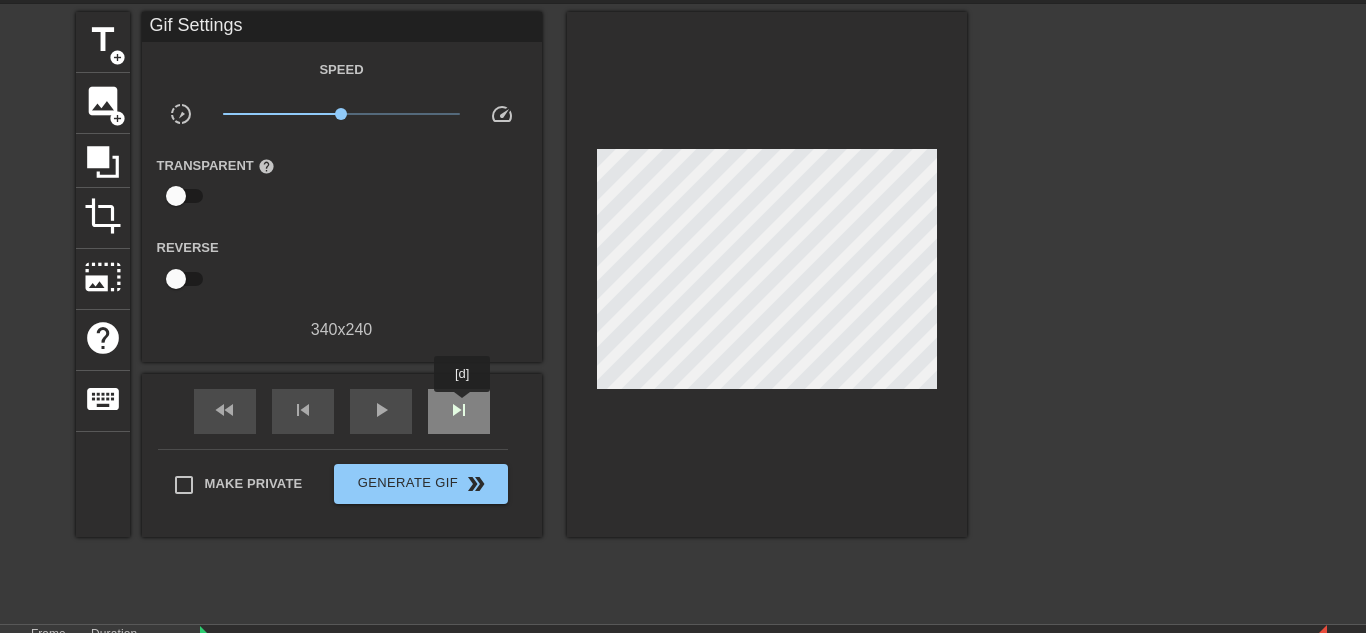 click on "skip_next" at bounding box center [459, 410] 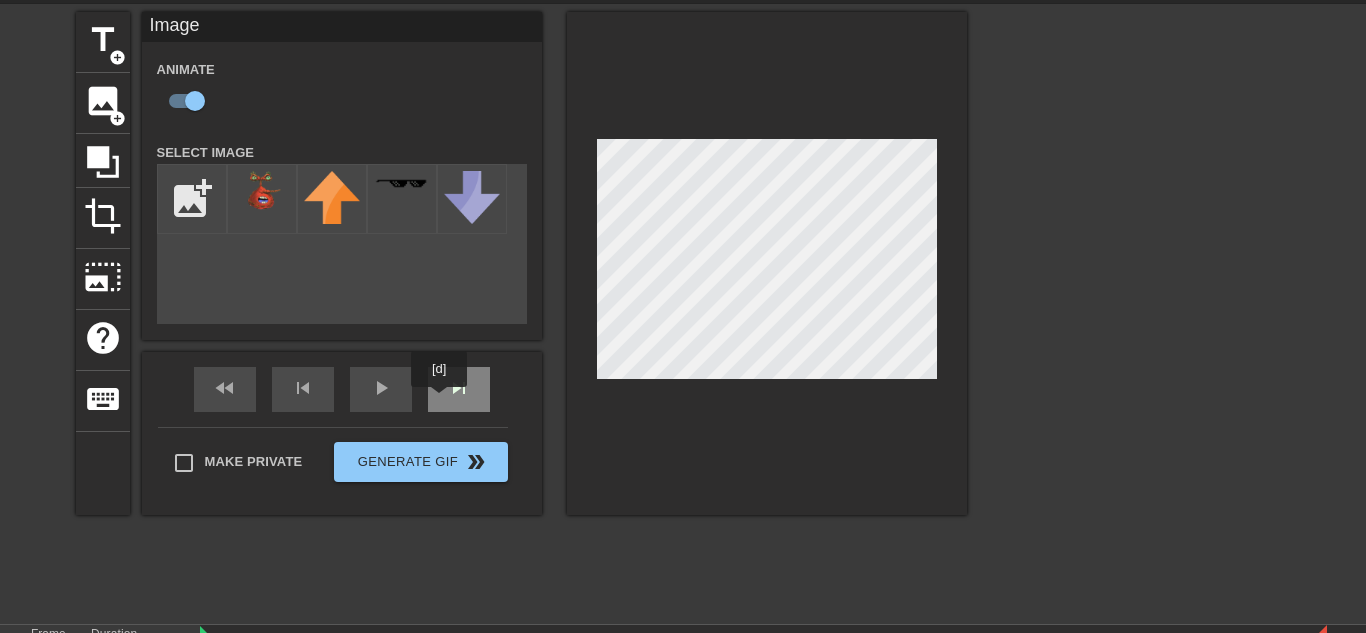 click on "skip_next" at bounding box center [459, 389] 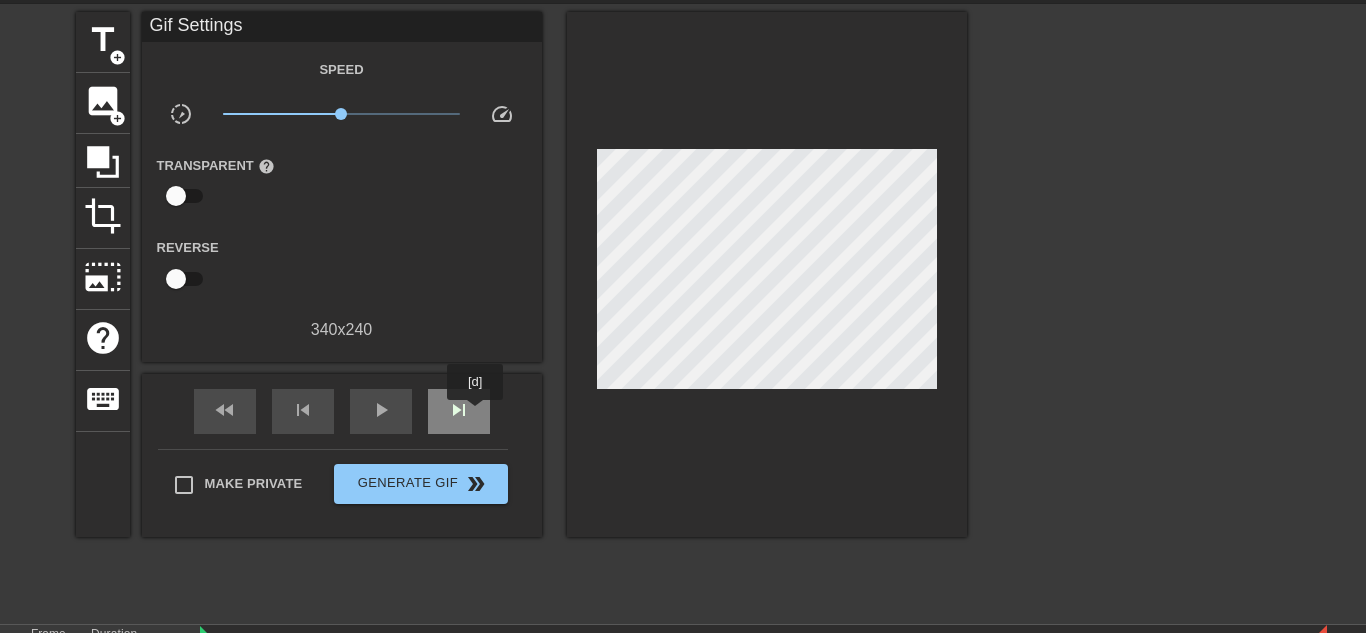 click on "skip_next" at bounding box center (459, 410) 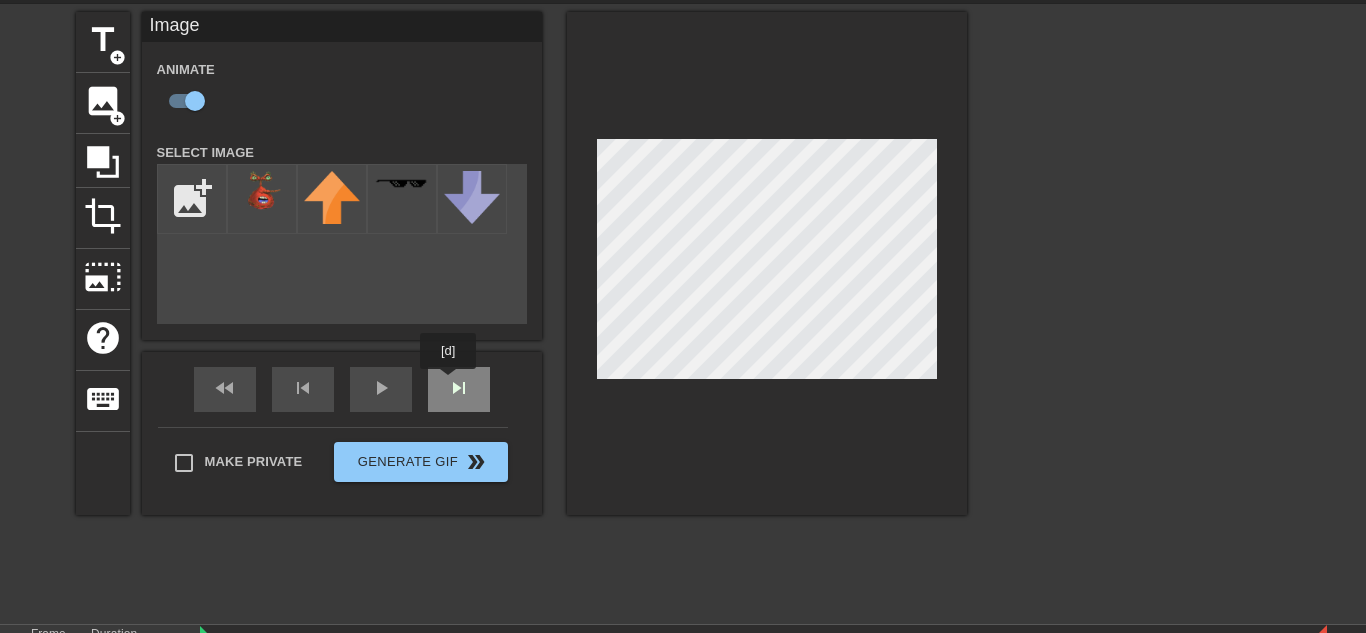 click on "fast_rewind skip_previous play_arrow skip_next" at bounding box center (342, 389) 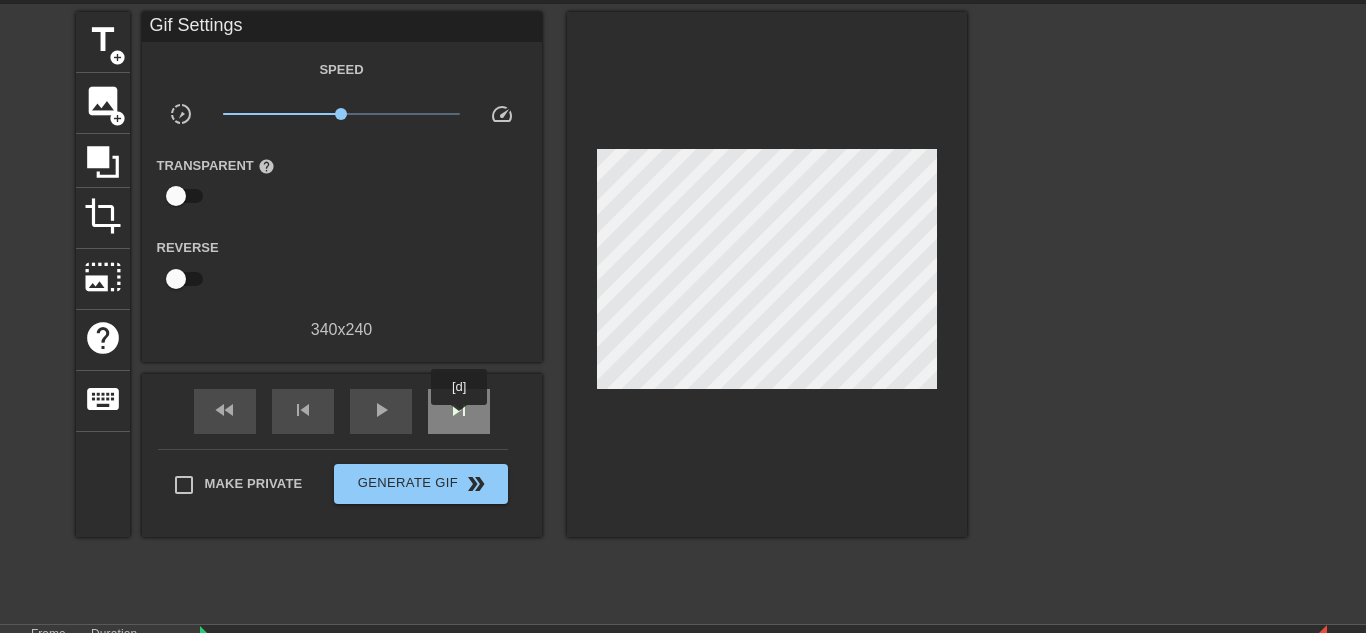 click on "skip_next" at bounding box center [459, 410] 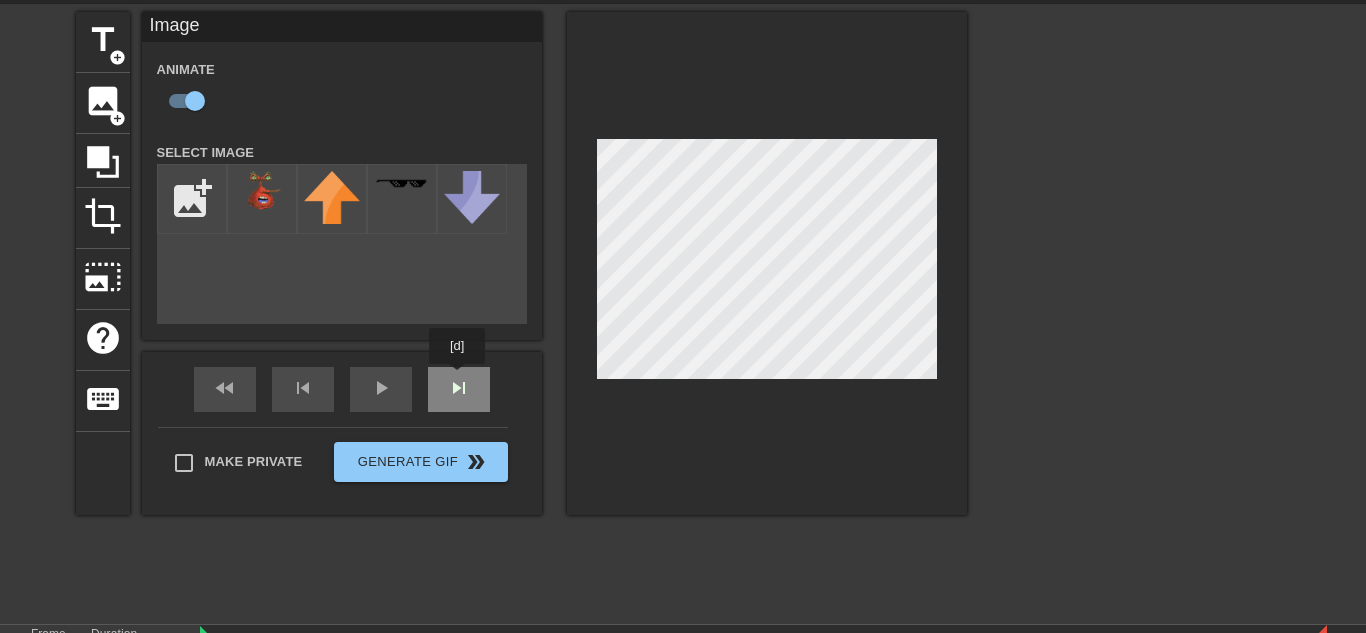 click on "fast_rewind skip_previous play_arrow skip_next" at bounding box center [342, 389] 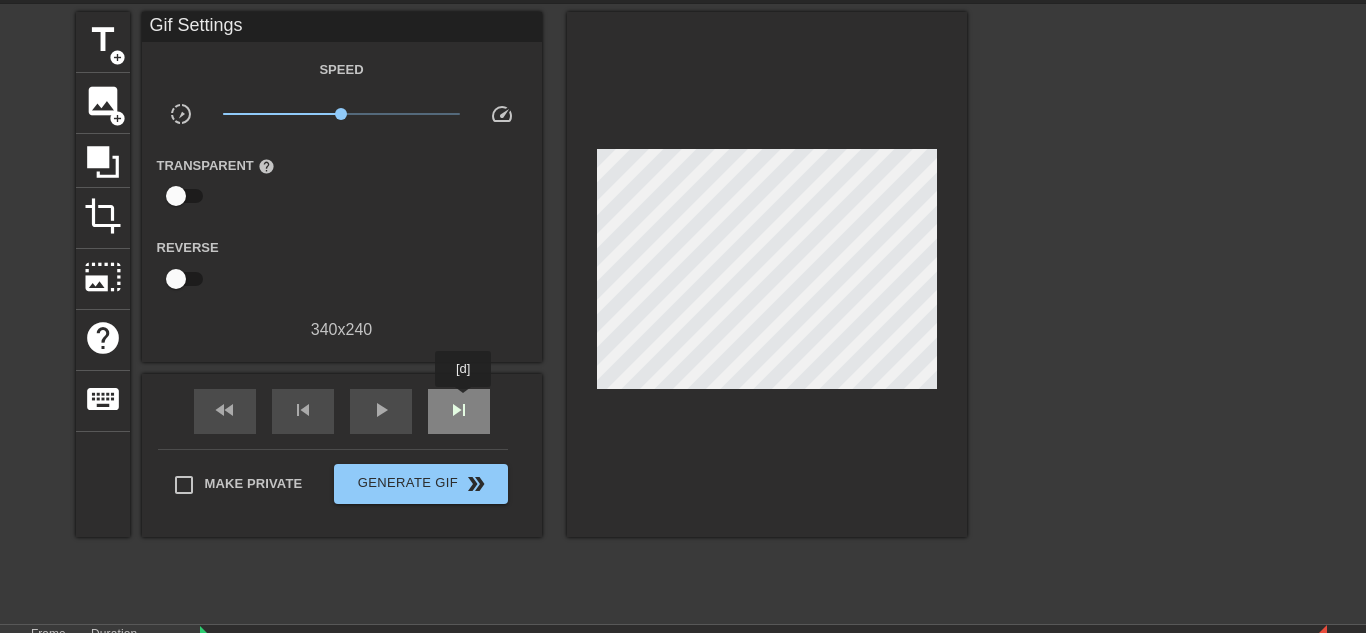 click on "skip_next" at bounding box center (459, 410) 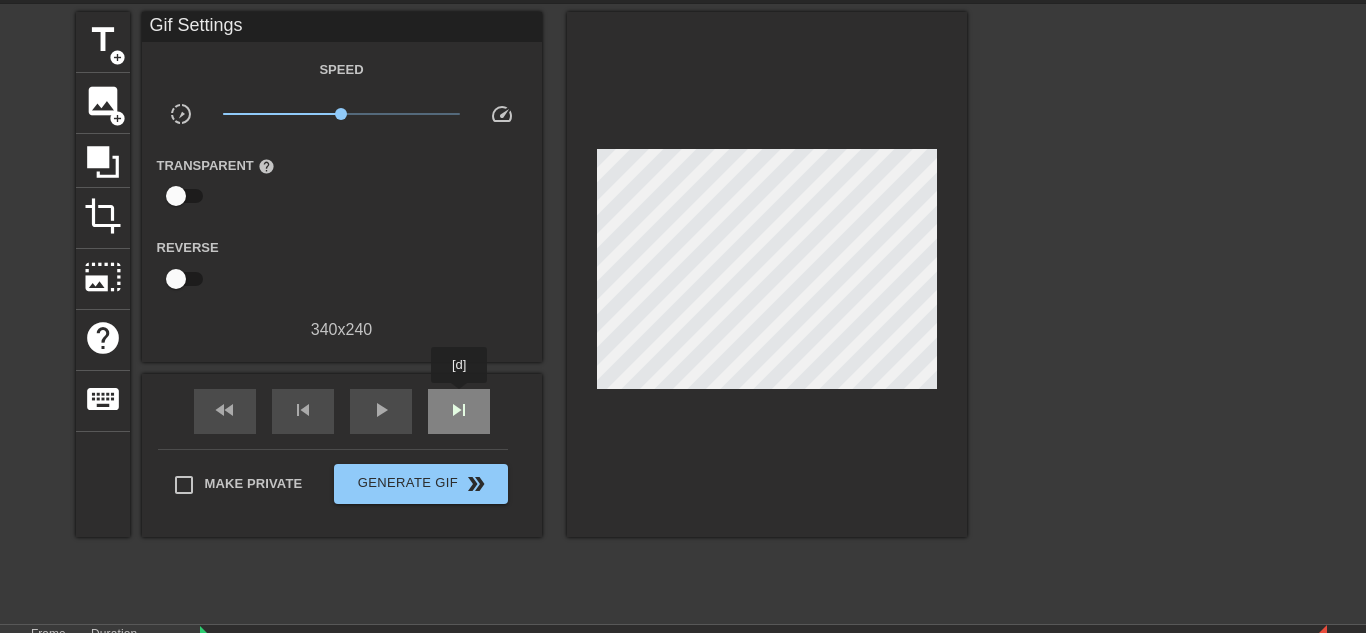 click on "skip_next" at bounding box center [459, 410] 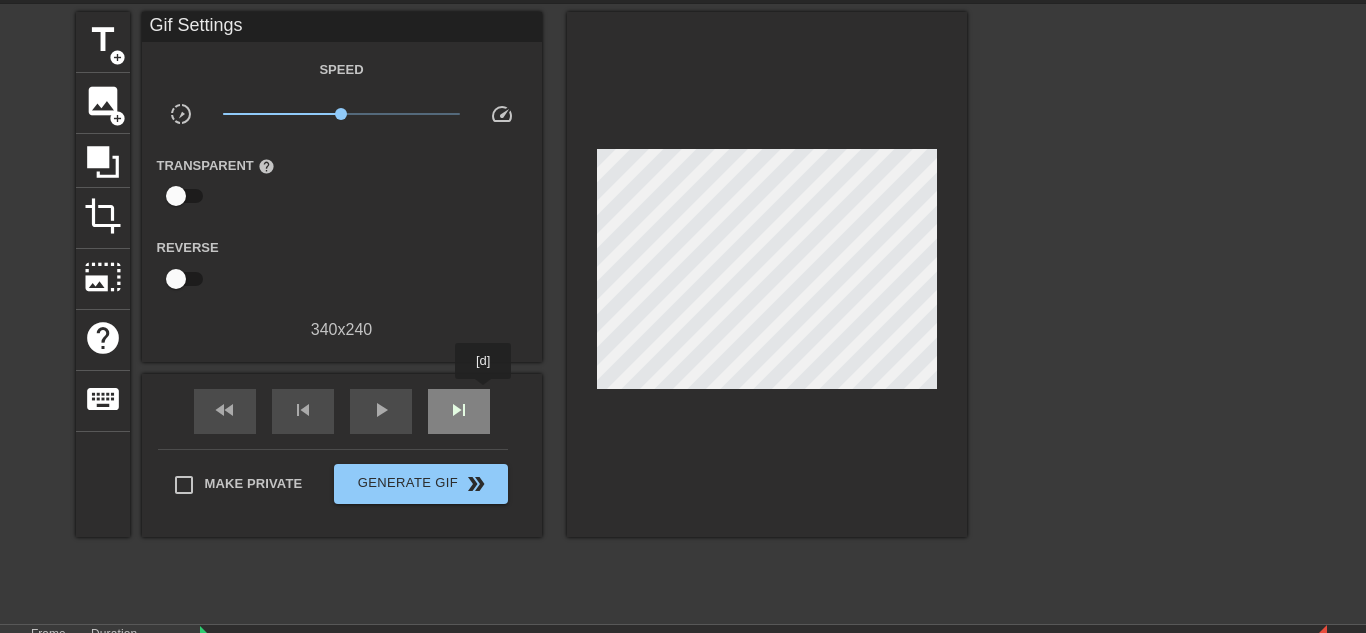 click on "skip_next" at bounding box center [459, 411] 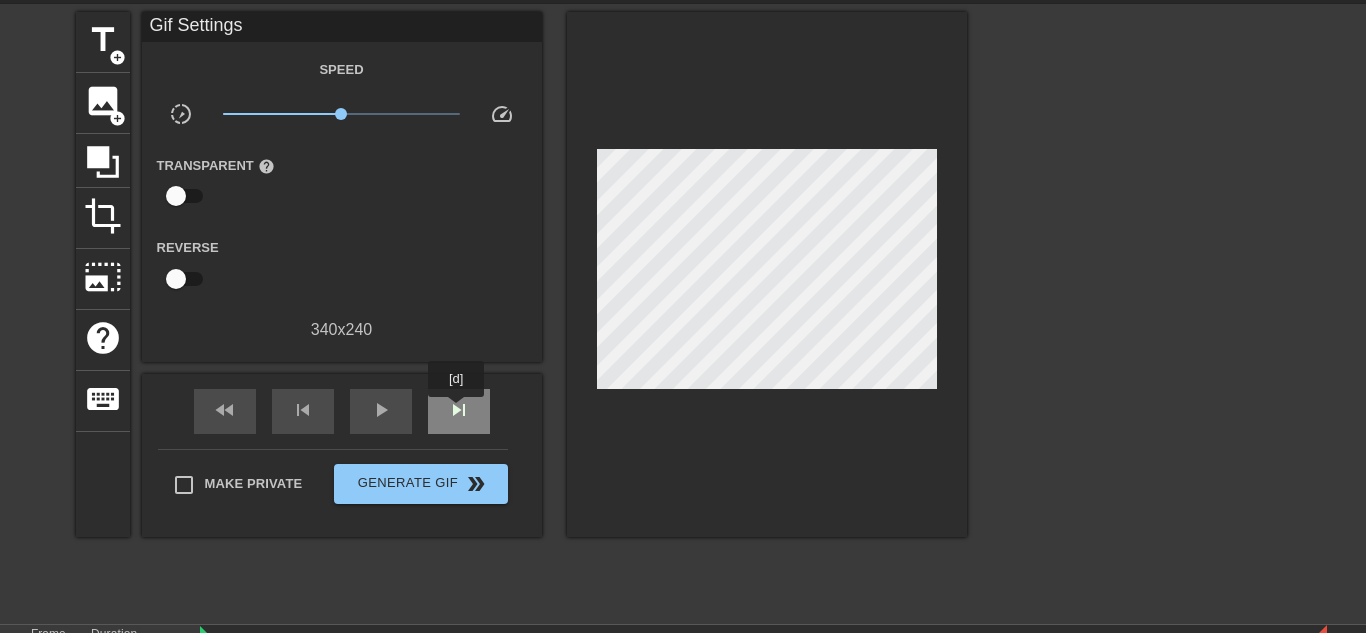 click on "skip_next" at bounding box center (459, 410) 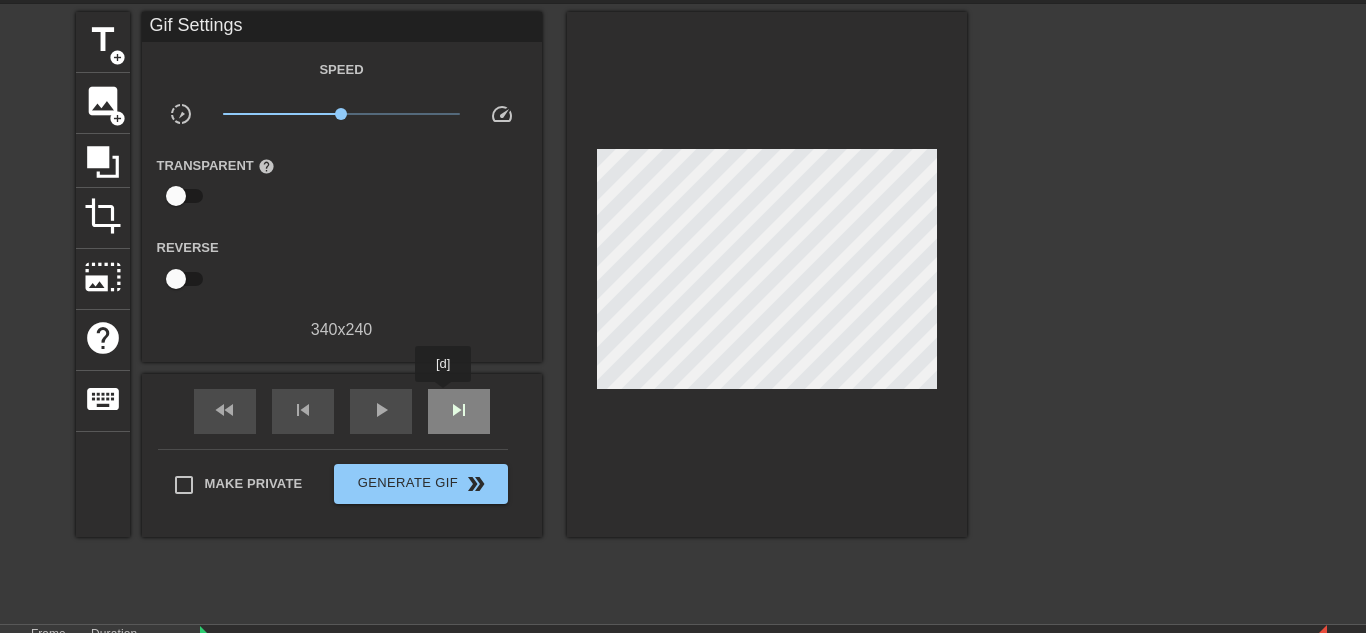 click on "skip_next" at bounding box center [459, 411] 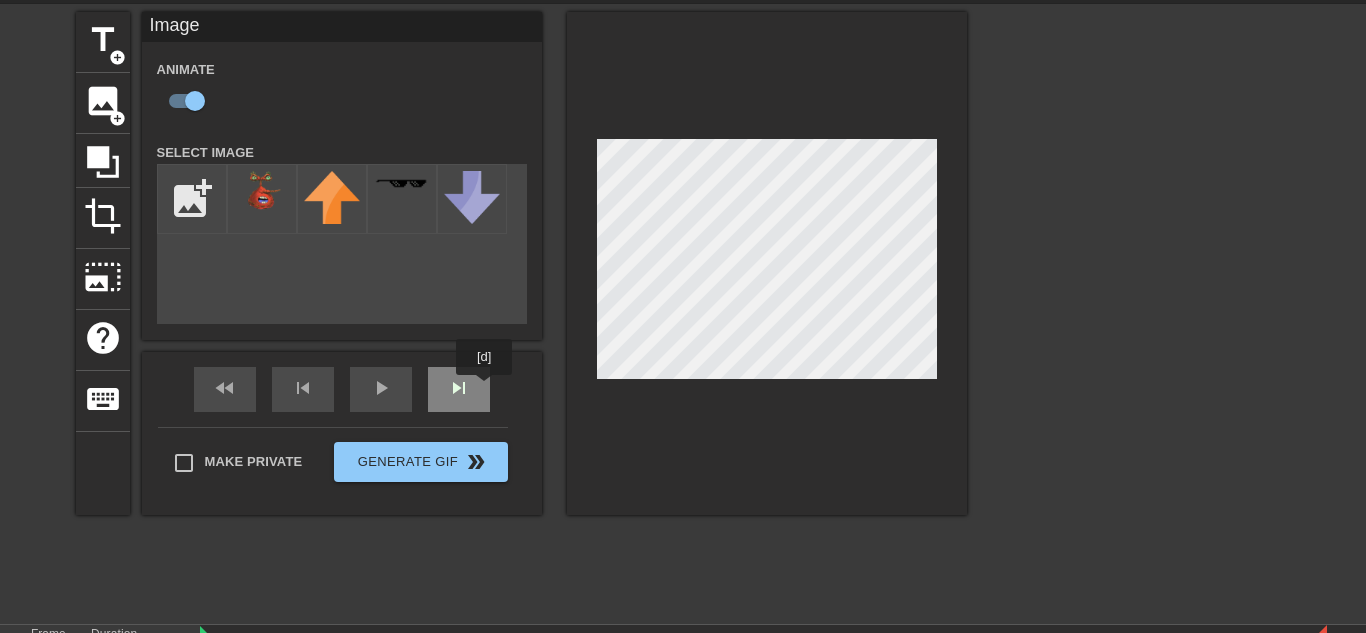 click on "skip_next" at bounding box center (459, 389) 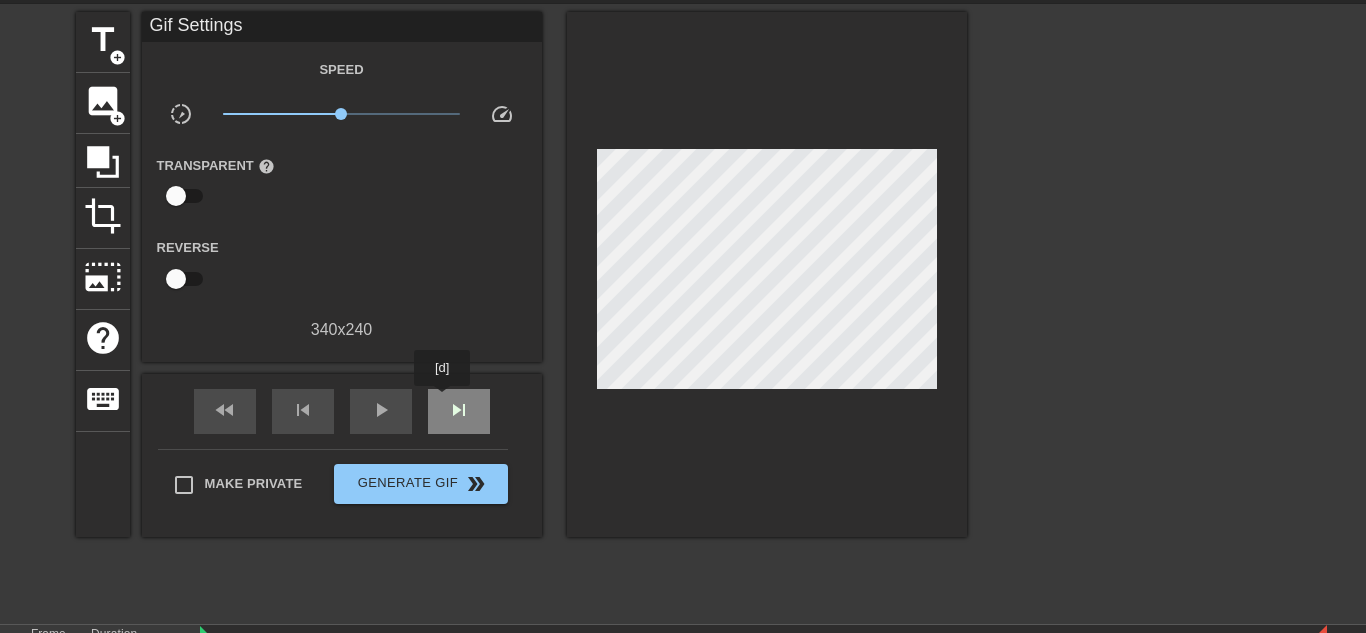 click on "skip_next" at bounding box center [459, 411] 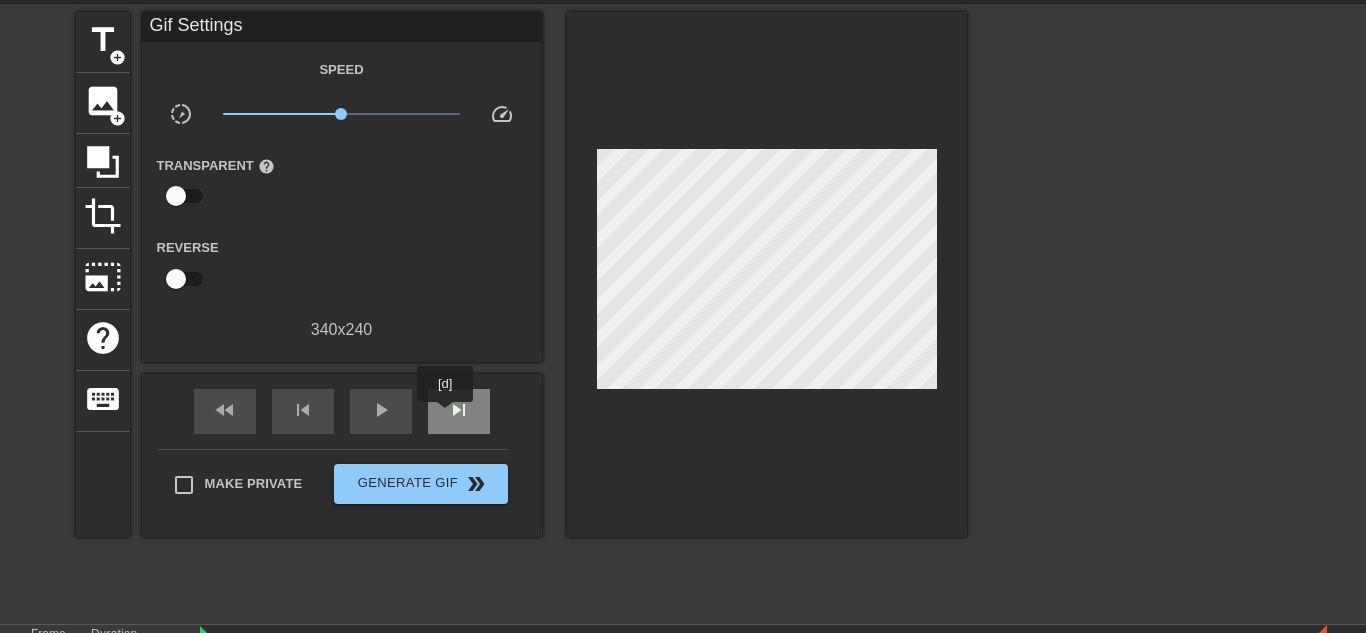 click on "skip_next" at bounding box center (459, 410) 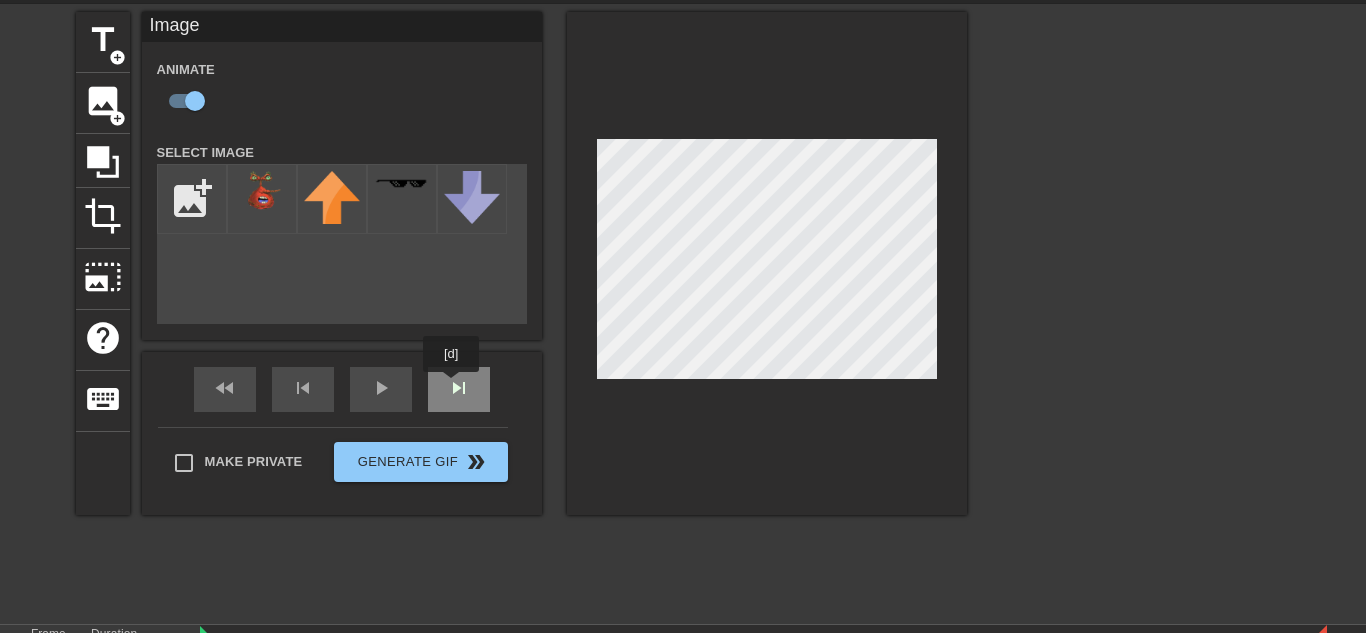 click on "skip_next" at bounding box center [459, 389] 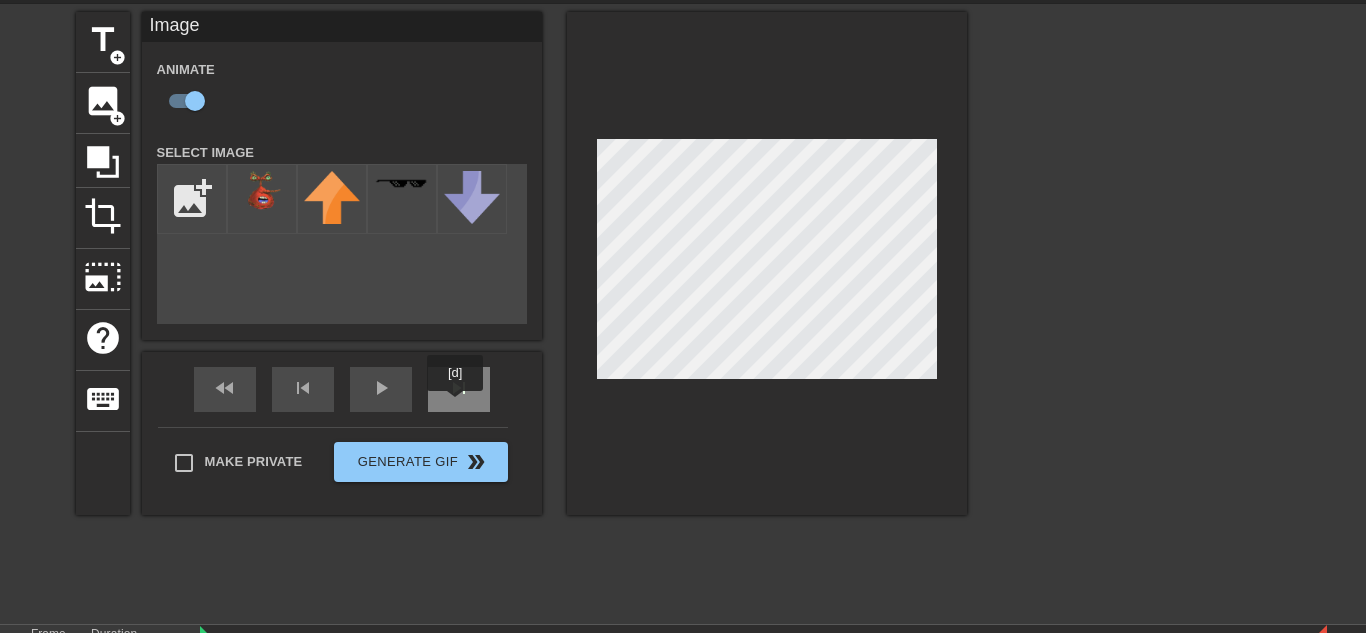 click on "skip_next" at bounding box center (459, 389) 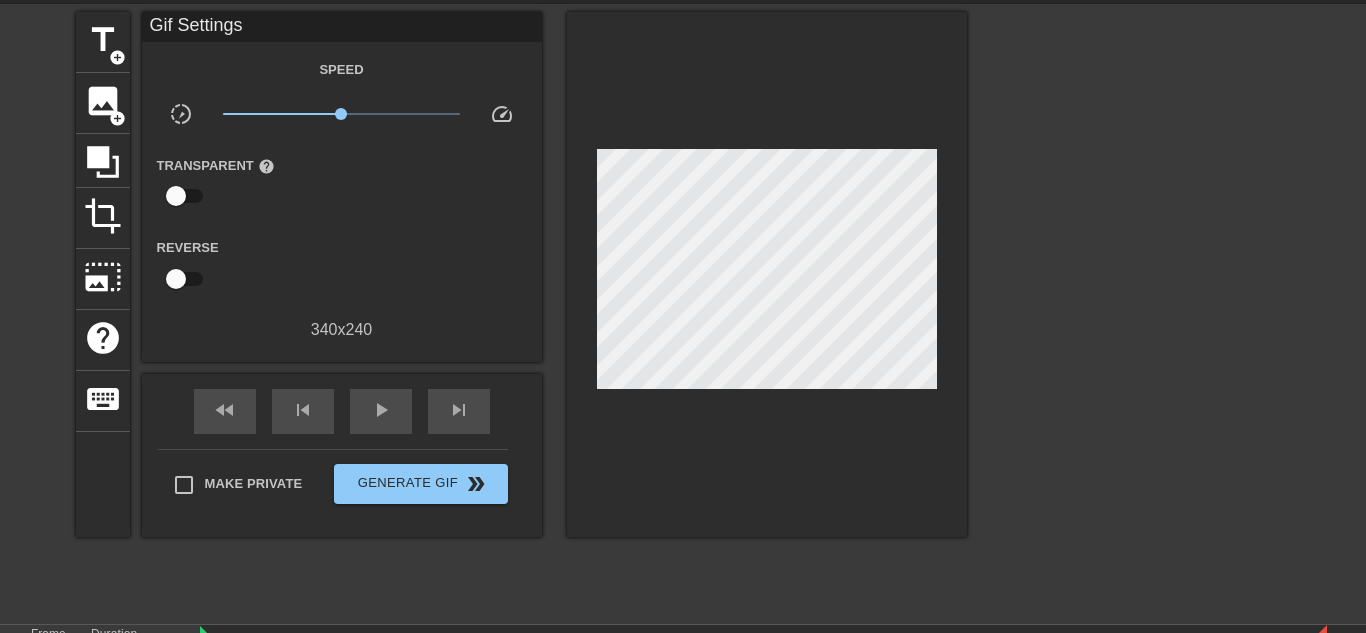 click on "fast_rewind skip_previous play_arrow skip_next" at bounding box center [342, 411] 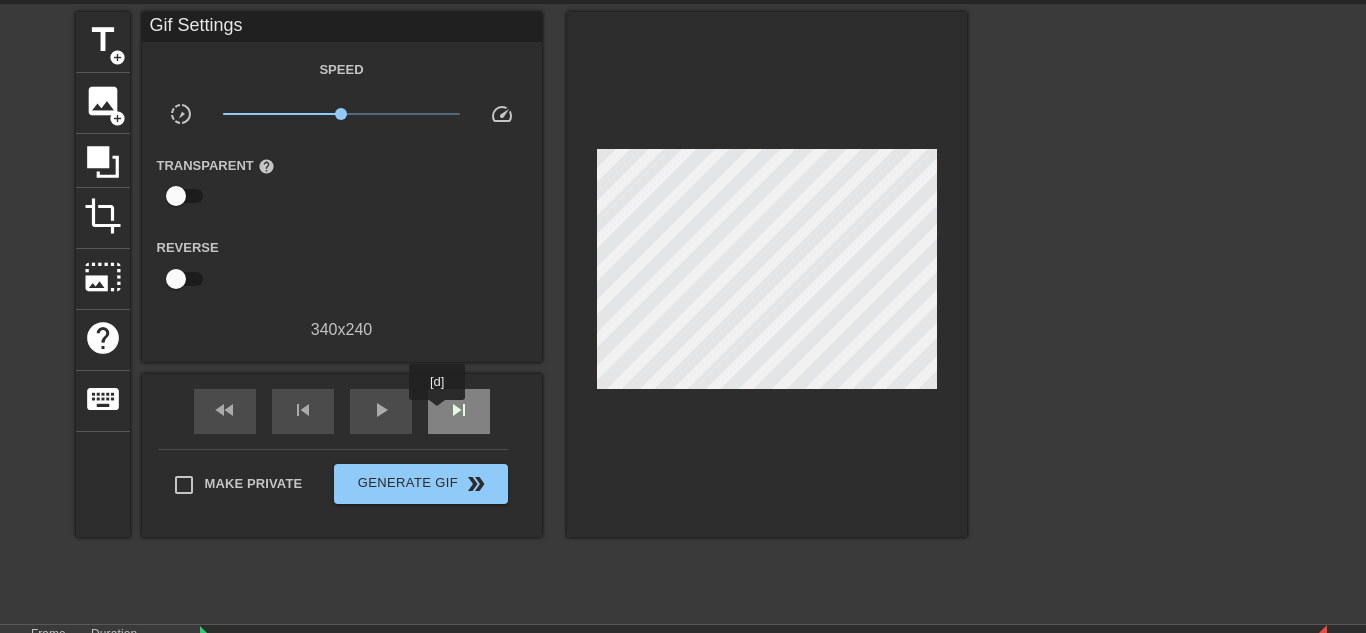 click on "skip_next" at bounding box center (459, 411) 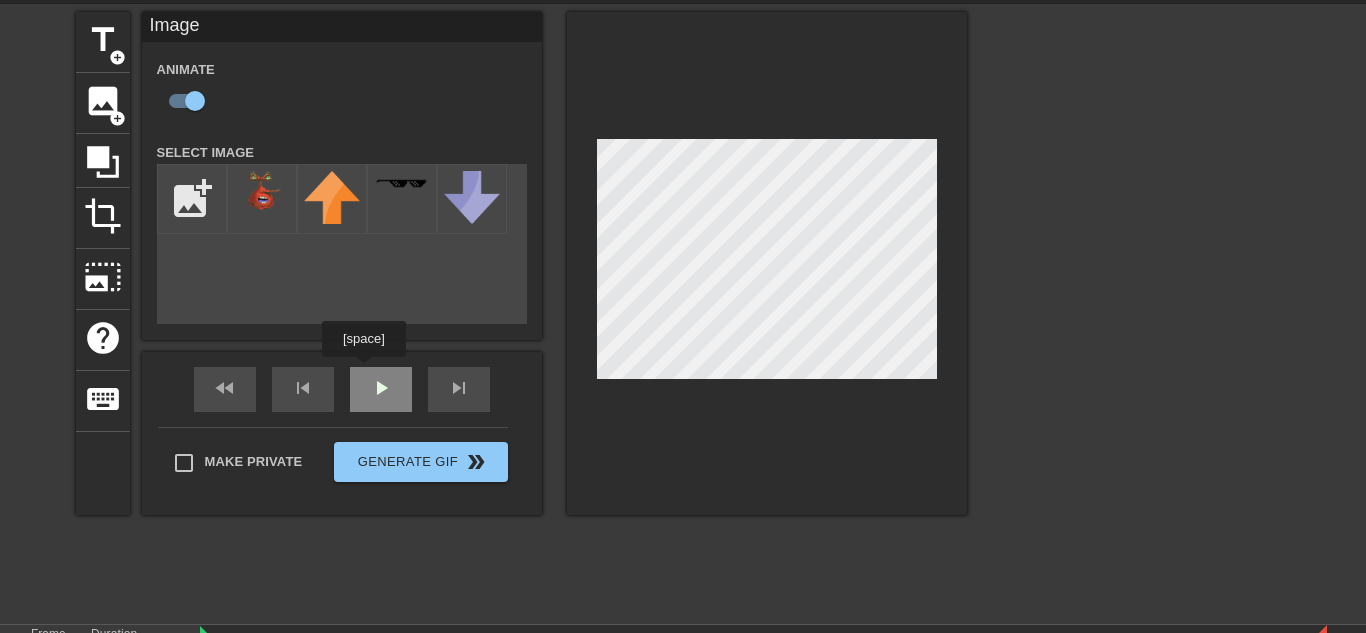 click on "fast_rewind skip_previous play_arrow skip_next" at bounding box center [342, 389] 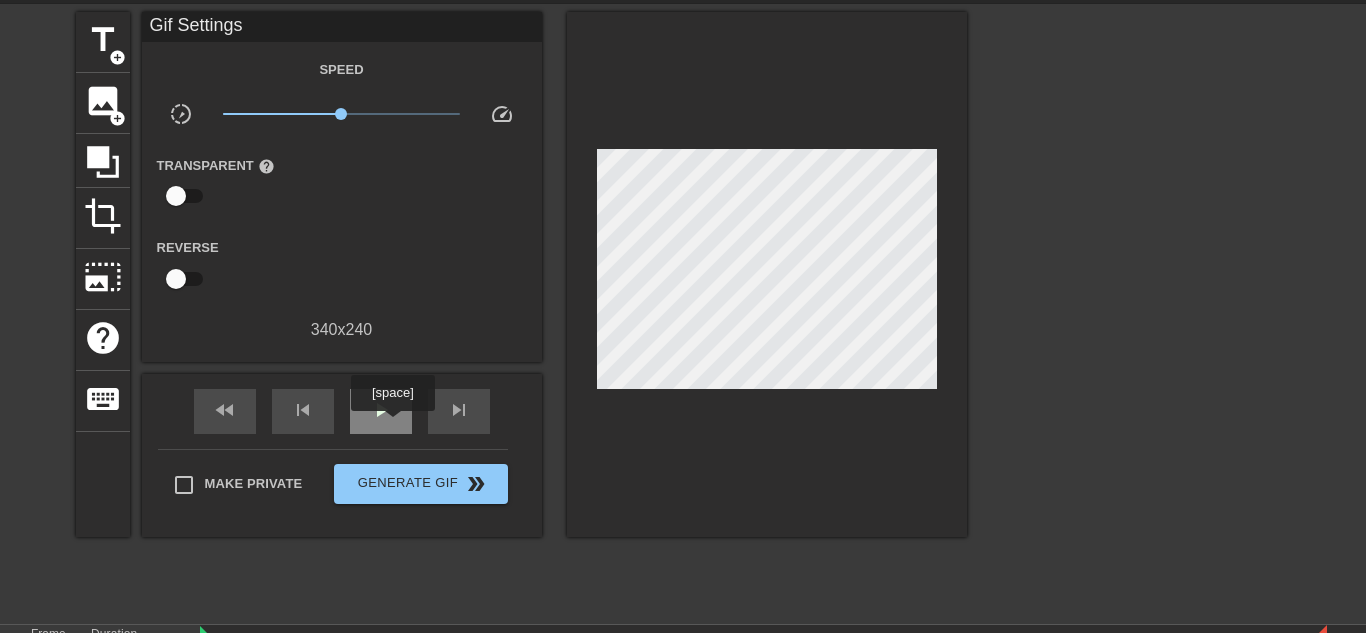 click on "play_arrow" at bounding box center [381, 411] 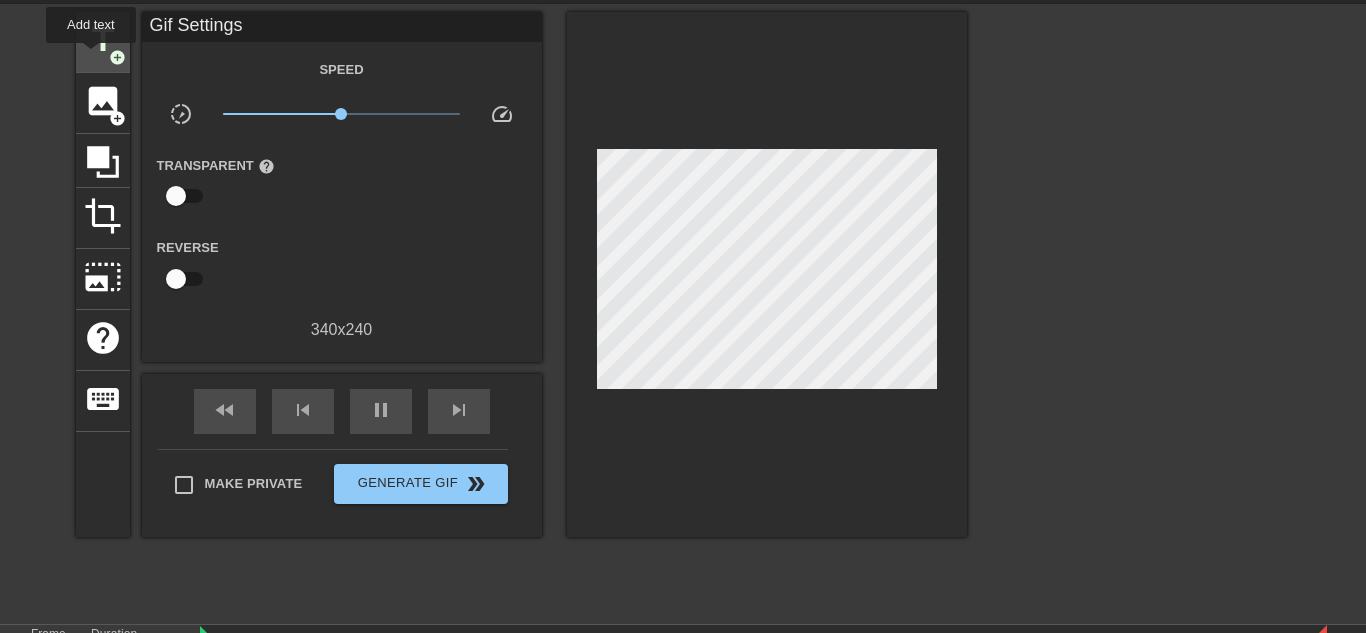 click on "title" at bounding box center [103, 40] 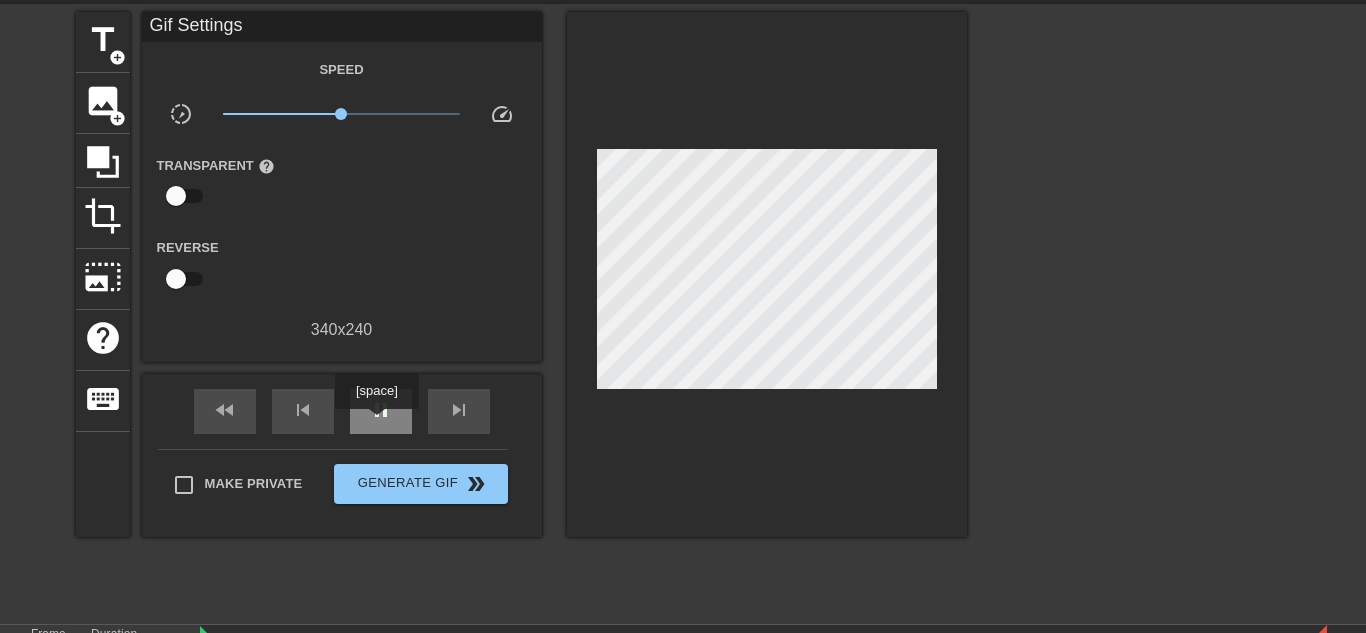 click on "pause" at bounding box center (381, 411) 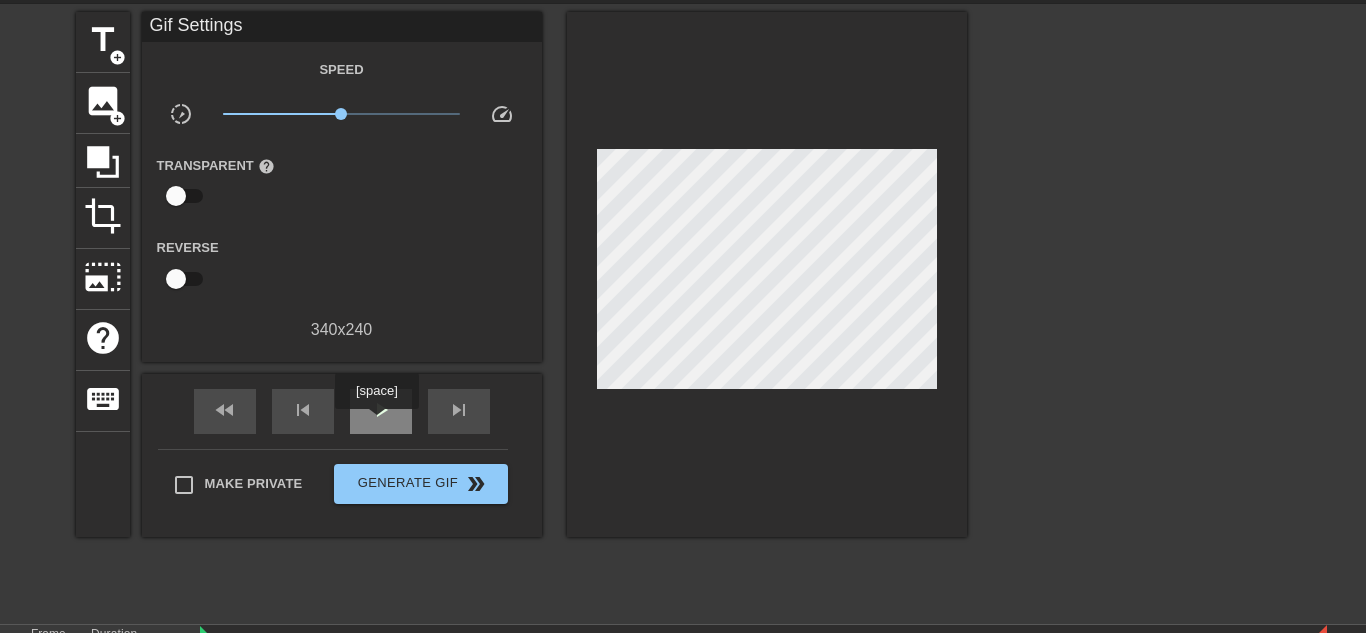 click on "play_arrow" at bounding box center [381, 411] 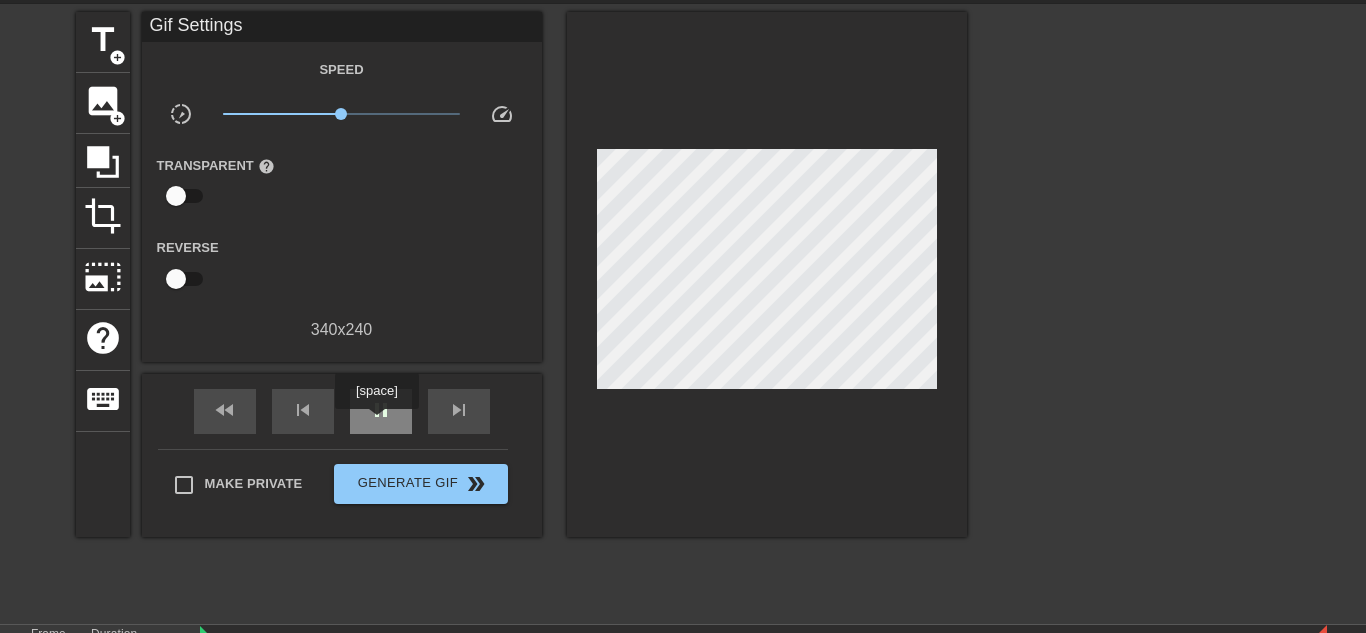 click on "pause" at bounding box center (381, 411) 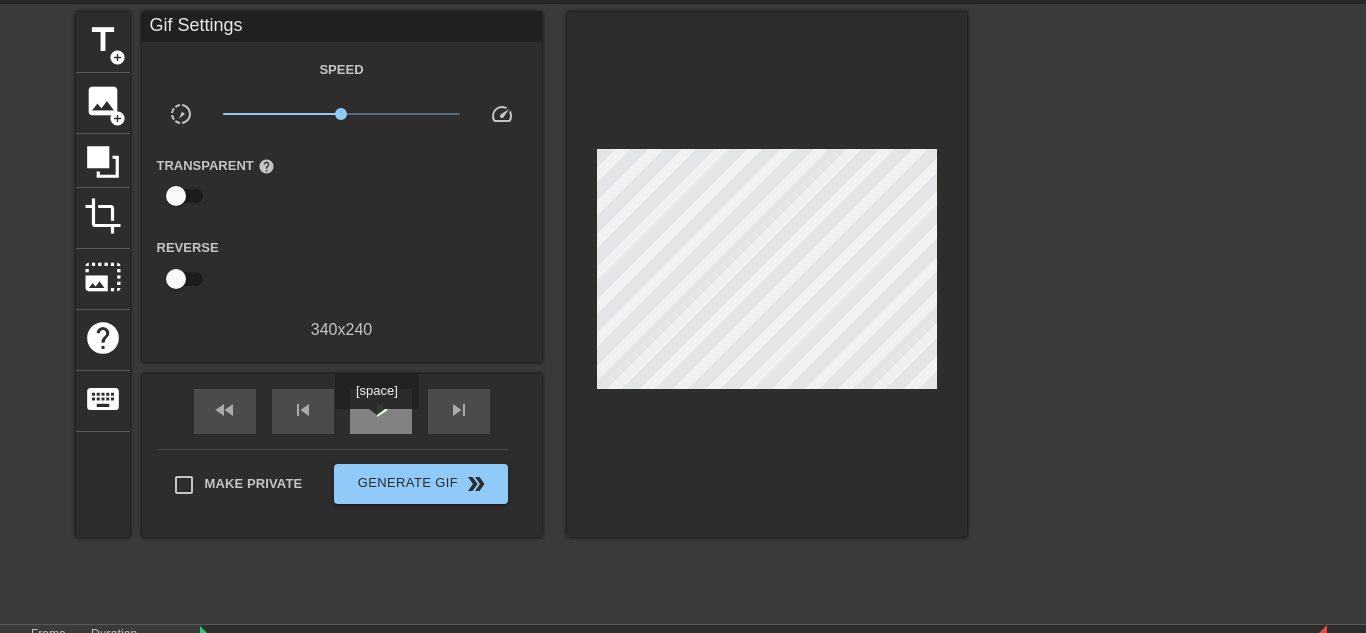 click on "play_arrow" at bounding box center [381, 411] 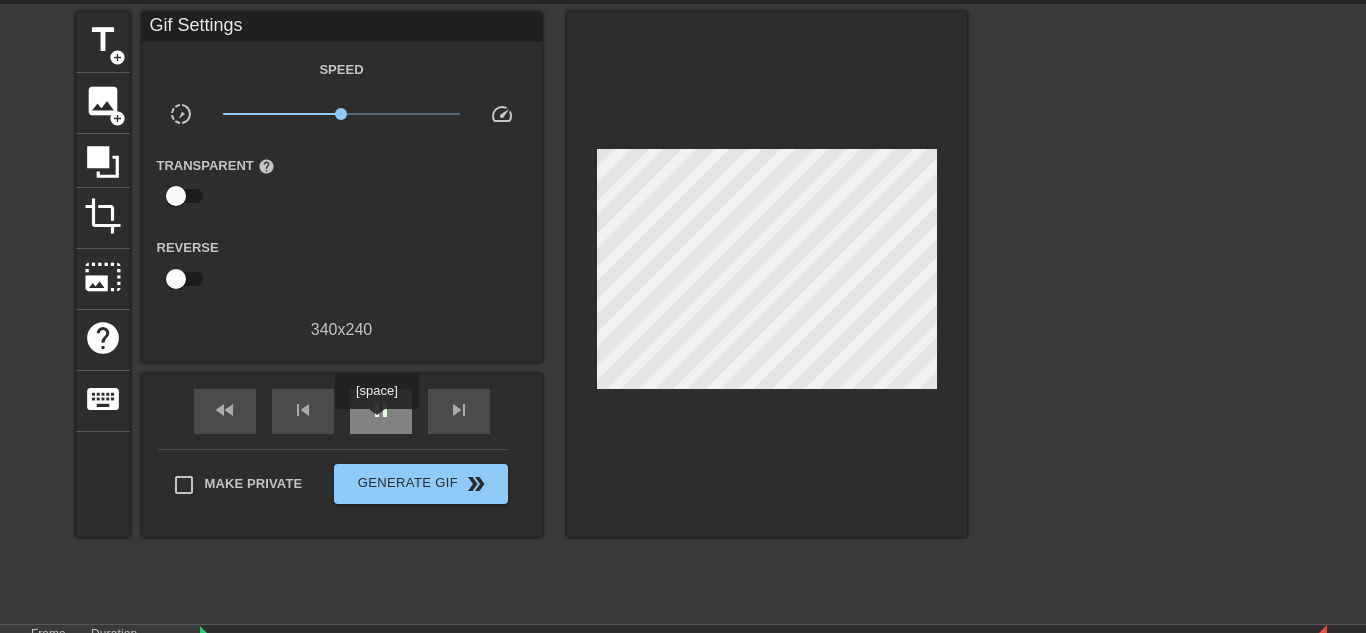 click on "pause" at bounding box center [381, 411] 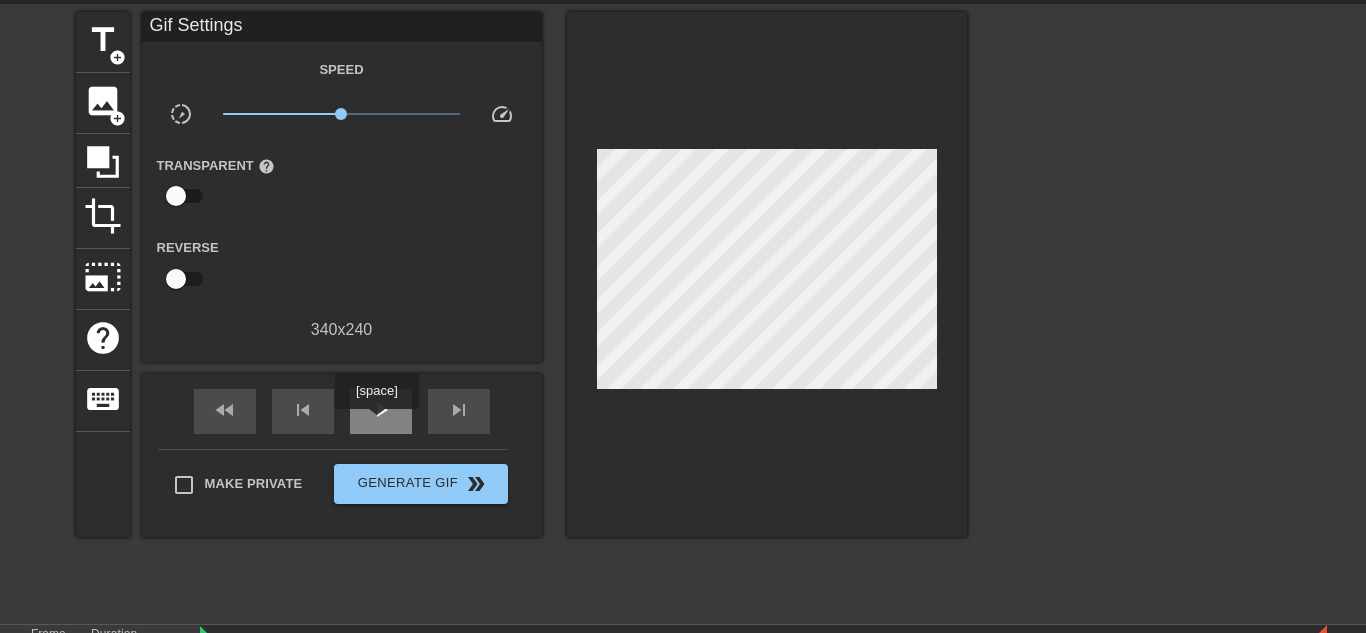 click on "play_arrow" at bounding box center (381, 411) 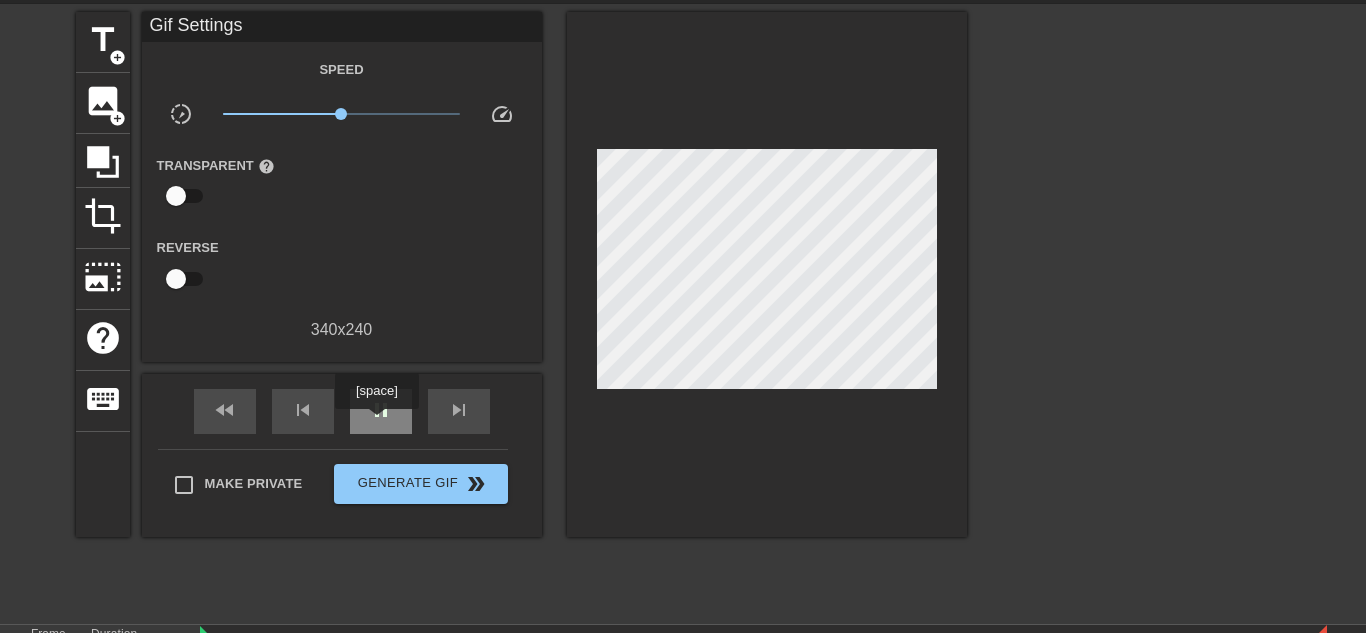 click on "pause" at bounding box center (381, 411) 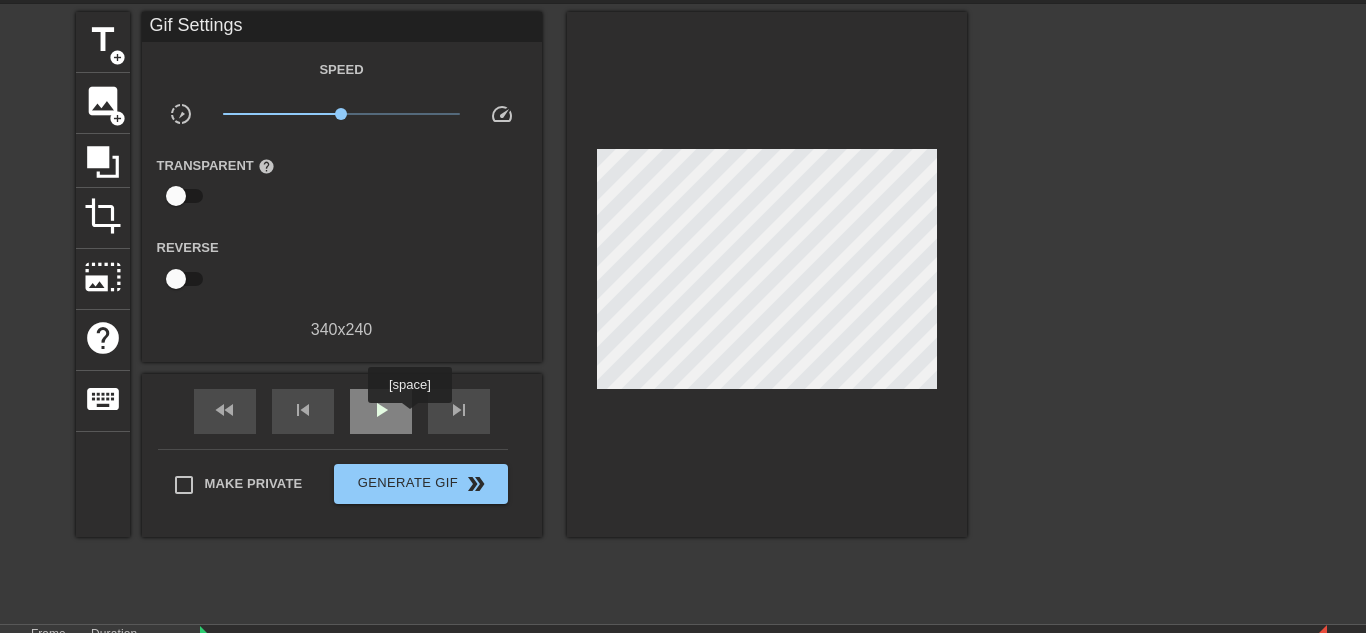 click on "play_arrow" at bounding box center (381, 411) 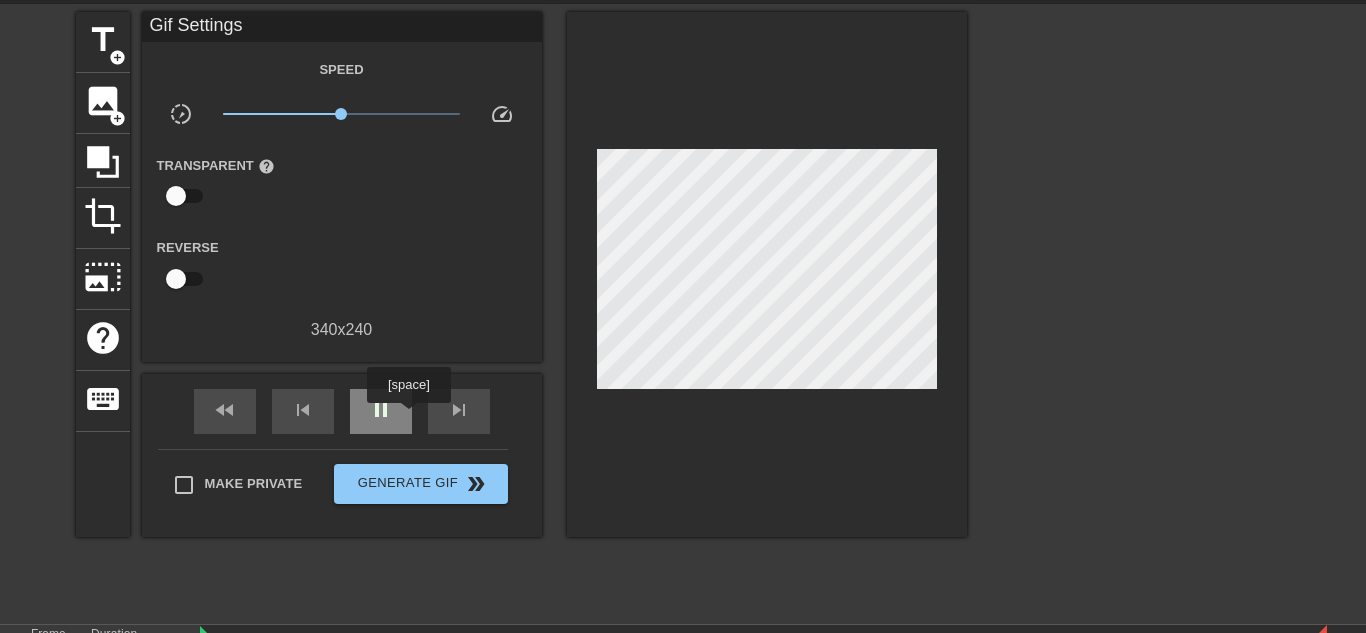 click on "pause" at bounding box center [381, 411] 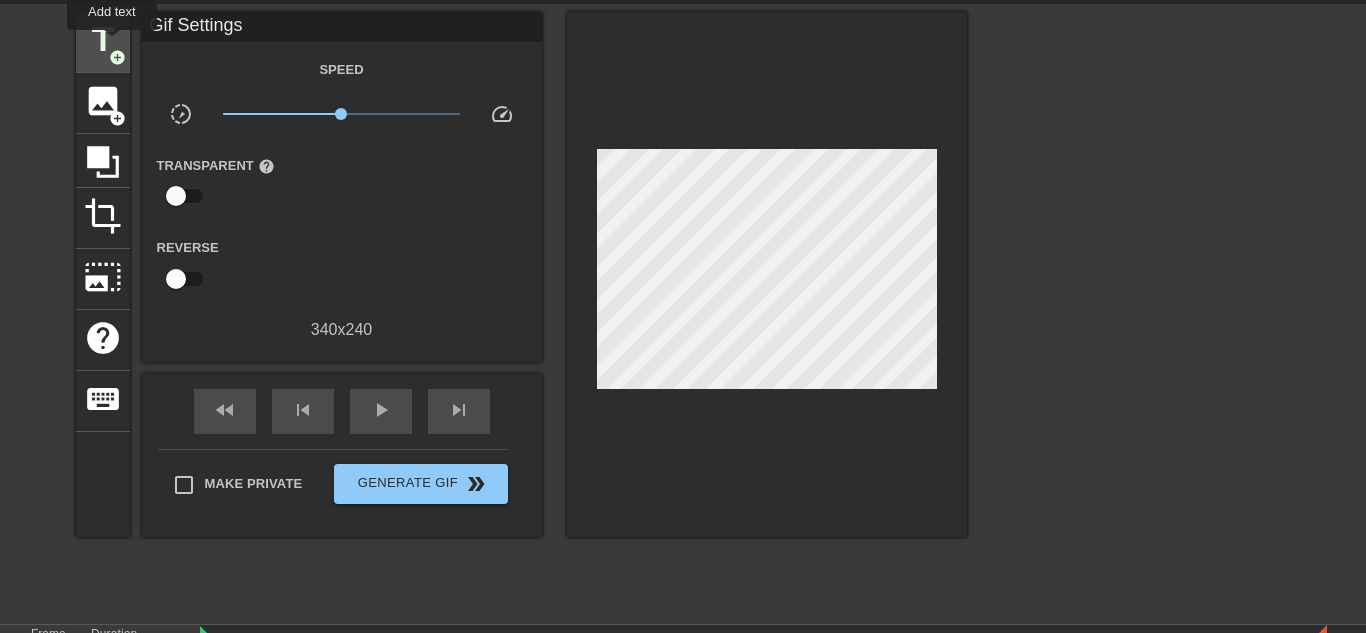click on "title" at bounding box center [103, 40] 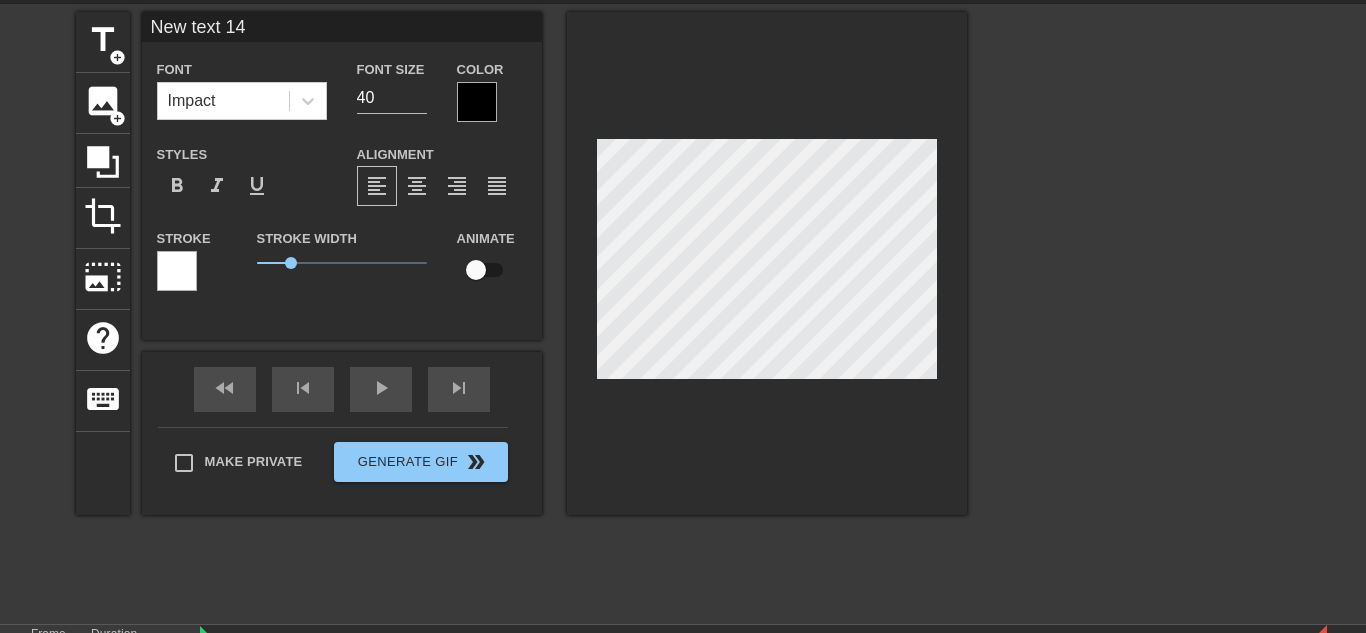 scroll, scrollTop: 0, scrollLeft: 4, axis: horizontal 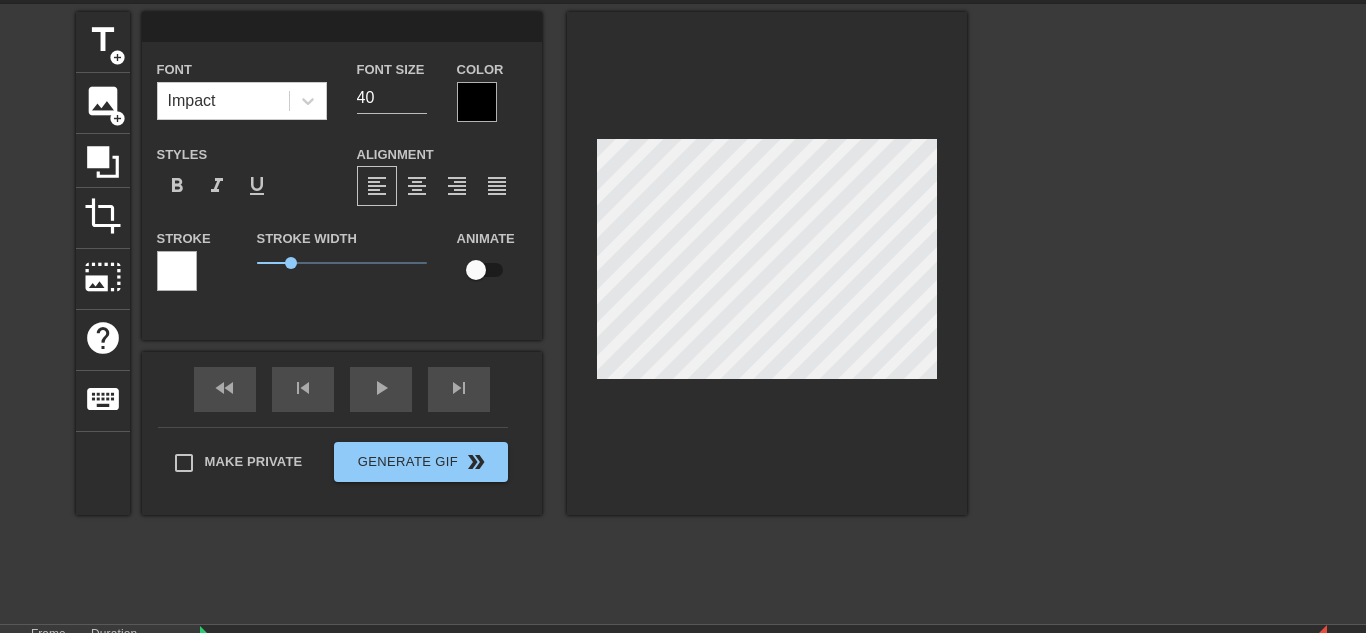 type on "M" 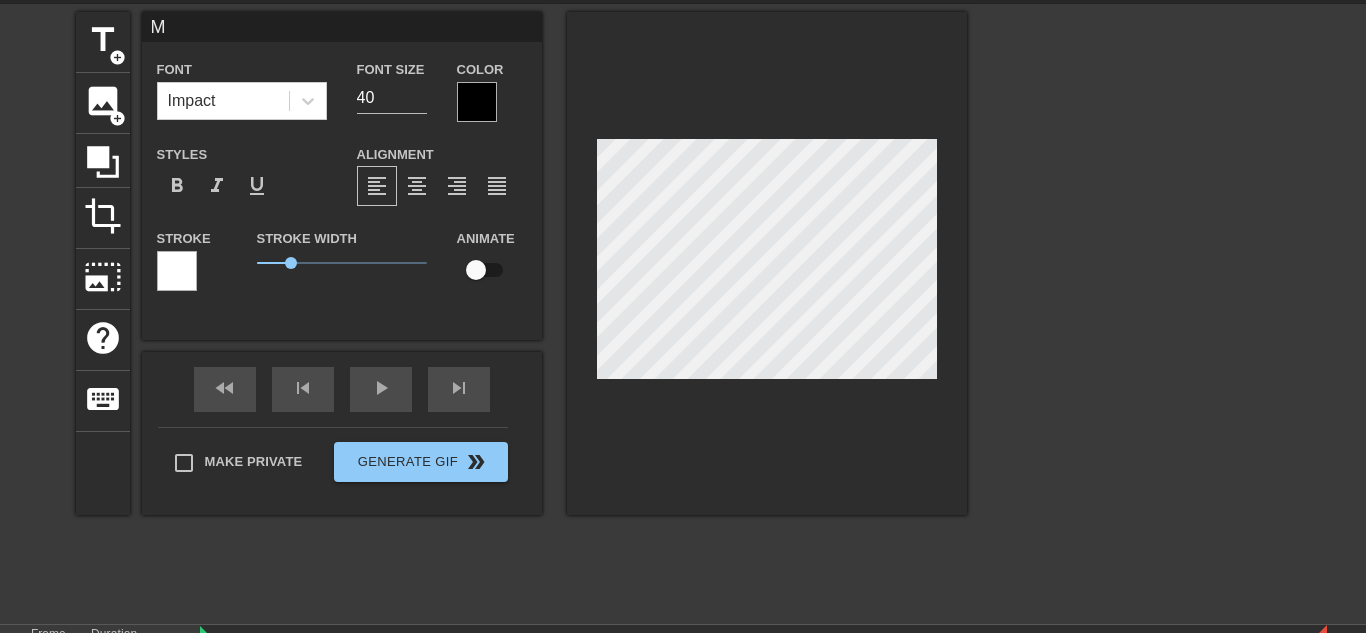 type on "M" 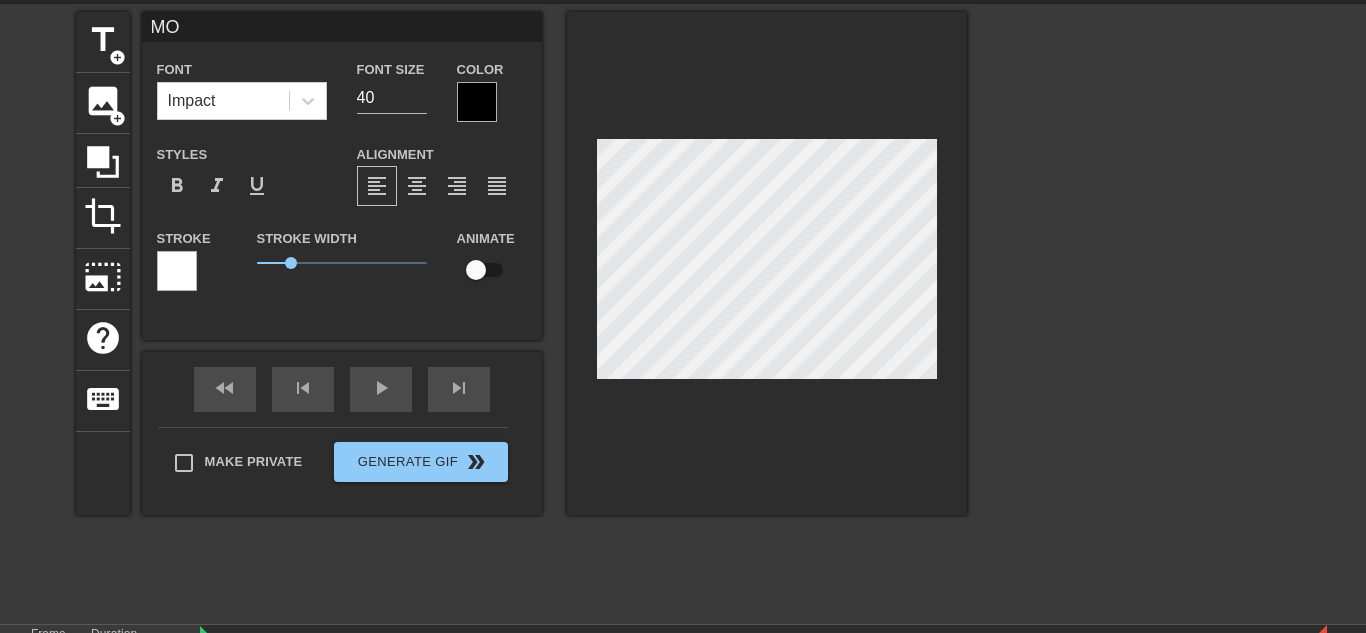 type on "MOA" 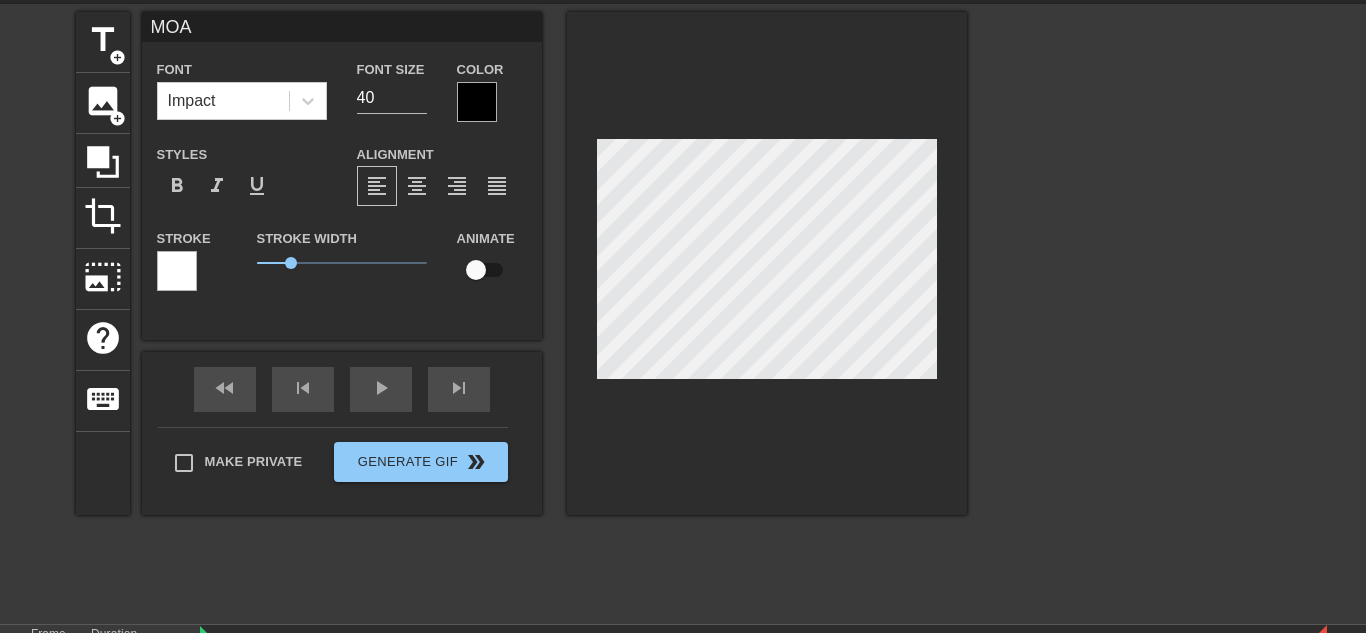 type on "MOAR" 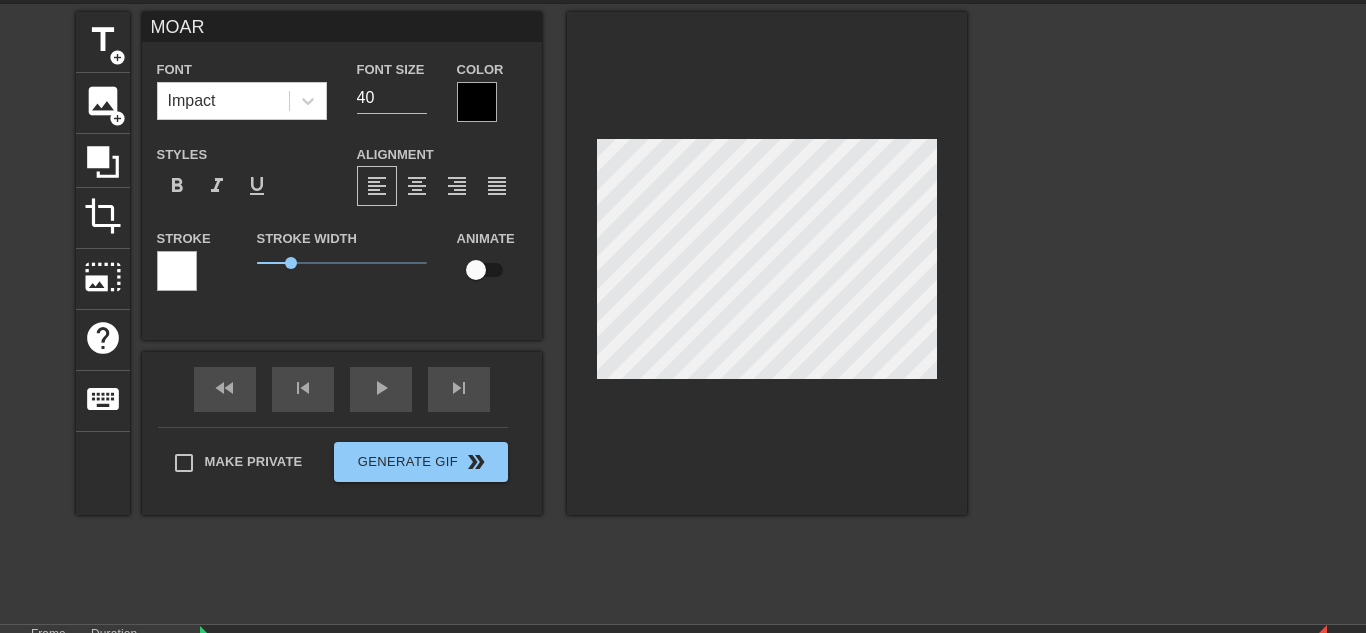 scroll, scrollTop: 0, scrollLeft: 2, axis: horizontal 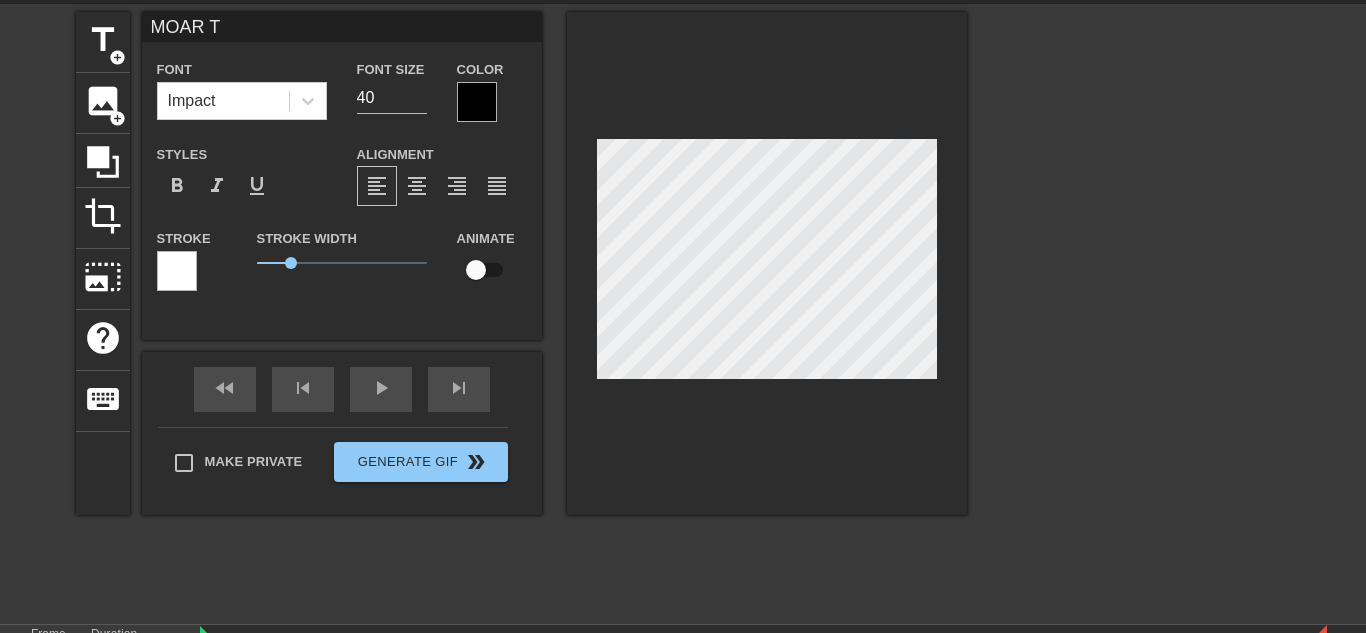 type on "MOAR TG" 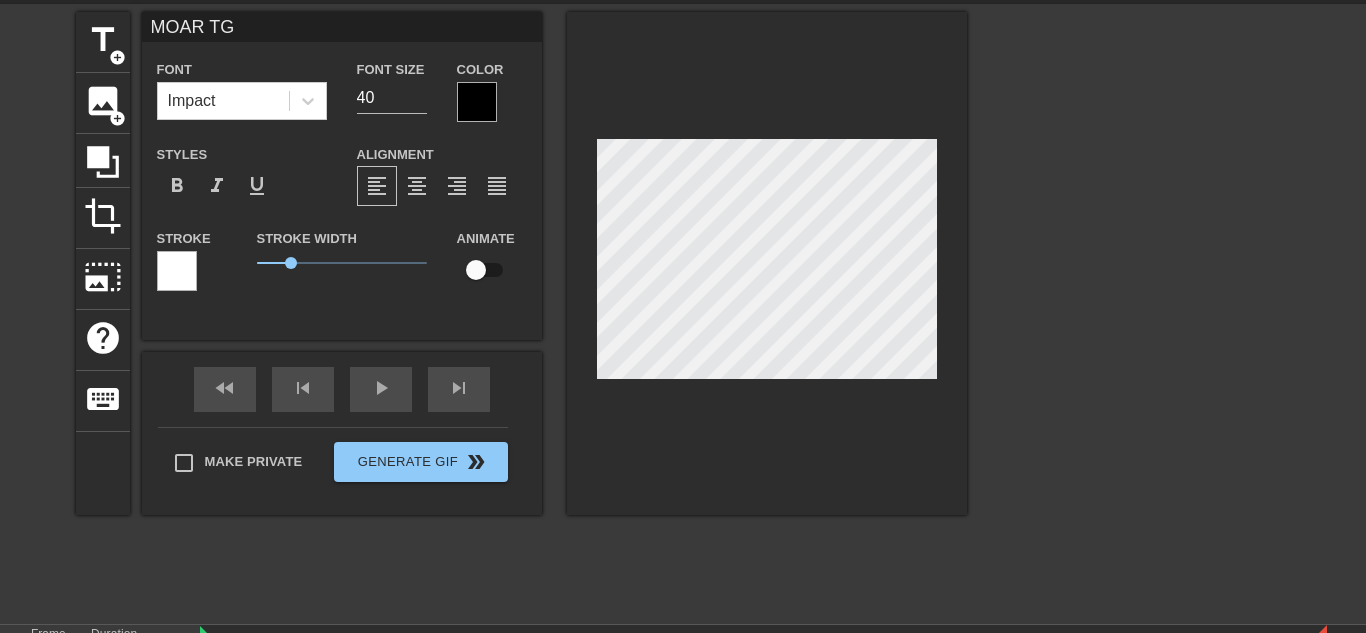 type on "MOAR T" 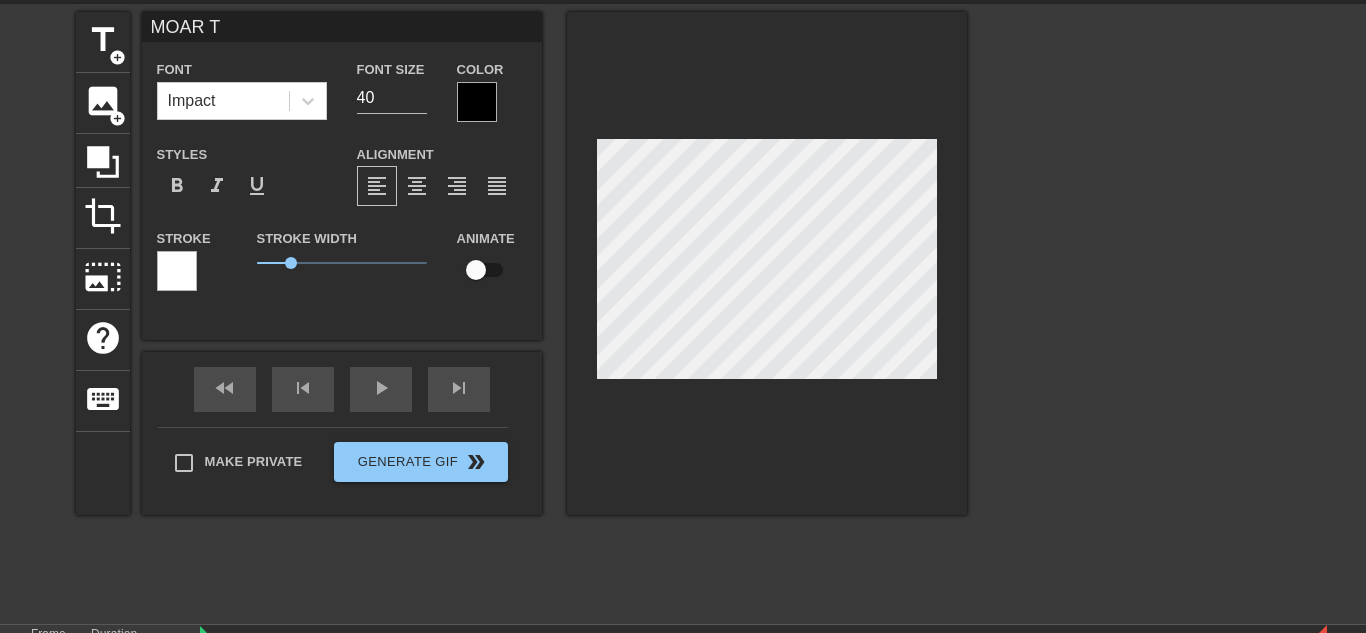 type on "MOAR TH" 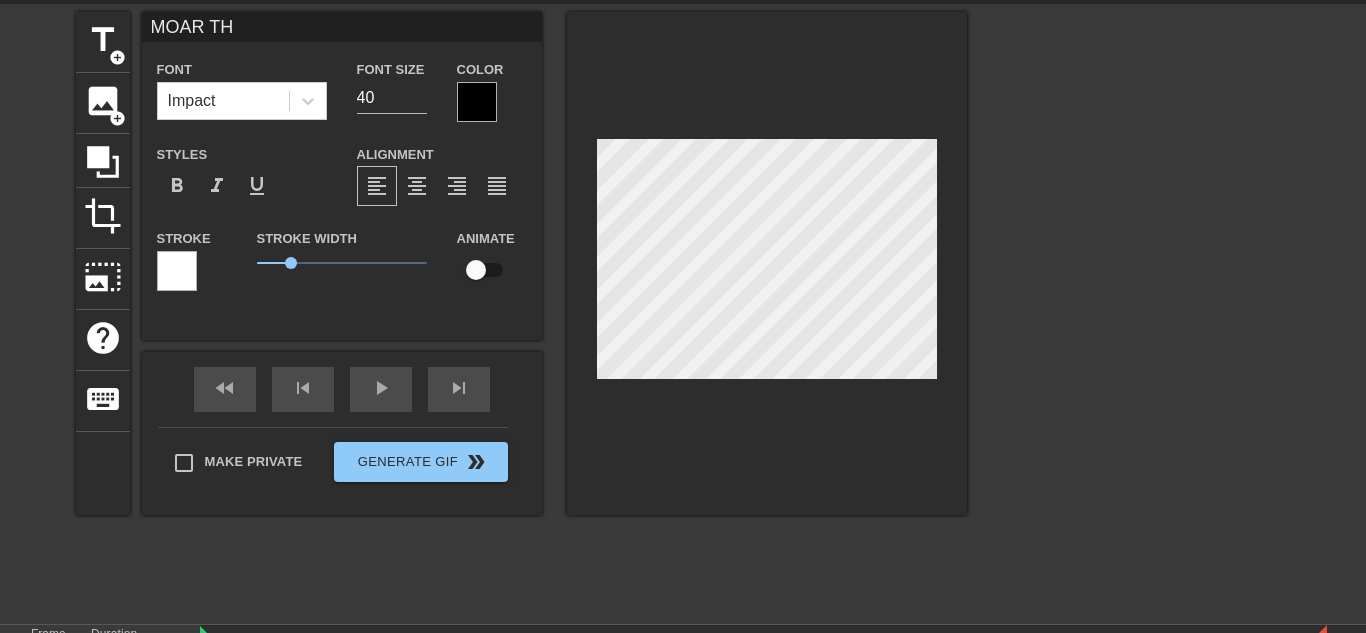 type on "MOAR THR" 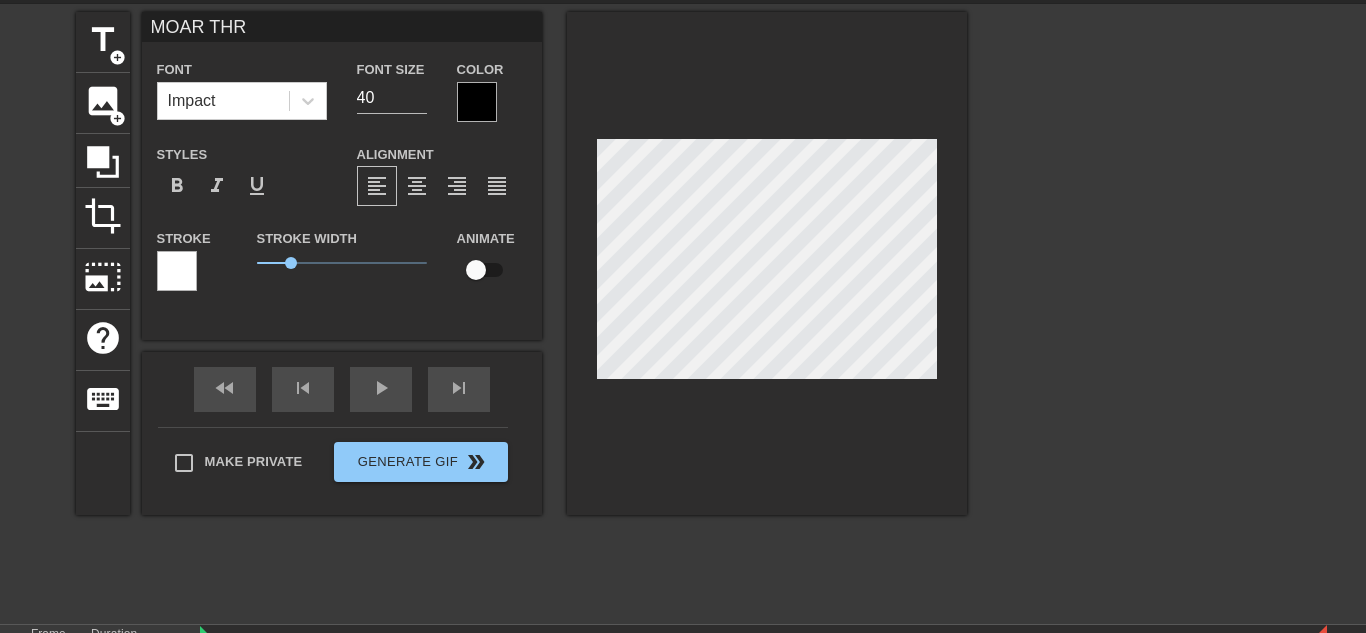 type on "MOAR THRO" 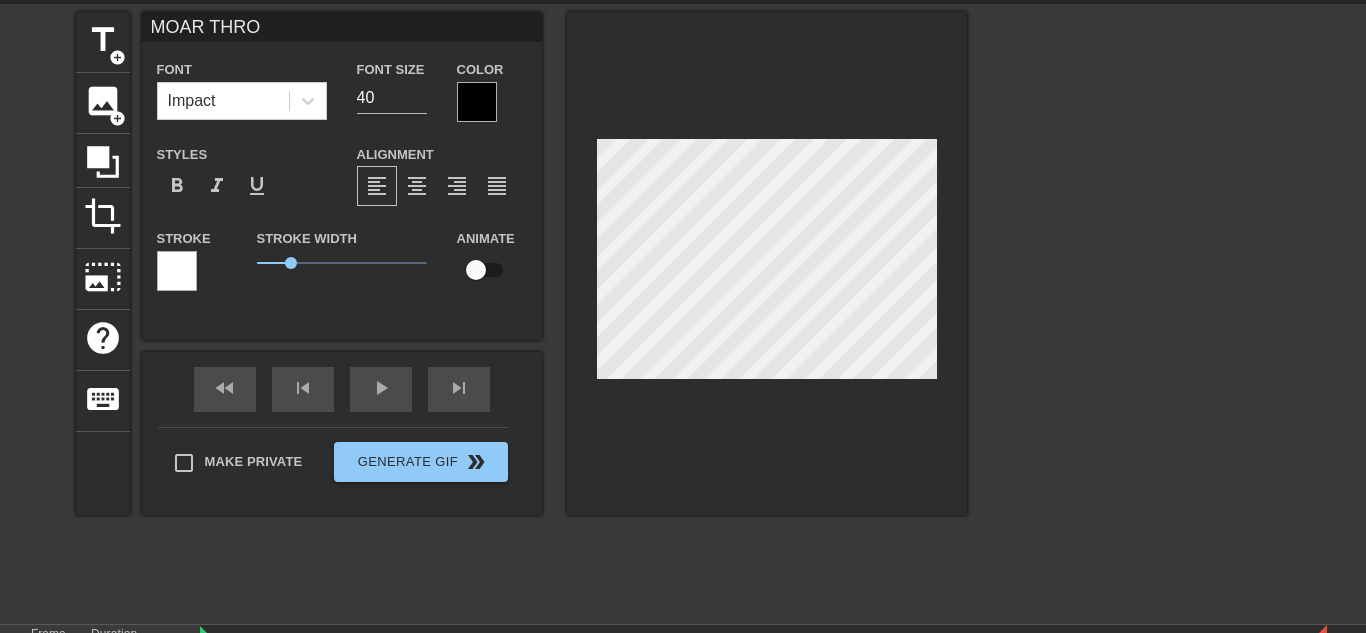 type on "MOAR THRO" 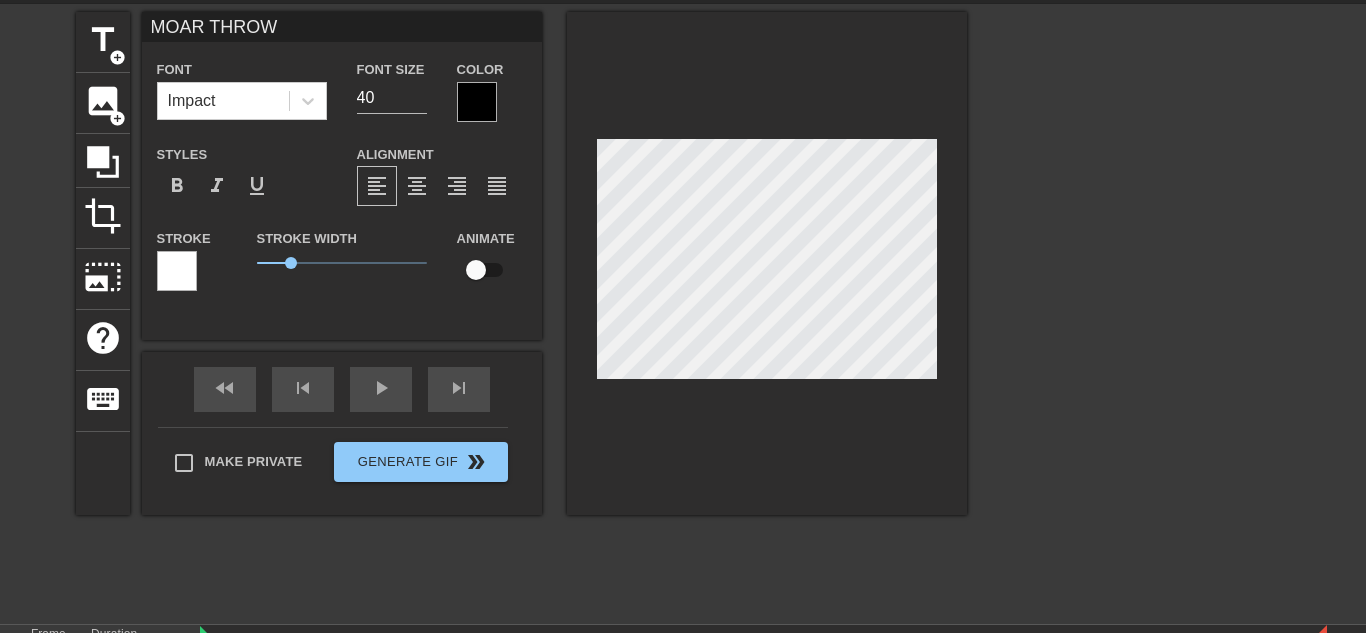 scroll, scrollTop: 0, scrollLeft: 7, axis: horizontal 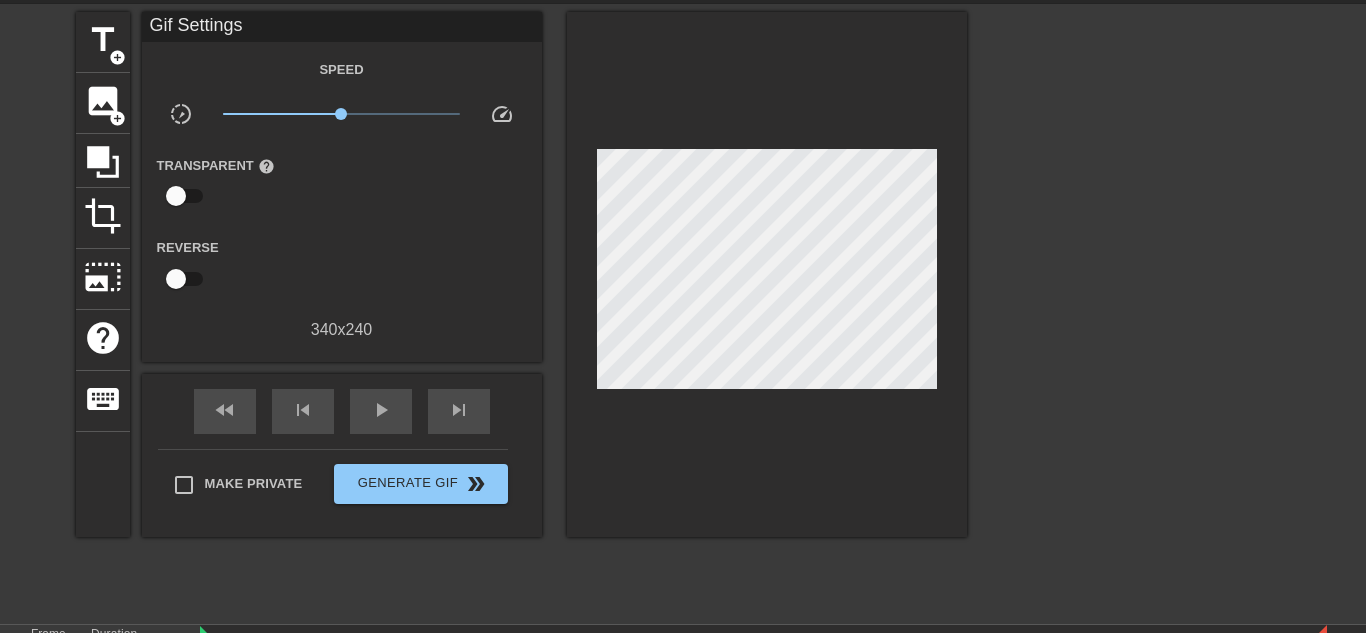 click at bounding box center (767, 274) 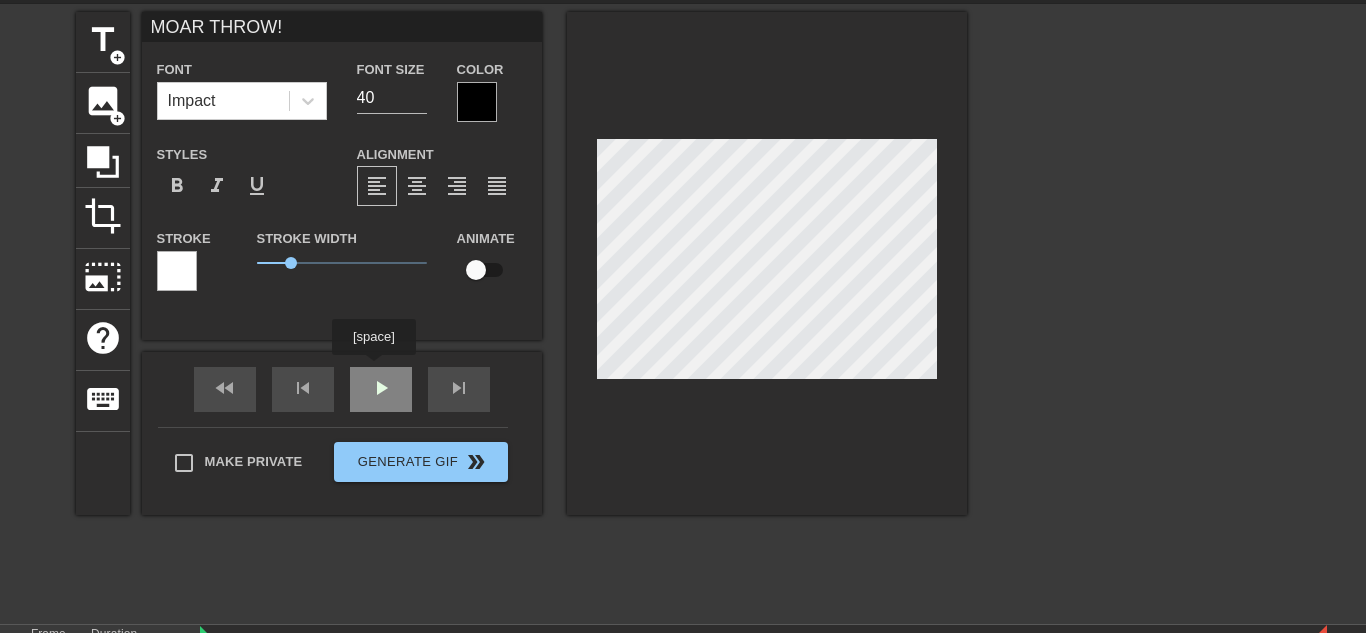 click on "fast_rewind skip_previous play_arrow skip_next" at bounding box center [342, 389] 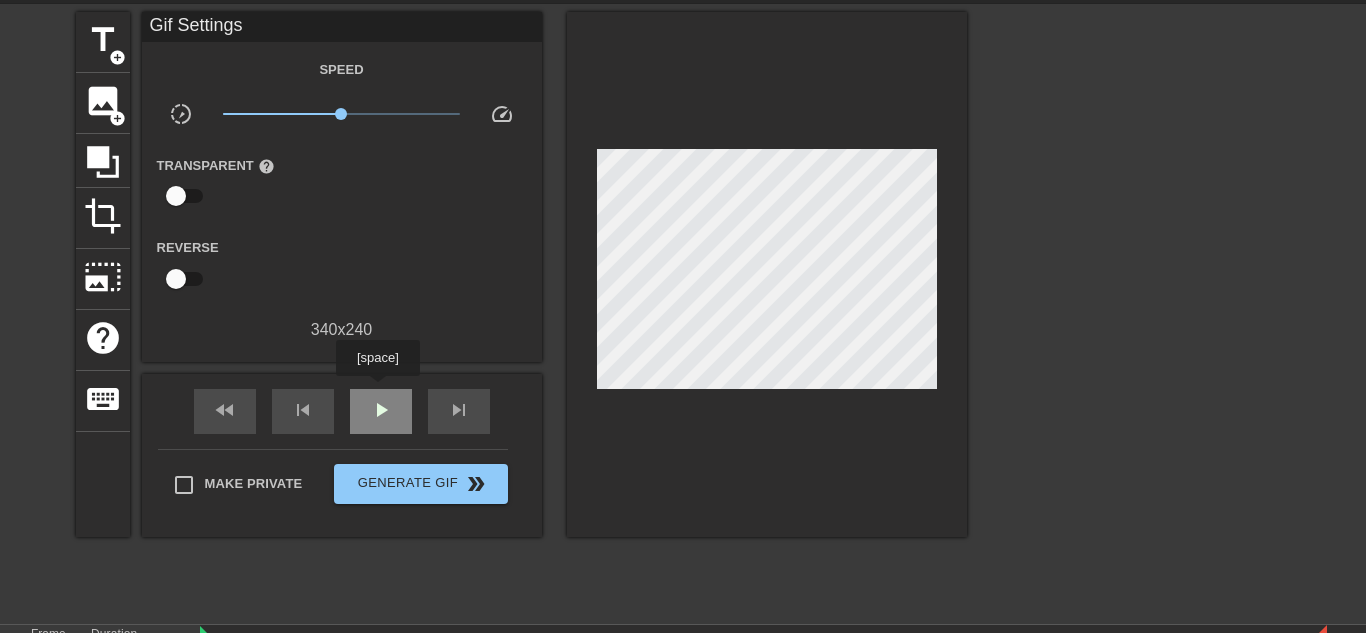 click on "play_arrow" at bounding box center [381, 411] 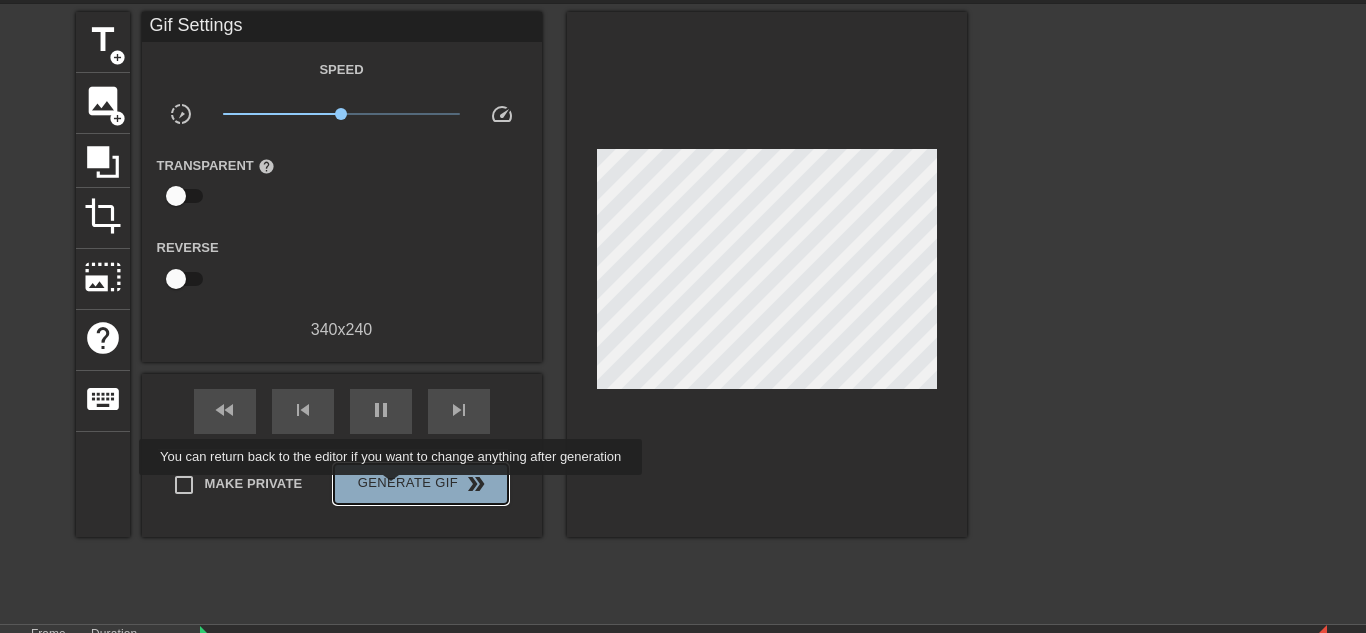 click on "Generate Gif double_arrow" at bounding box center (420, 484) 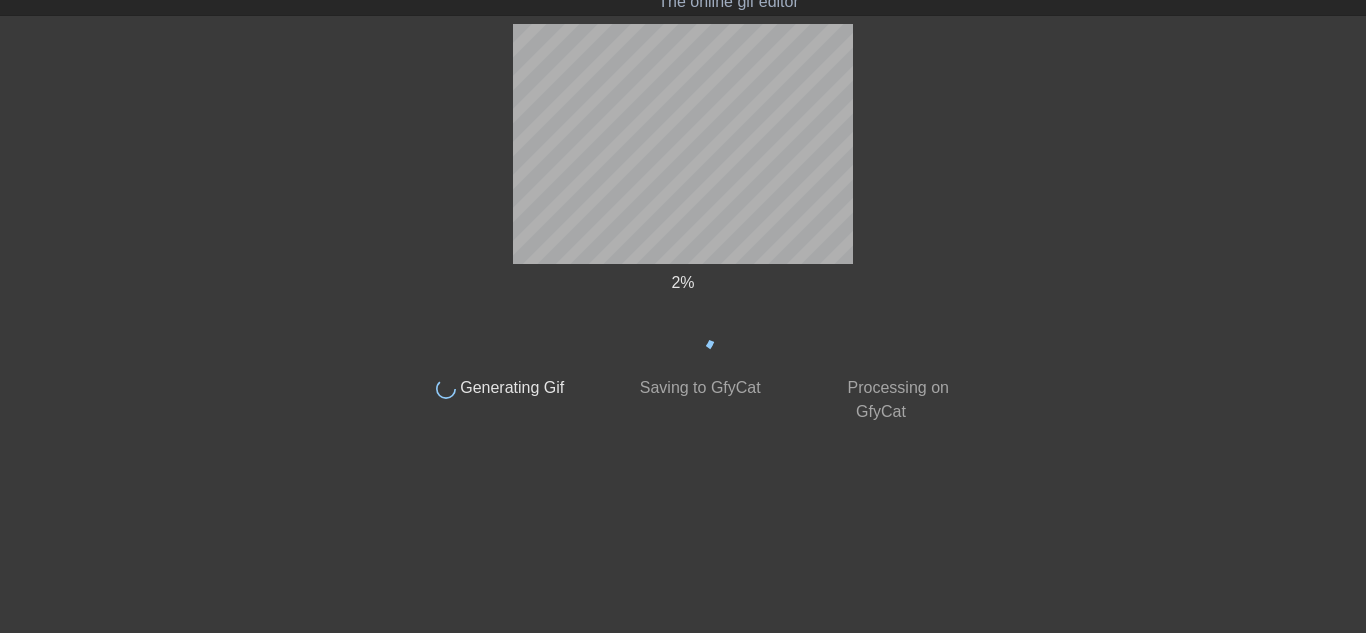 scroll, scrollTop: 55, scrollLeft: 0, axis: vertical 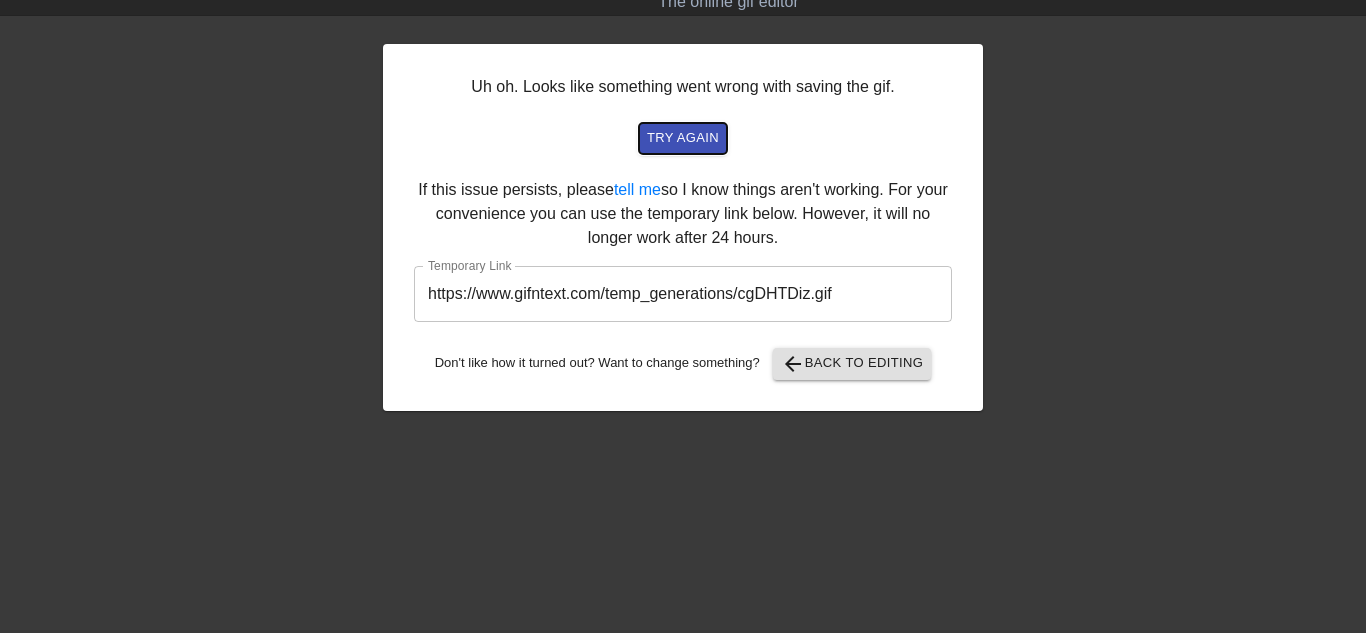 click on "try again" at bounding box center (683, 138) 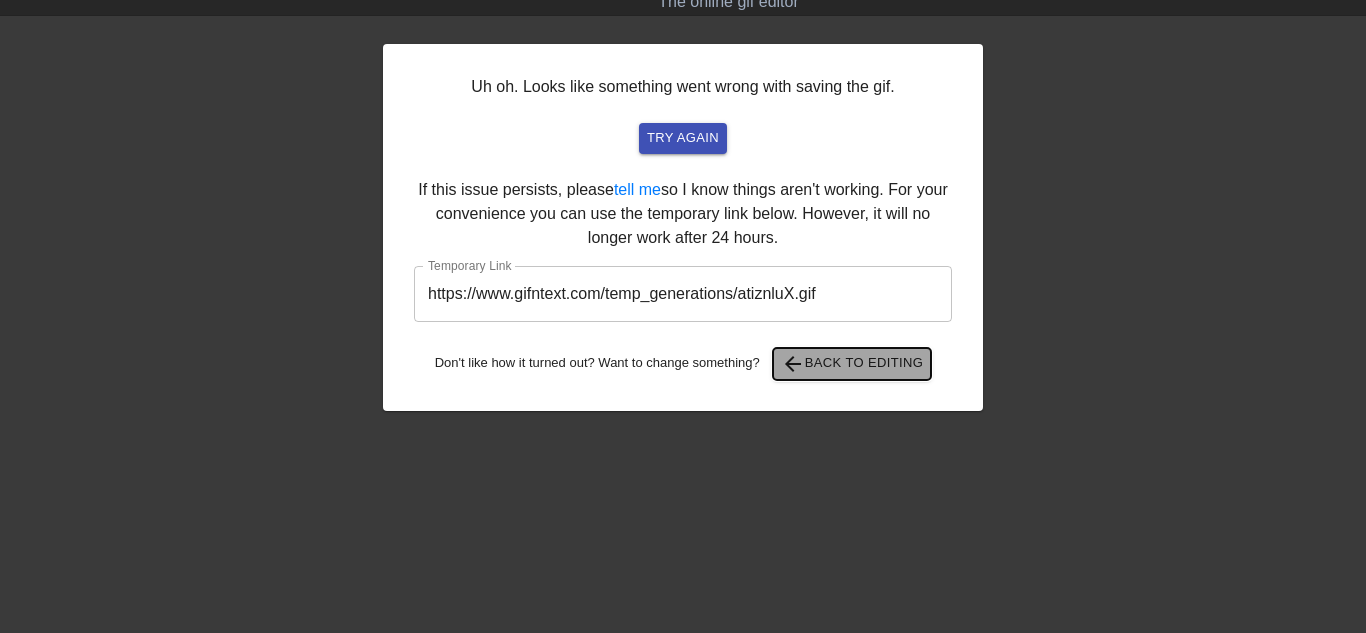 click on "arrow_back Back to Editing" at bounding box center (852, 364) 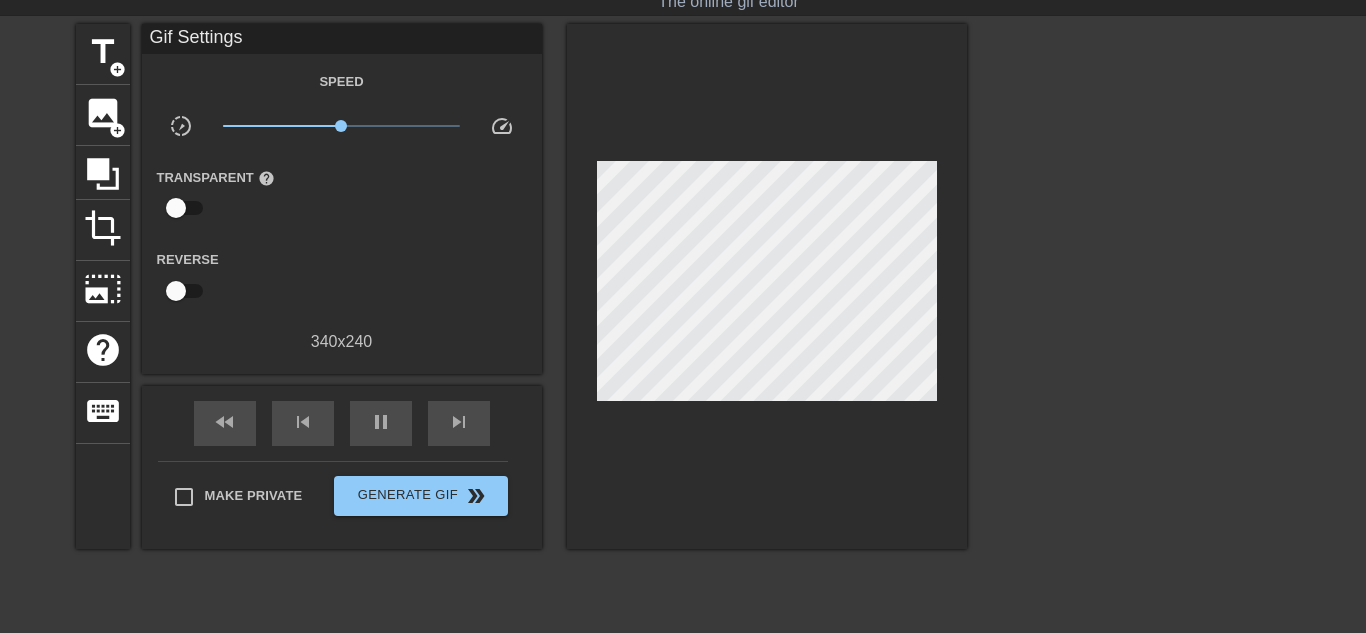 click at bounding box center (767, 286) 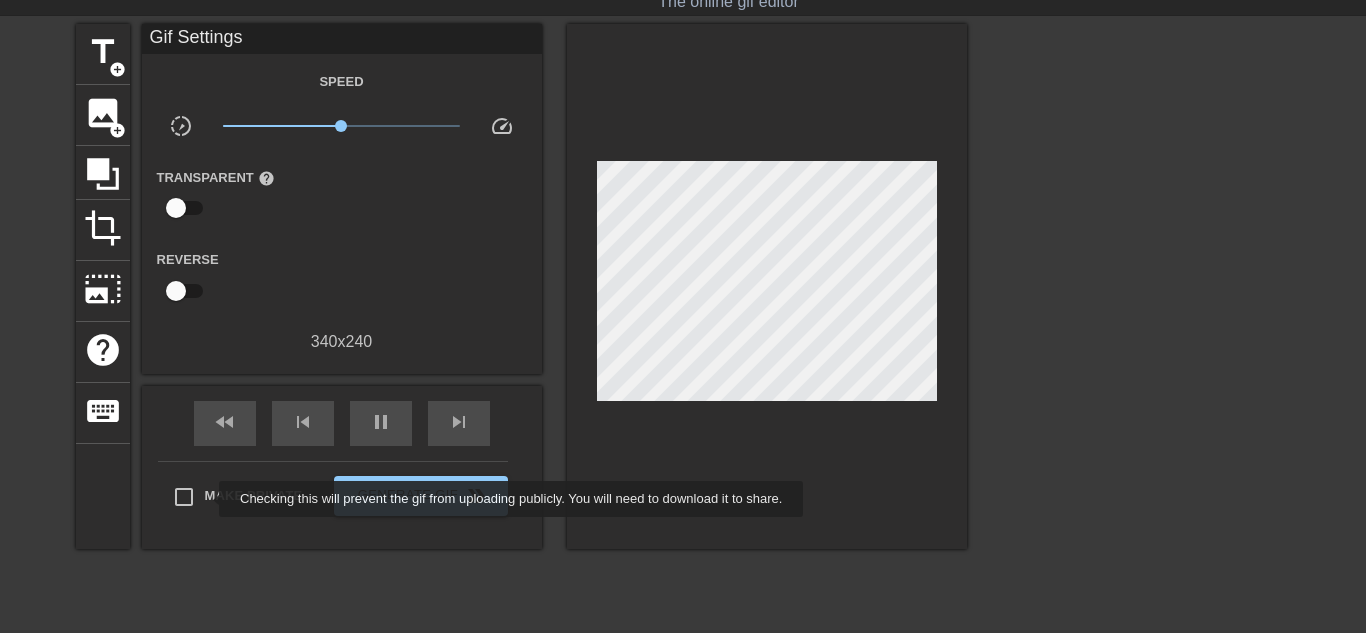 click on "Make Private" at bounding box center [254, 496] 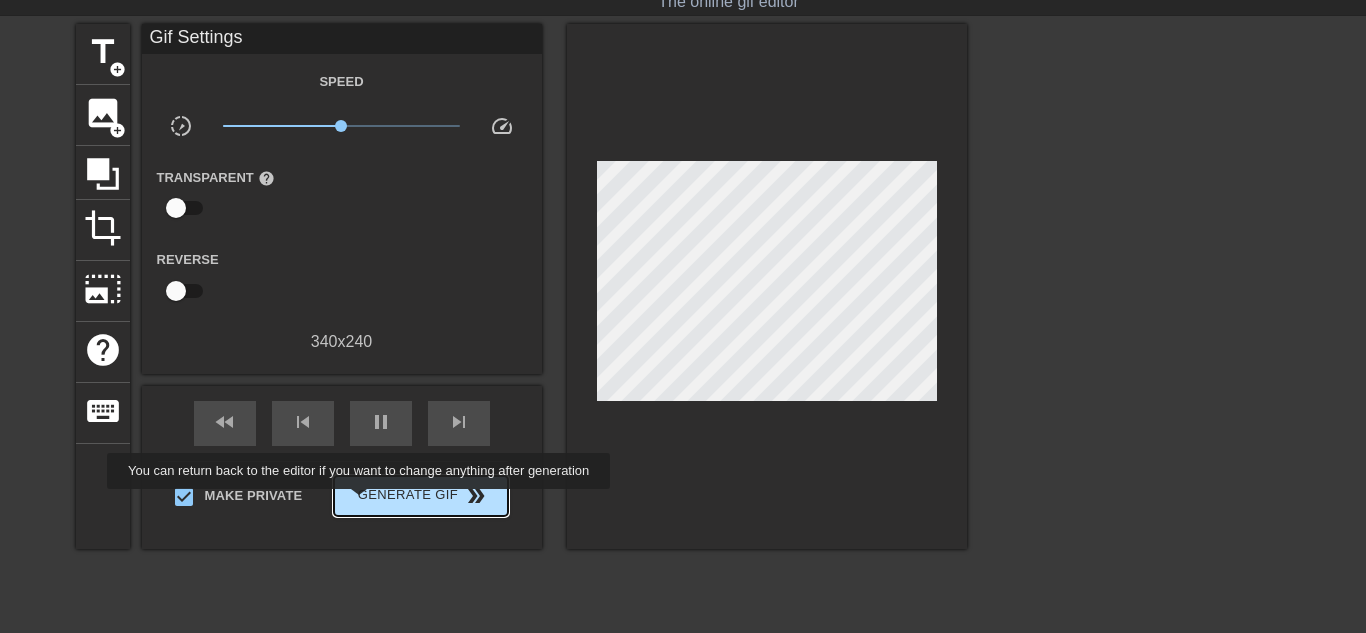click on "Generate Gif double_arrow" at bounding box center (420, 496) 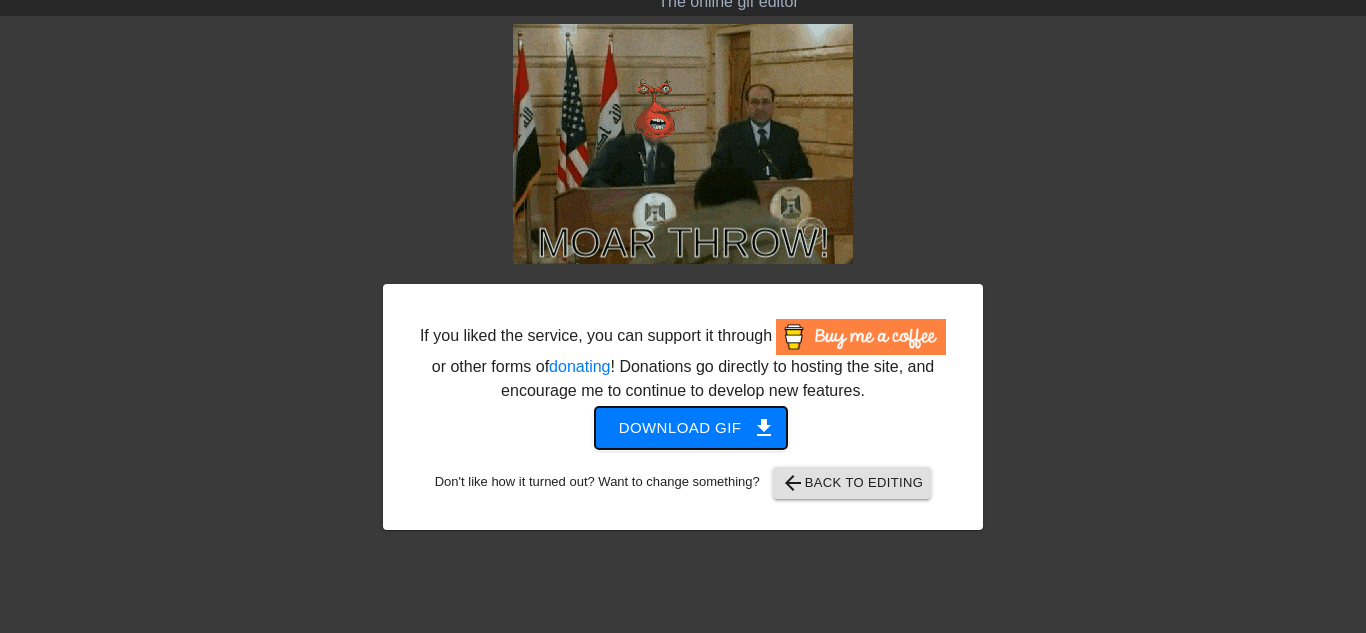 click on "Download gif get_app" at bounding box center [691, 428] 